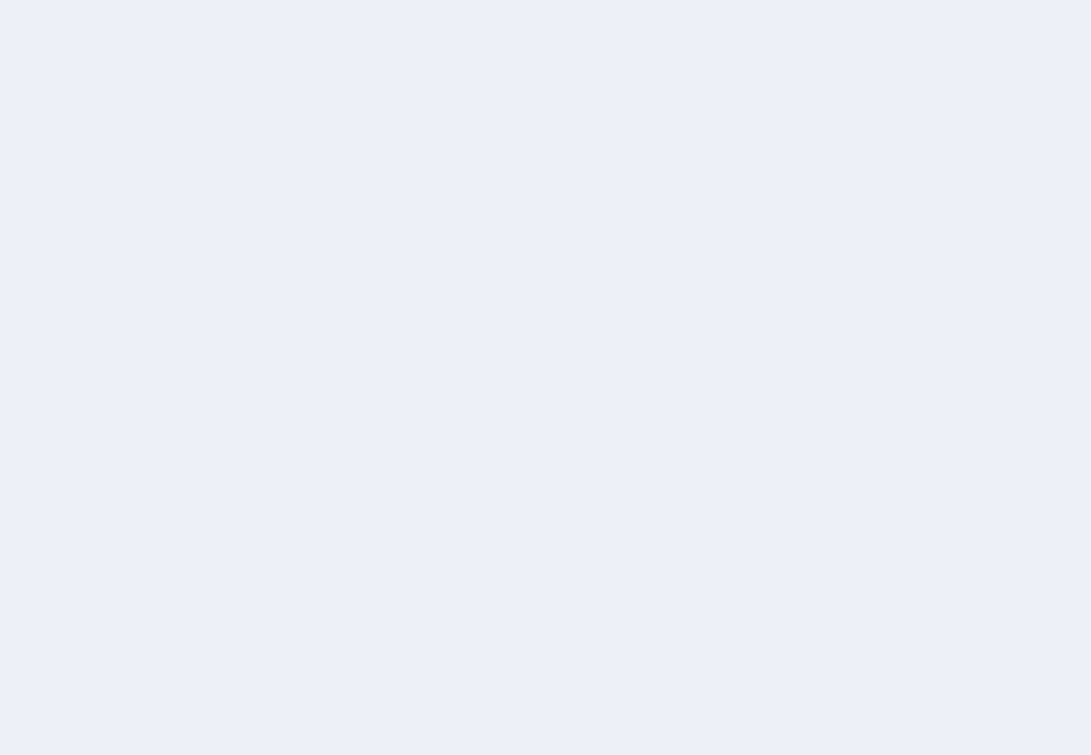 scroll, scrollTop: 0, scrollLeft: 0, axis: both 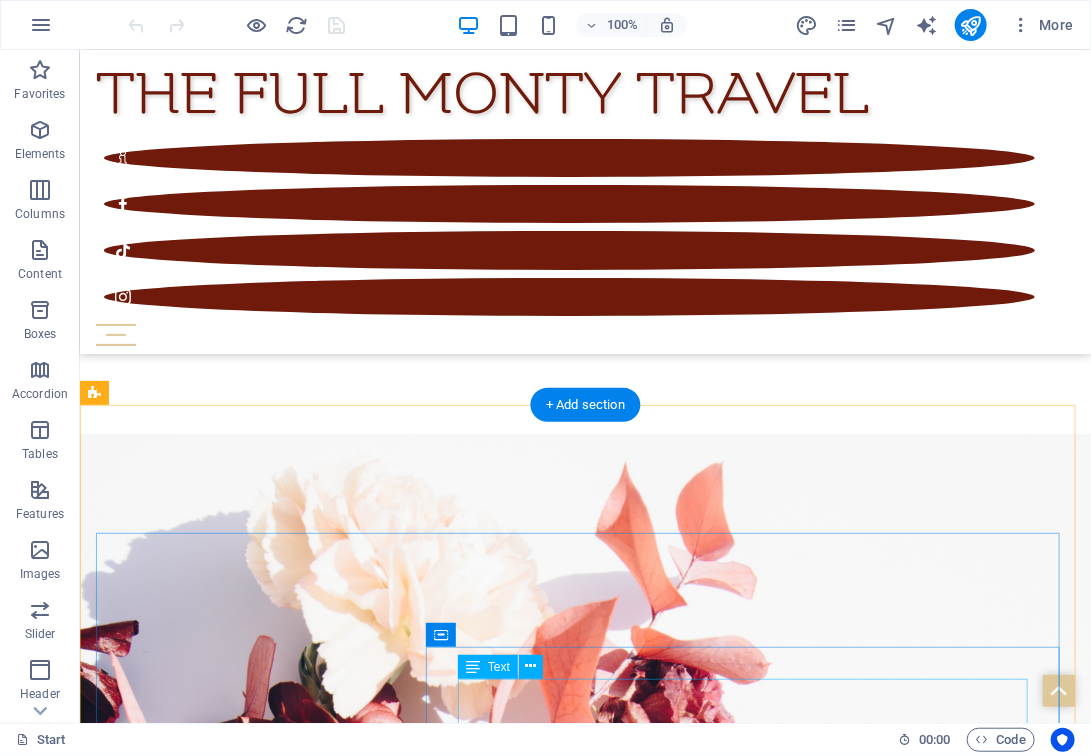 click on "[CITY] - [CITY] Whispers in the Vine" at bounding box center (604, 5765) 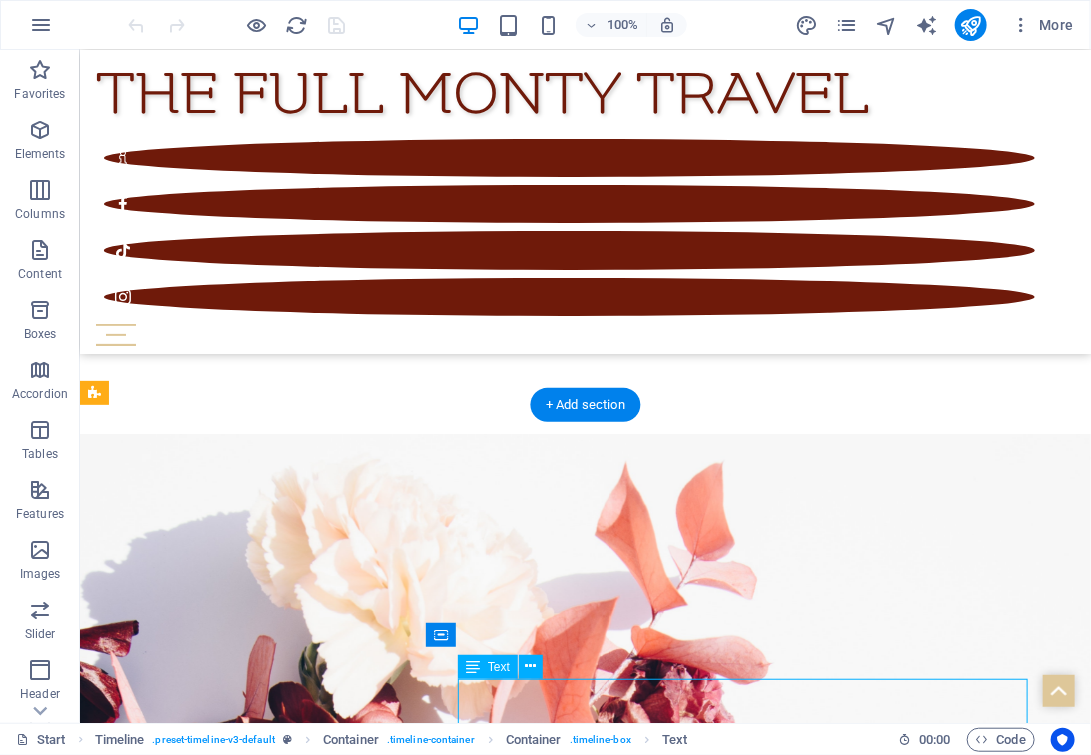 scroll, scrollTop: 5328, scrollLeft: 0, axis: vertical 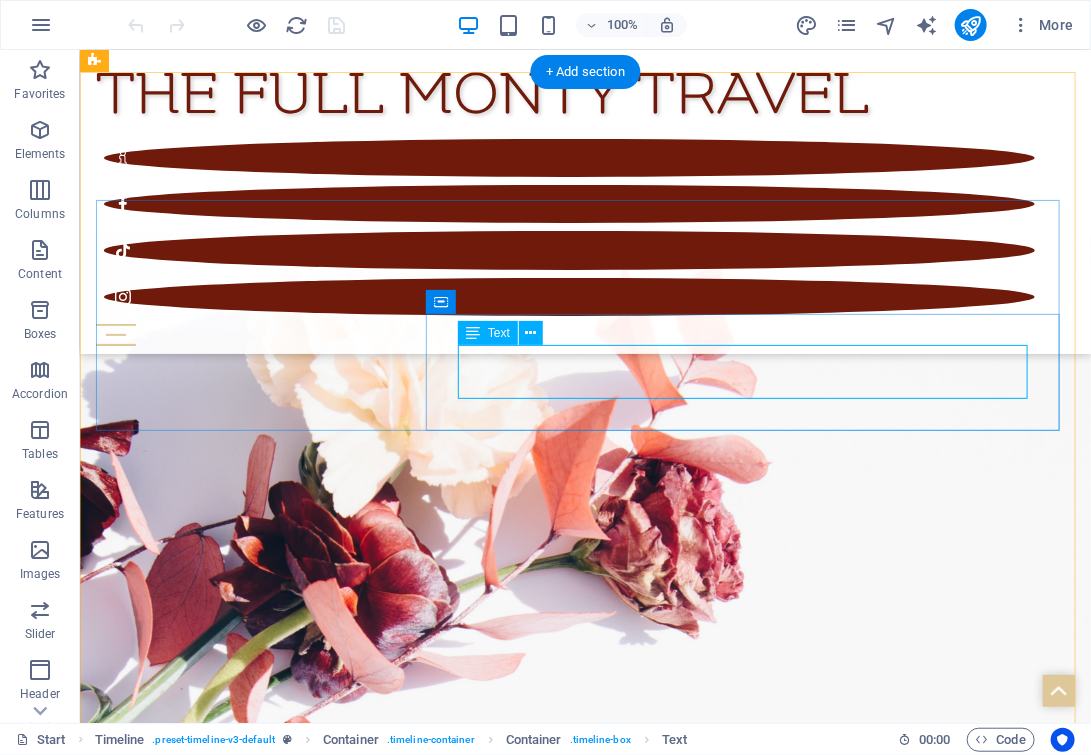 click on "[CITY] - [CITY] Whispers in the Vine" at bounding box center [604, 5431] 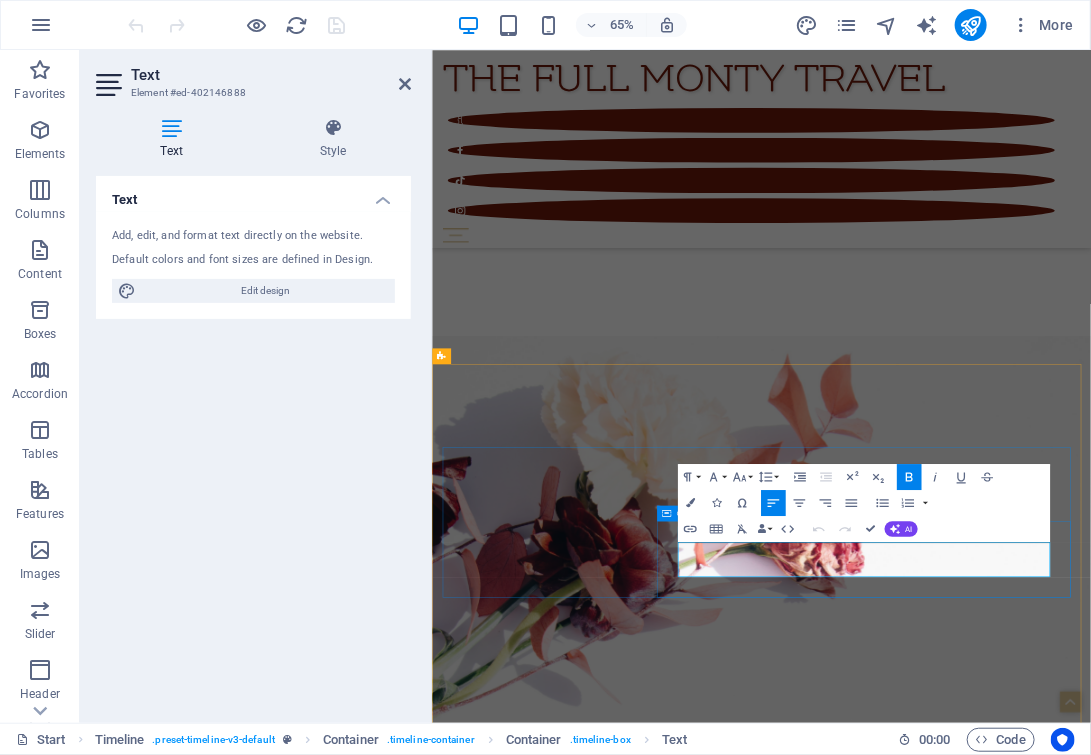 drag, startPoint x: 1019, startPoint y: 840, endPoint x: 804, endPoint y: 817, distance: 216.22673 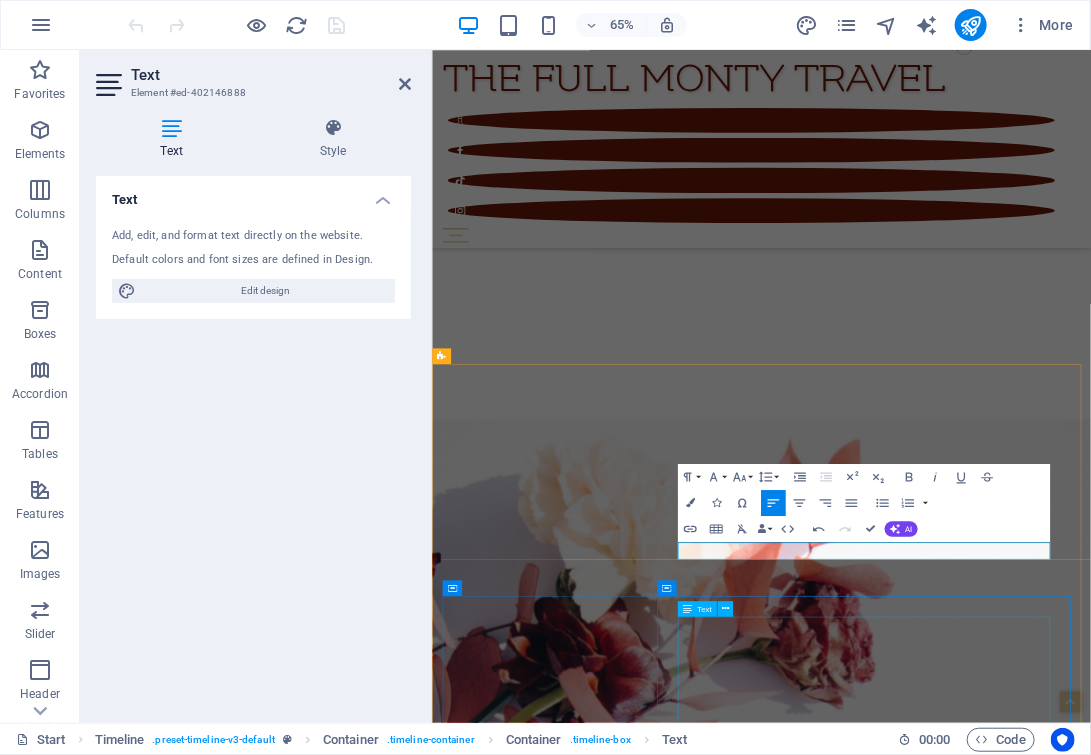click on "Lourensford  - [CITY] Whispers in the Vine  Bemind  - [CITY] Vetkoek Fees Darling Cellar  - [CITY] Christmas in July" at bounding box center [958, 6373] 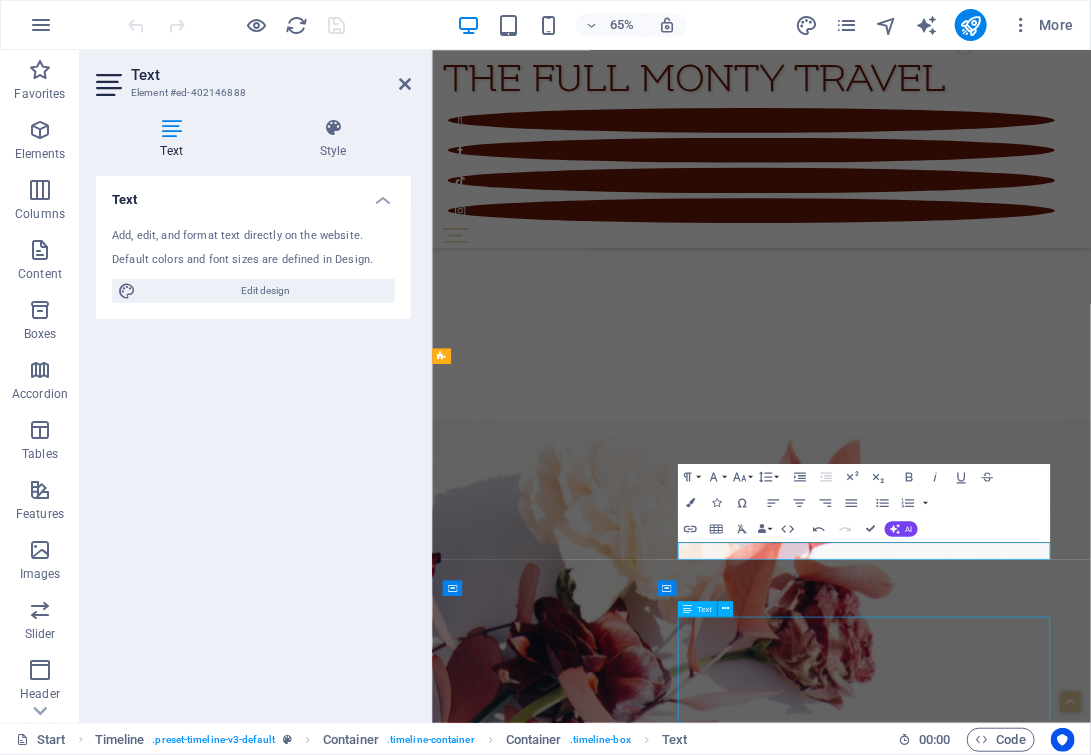 click on "Lourensford  - [CITY] Whispers in the Vine  Bemind  - [CITY] Vetkoek Fees Darling Cellar  - [CITY] Christmas in July" at bounding box center (958, 6373) 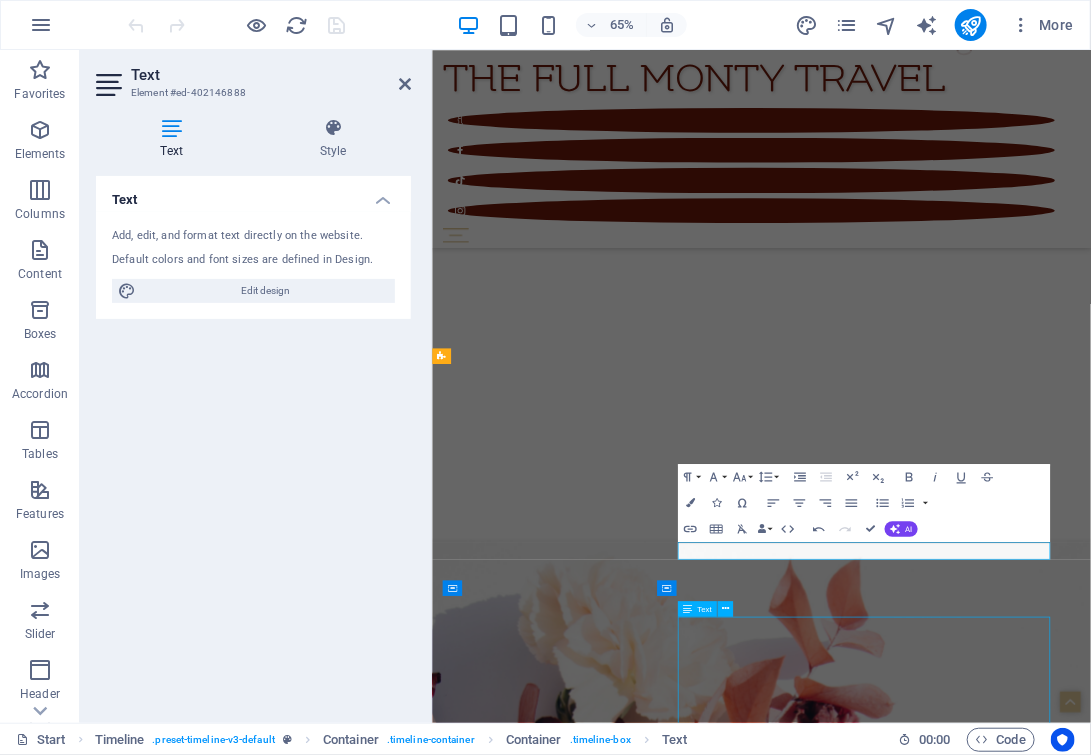 scroll, scrollTop: 5789, scrollLeft: 0, axis: vertical 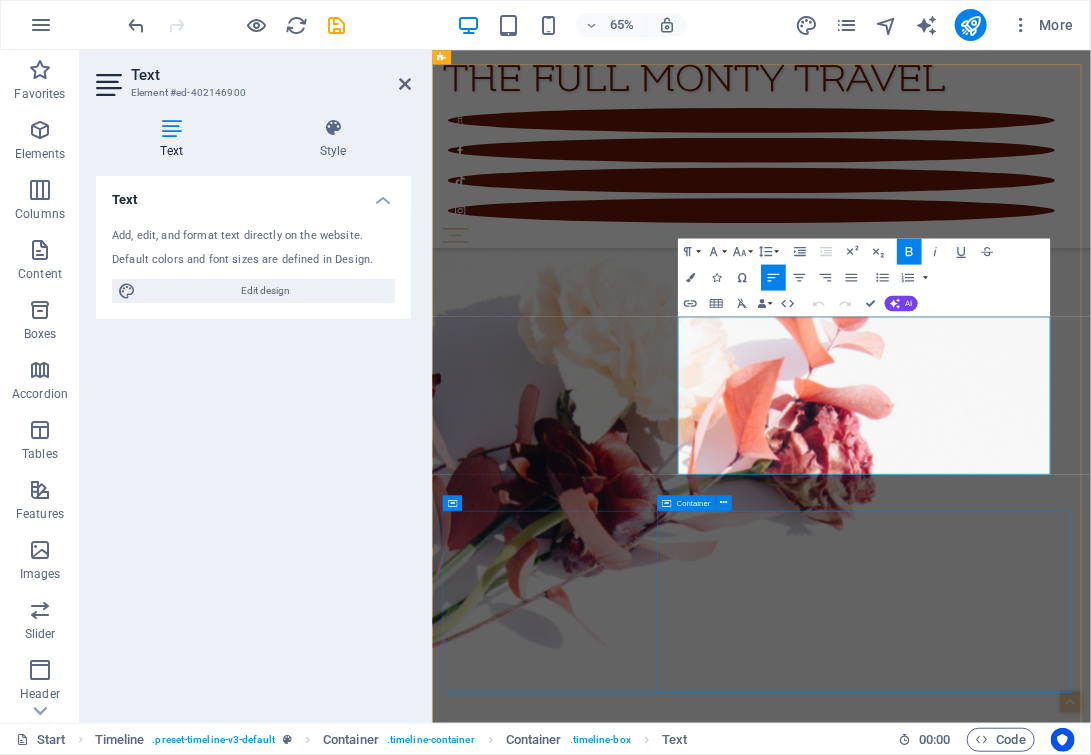 type 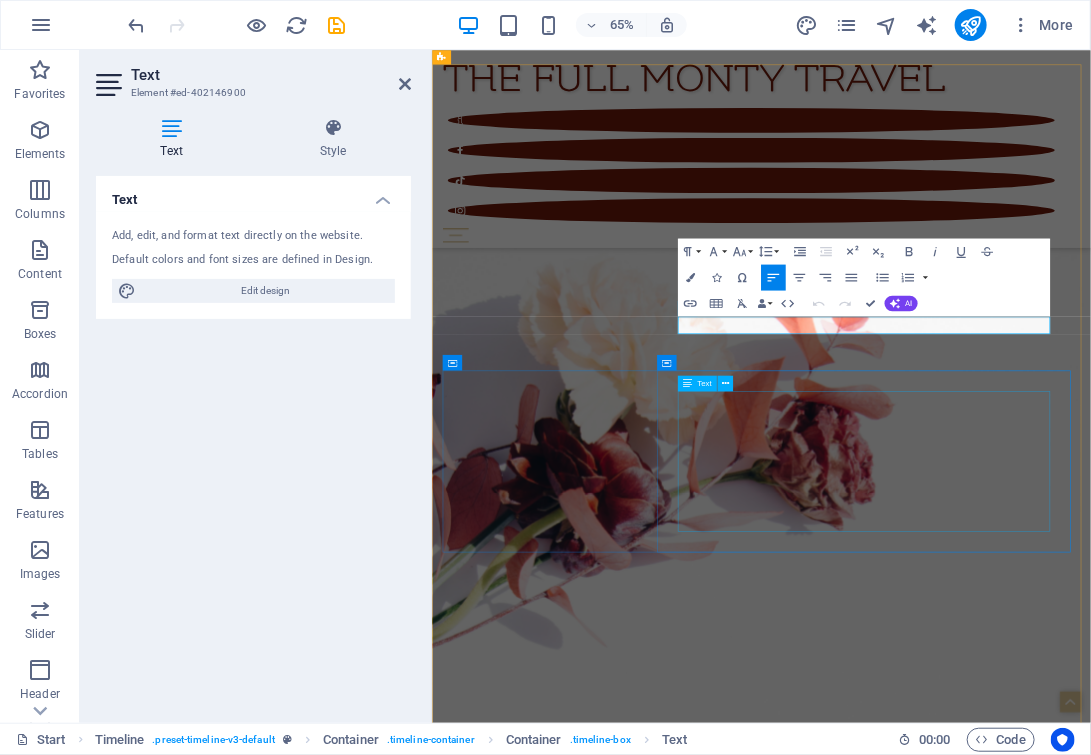 click on "Lourensford - [CITY] Whispers in the Vine Laborie - [CITY] [NAME] Root44 Wine Emporium - [CITY] Tim Atkin Tasting Experience" at bounding box center (958, 6033) 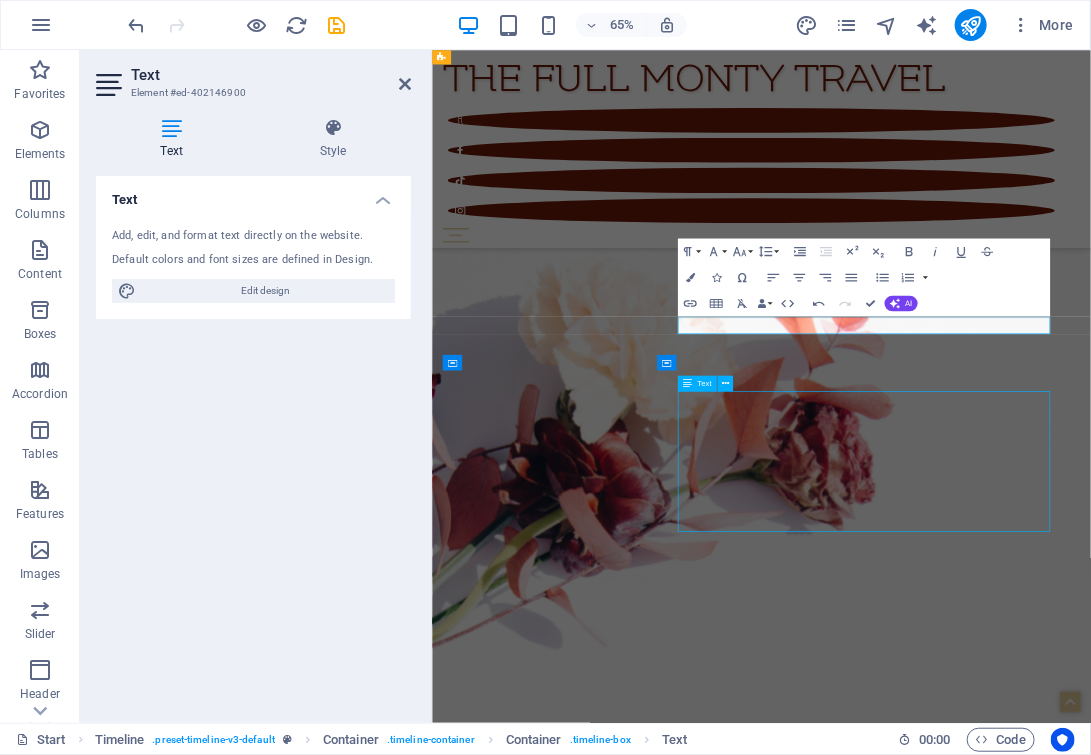 click on "Lourensford - [CITY] Whispers in the Vine Laborie - [CITY] [NAME] Root44 Wine Emporium - [CITY] Tim Atkin Tasting Experience" at bounding box center (958, 6033) 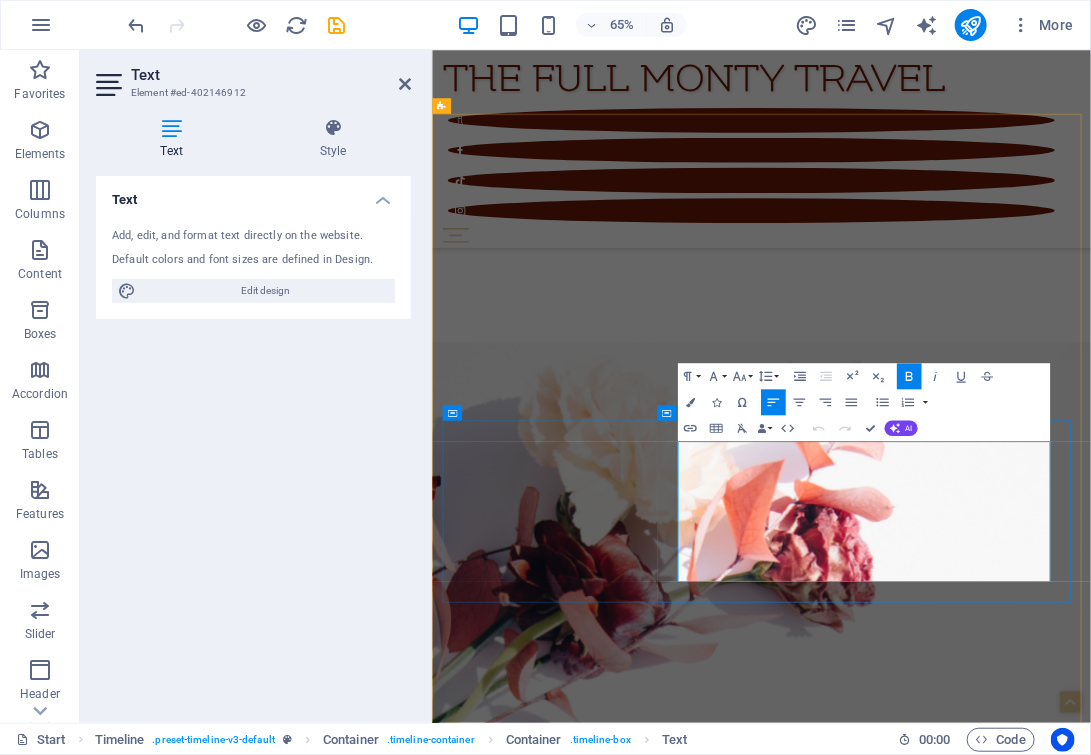 scroll, scrollTop: 5695, scrollLeft: 0, axis: vertical 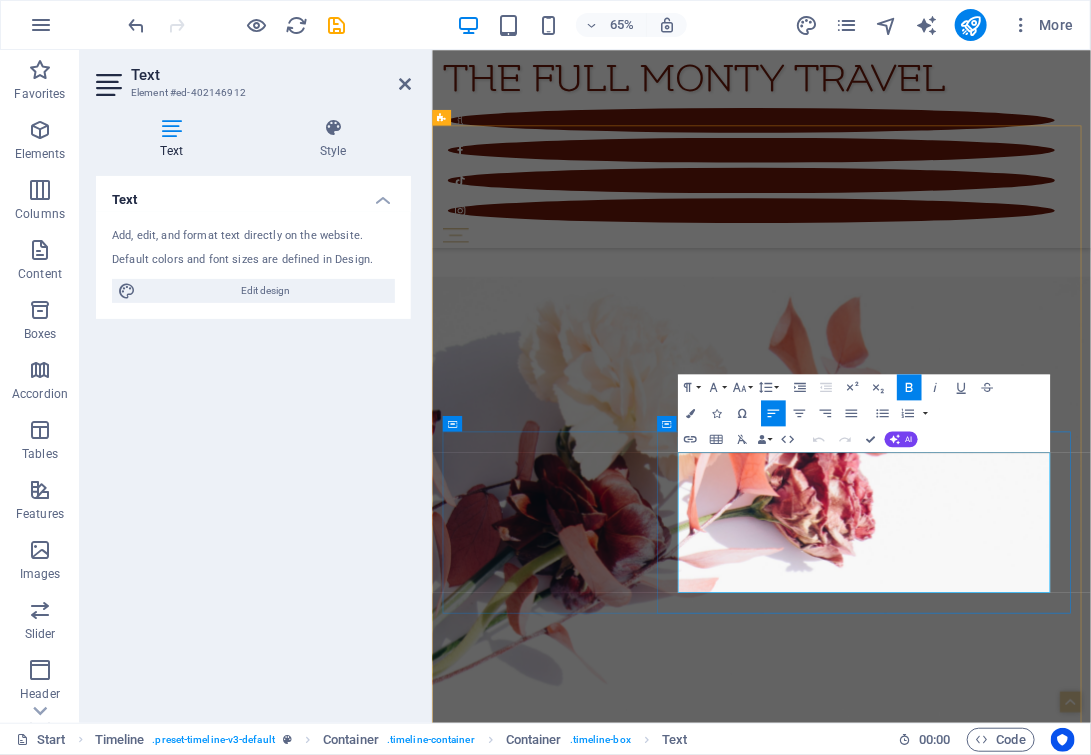 type 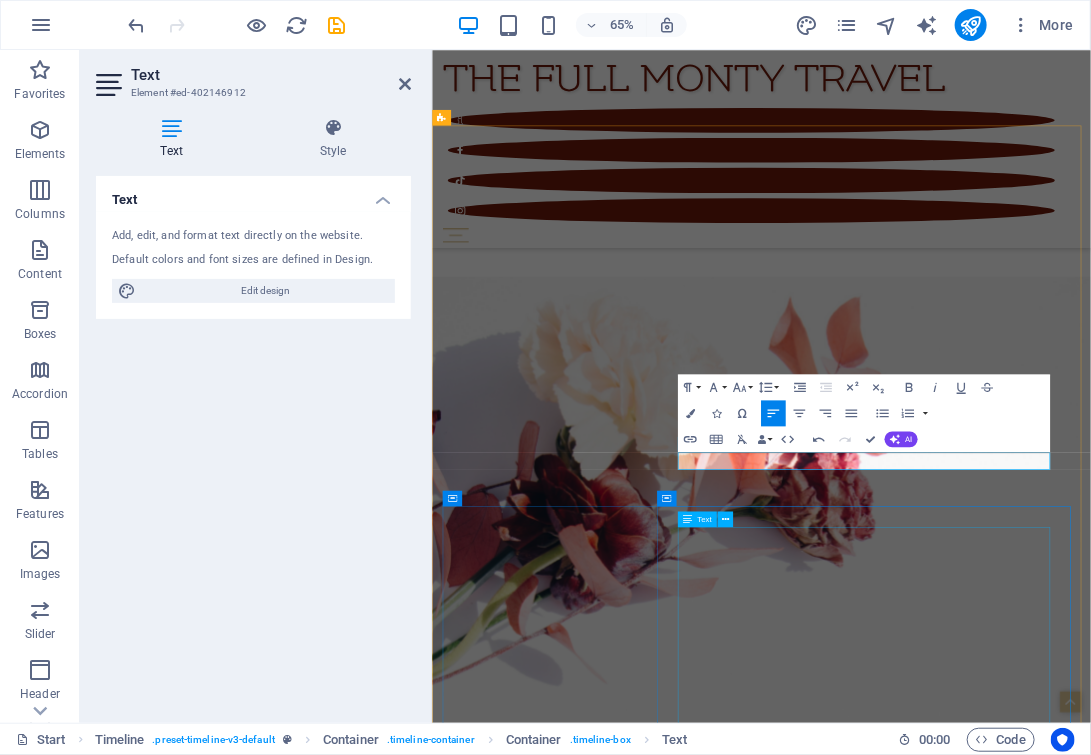 click on "[CITY] - [CITY] Whispers in the Vine [LAST]  - [CITY] Effens [LAST] ([LAST] [LAST] [LAST]) [LAST]  - [CITY] Winemaker's Dinner [LAST]  - [CITY] Magical Mushroom Days [CITY]  [CITY] Fine Wine Festival [LAST]  - [CITY] Food & Wine Pop-up Event [LAST]  - [CITY] Winemaker's Dinner [LAST]  - [CITY] Winemaker's Dinner: A [LAST] Celebration" at bounding box center [958, 6463] 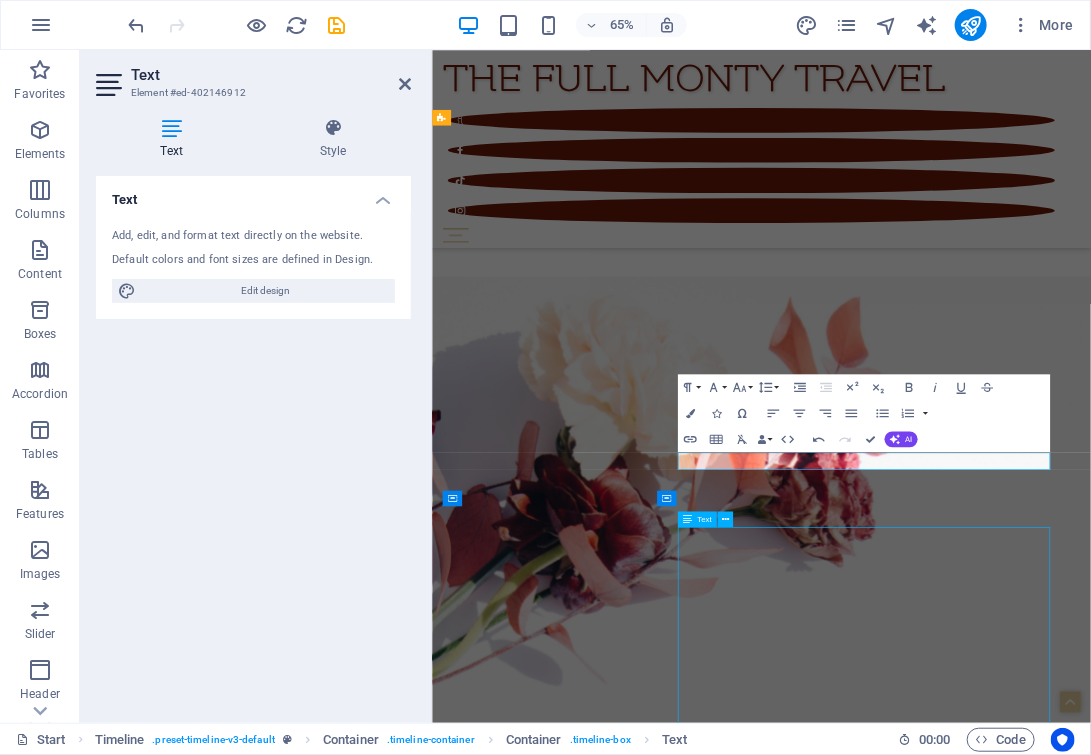 click on "[CITY] - [CITY] Whispers in the Vine [LAST]  - [CITY] Effens [LAST] ([LAST] [LAST] [LAST]) [LAST]  - [CITY] Winemaker's Dinner [LAST]  - [CITY] Magical Mushroom Days [CITY]  [CITY] Fine Wine Festival [LAST]  - [CITY] Food & Wine Pop-up Event [LAST]  - [CITY] Winemaker's Dinner [LAST]  - [CITY] Winemaker's Dinner: A [LAST] Celebration" at bounding box center (958, 6463) 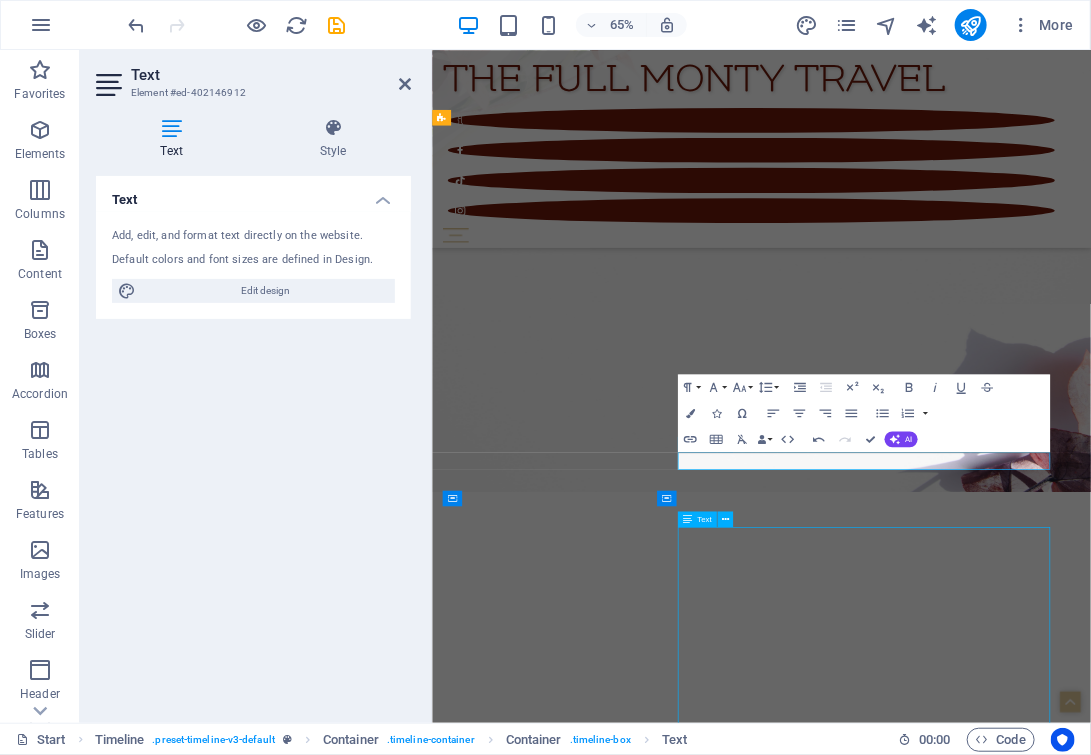 scroll, scrollTop: 6157, scrollLeft: 0, axis: vertical 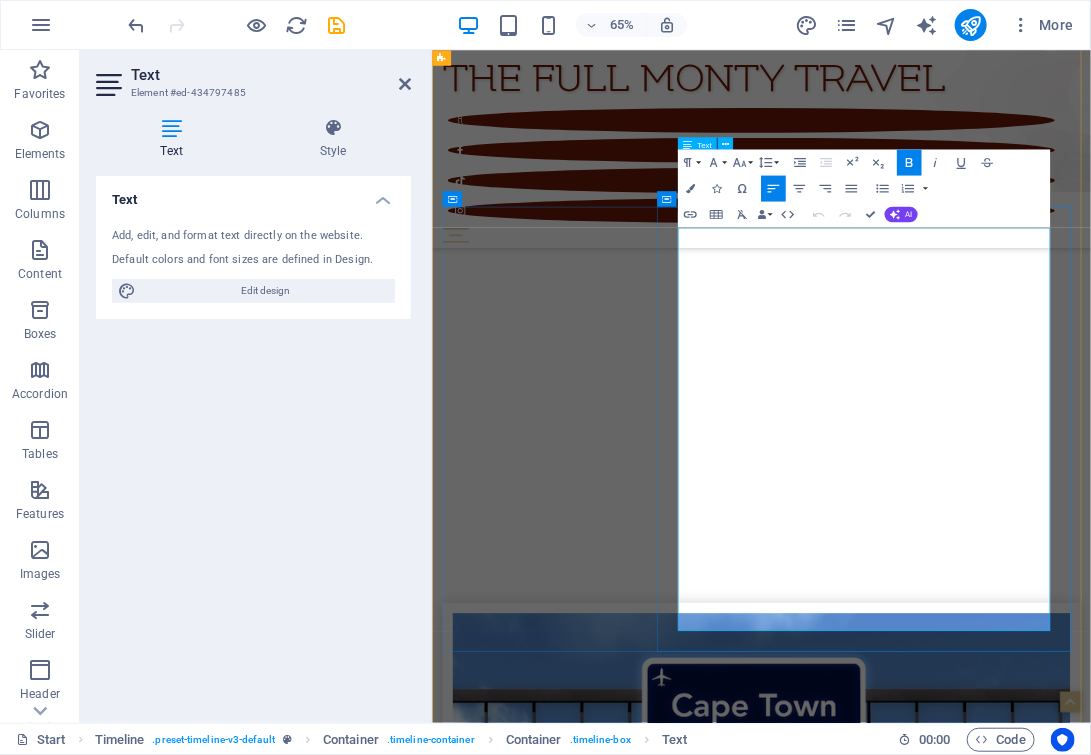 type 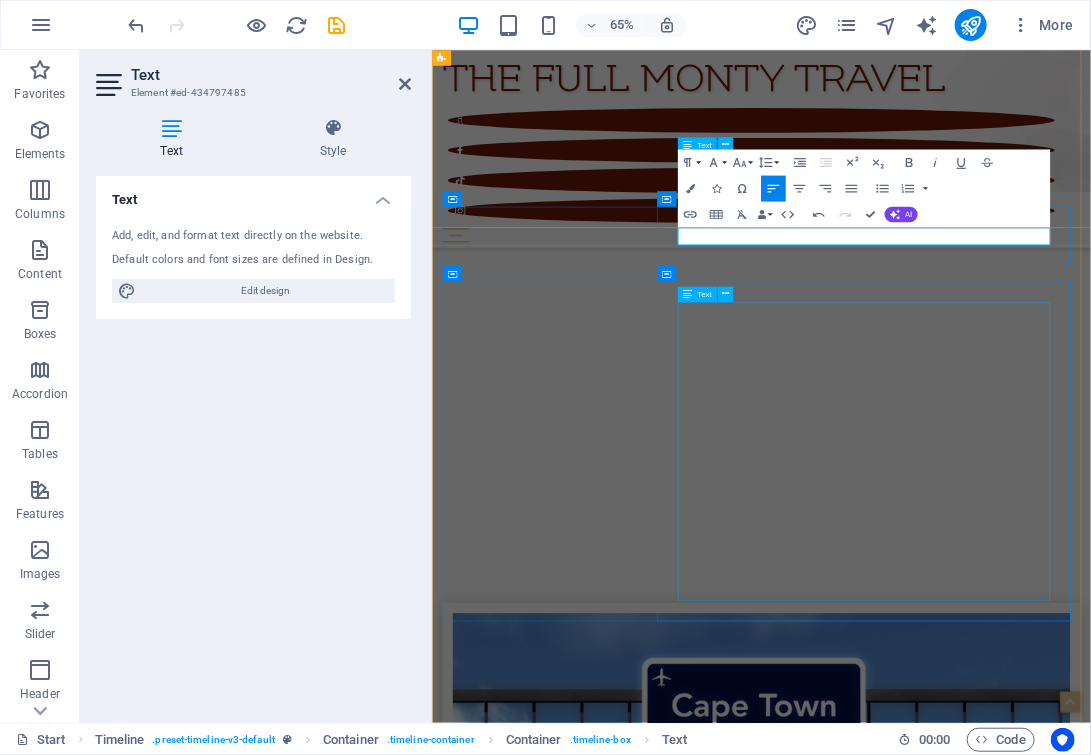 click on "[CITY] - [CITY] Whispers in the Vine    [LAST]  - [CITY] Paired Lunch in their Underground Cellar [LAST]  - [CITY] Magical Mushroom Days [CITY]  [CITY] Fine Wine Festival [LAST] [LAST]  - [CITY] Sip & Paint @ [LAST] [LAST]  - [CITY] Farmer's Market" at bounding box center [958, 6054] 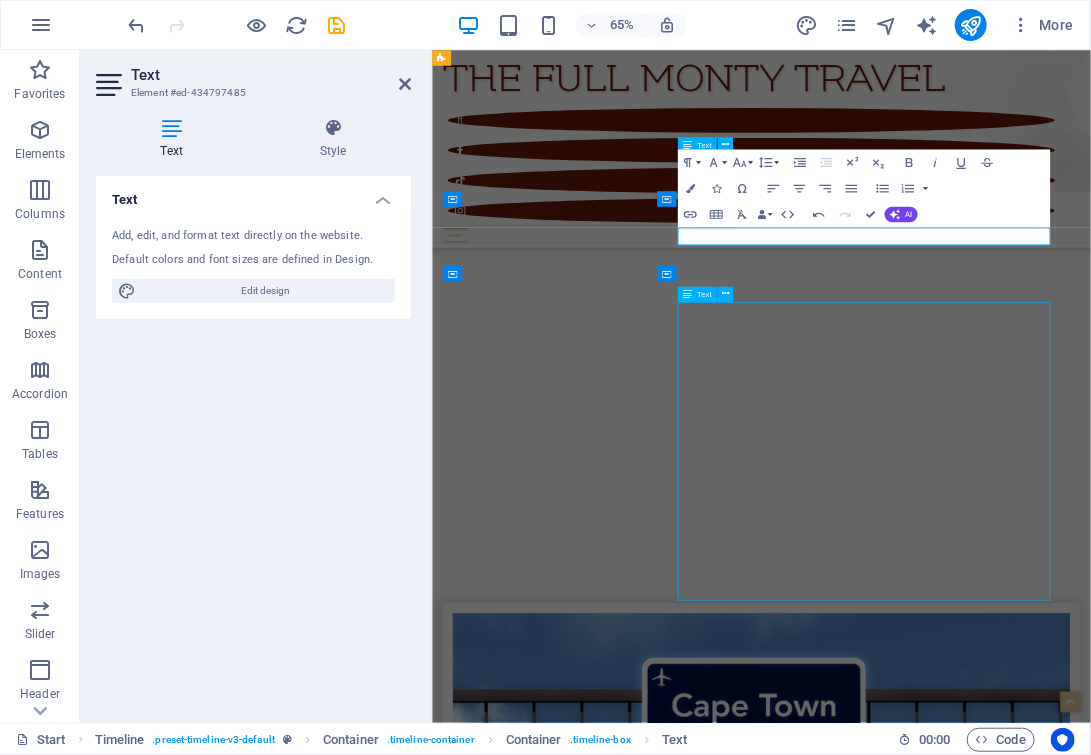 click on "[CITY] - [CITY] Whispers in the Vine    [LAST]  - [CITY] Paired Lunch in their Underground Cellar [LAST]  - [CITY] Magical Mushroom Days [CITY]  [CITY] Fine Wine Festival [LAST] [LAST]  - [CITY] Sip & Paint @ [LAST] [LAST]  - [CITY] Farmer's Market" at bounding box center [958, 6054] 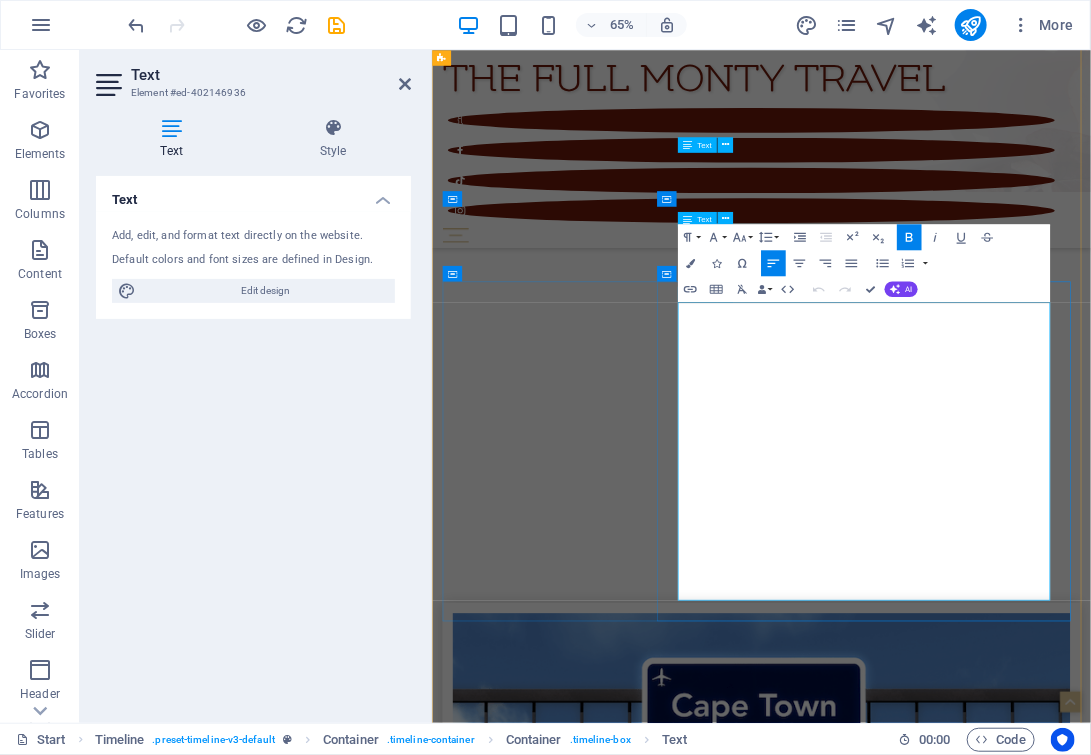 type 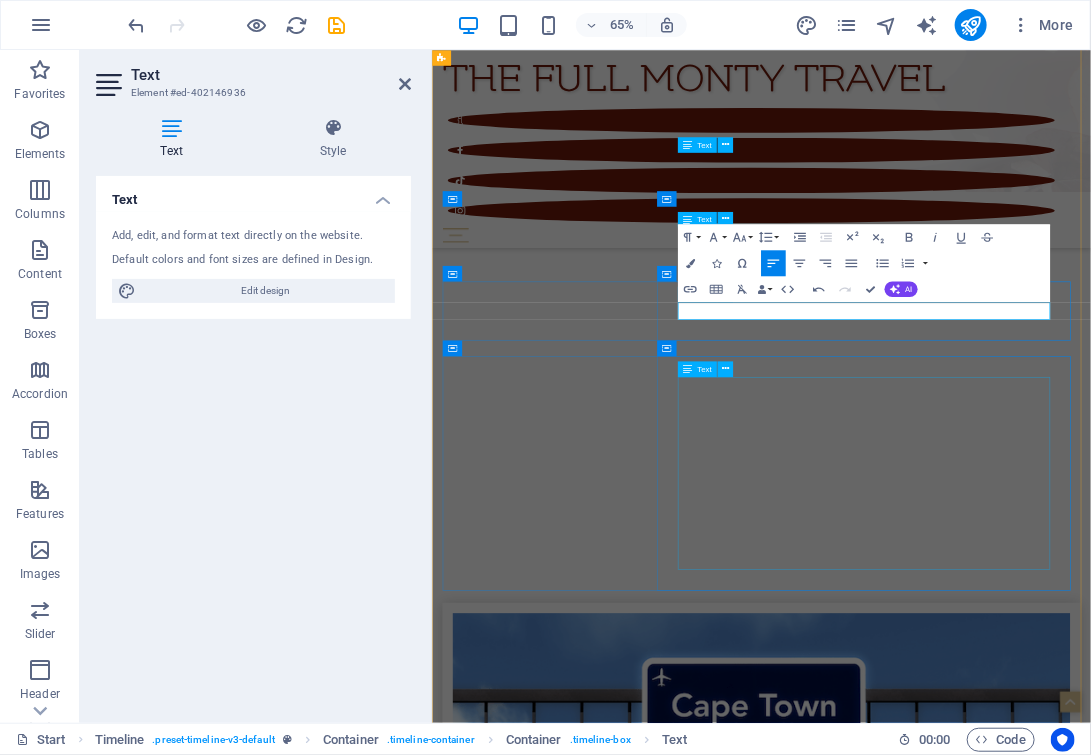 click on "Lourensford – Somerswet West Whispers in the Vine Hartenberg - Stellenbosch Paired Lunch in their Underground Cellar Arbeidsgenot - Riebeek Kasteel Woorde & Wyn - Digkuns en Boek Bekendstelling Diemersfontein - Wellington Potjiekos @ SMUL Restaurant" at bounding box center (958, 6107) 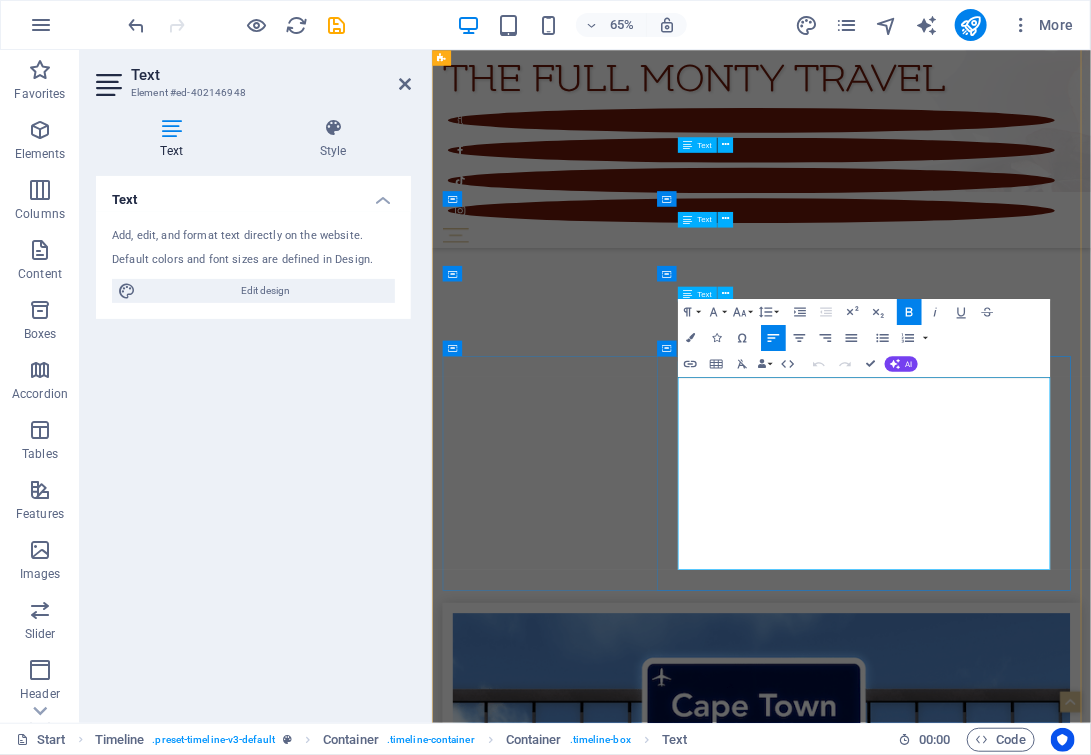 type 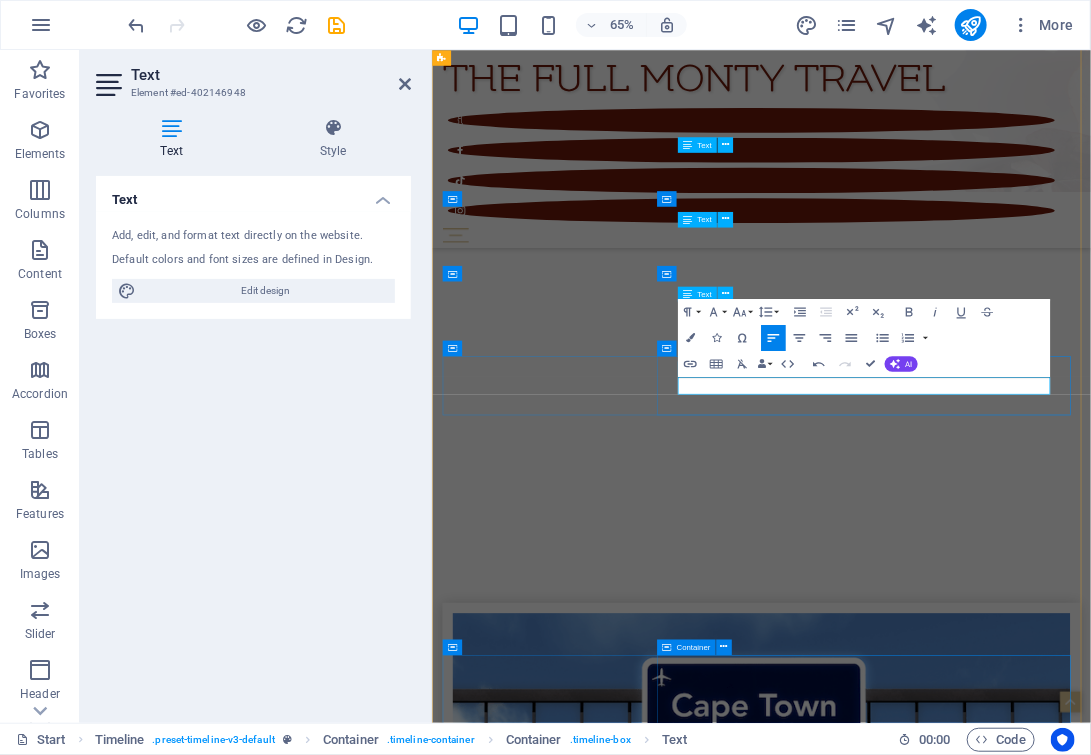 click on "Brookdale – Paarl Fire & Wine Dinners Mont Rochelle - Franschhoek Winemaker's Dinner Vergelen - Somerset West Conduct Unbecoming - Talk & Dinner with Richard Cock" at bounding box center [958, 6604] 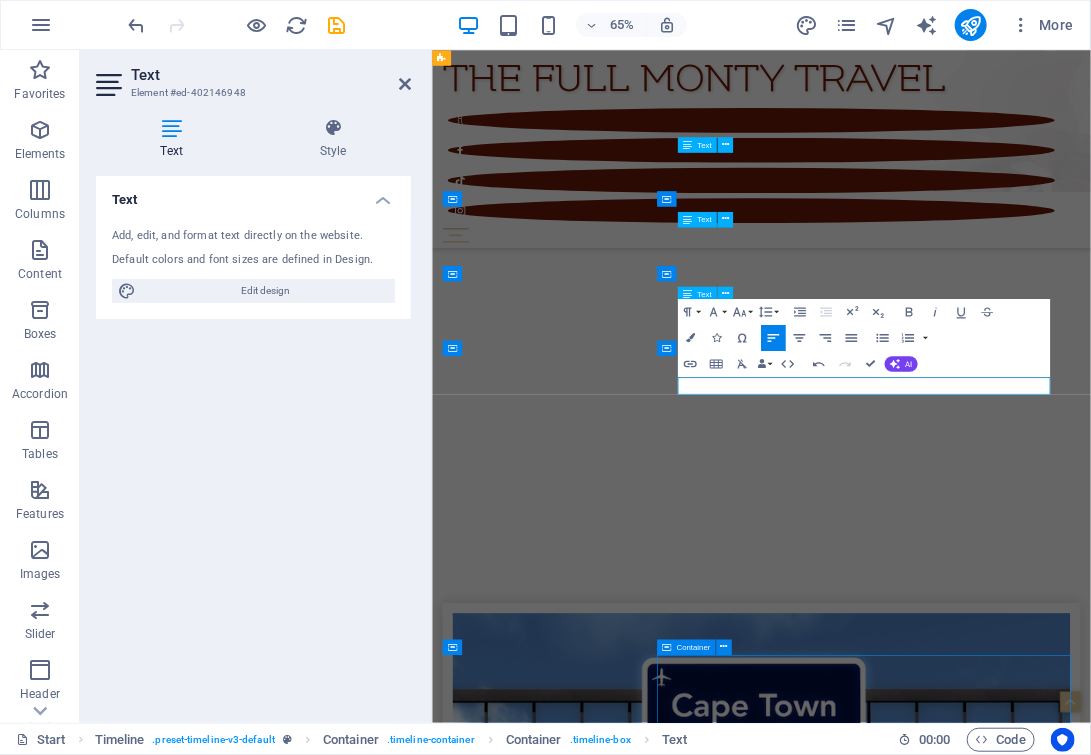 click on "Brookdale – Paarl Fire & Wine Dinners Mont Rochelle - Franschhoek Winemaker's Dinner Vergelen - Somerset West Conduct Unbecoming - Talk & Dinner with Richard Cock" at bounding box center (958, 6604) 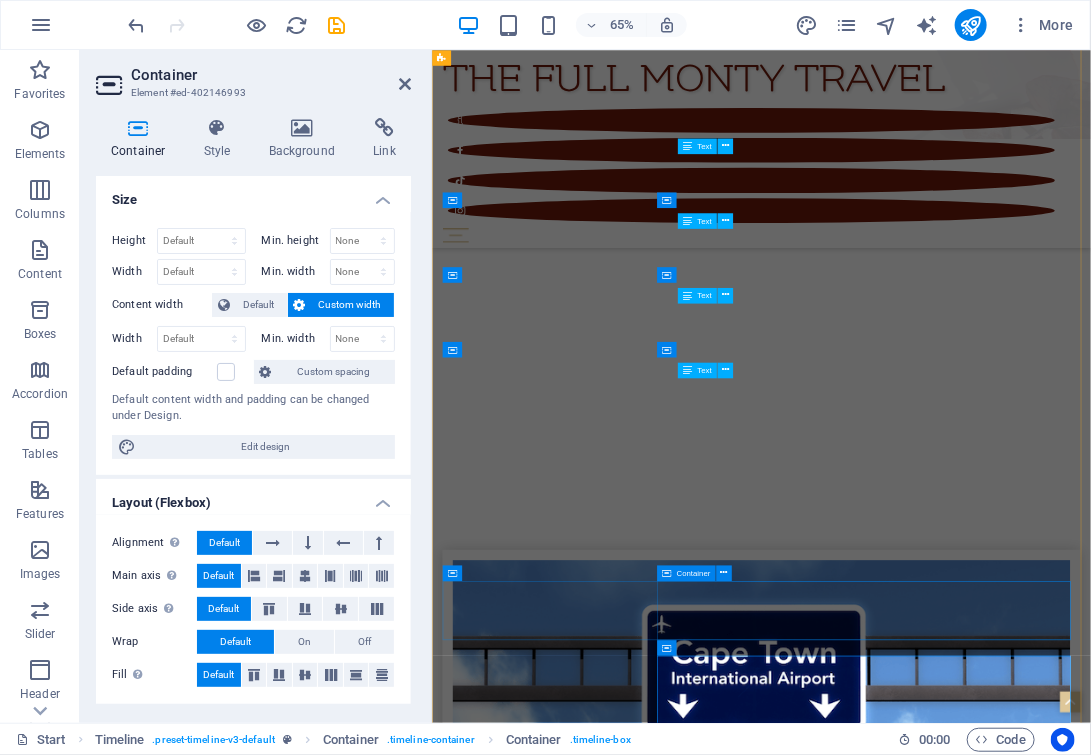 scroll, scrollTop: 6488, scrollLeft: 0, axis: vertical 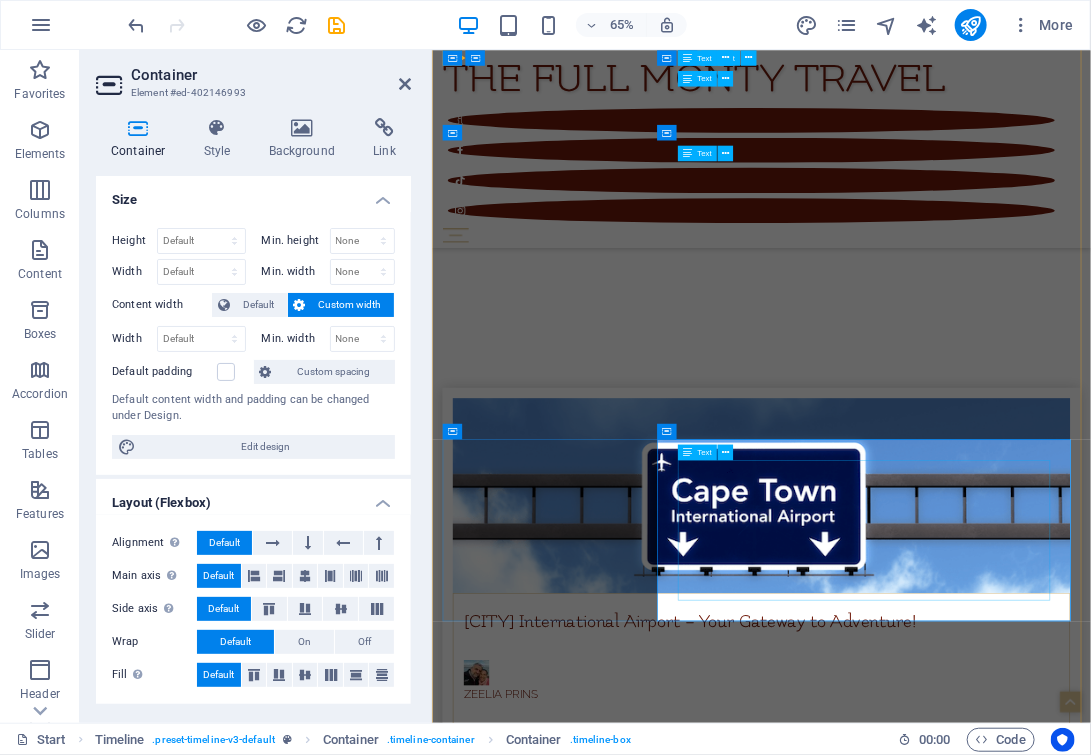 click on "Brookdale – Paarl Fire & Wine Dinners Mont Rochelle - Franschhoek Winemaker's Dinner Vergelen - Somerset West Conduct Unbecoming - Talk & Dinner with Richard Cock" at bounding box center [958, 6273] 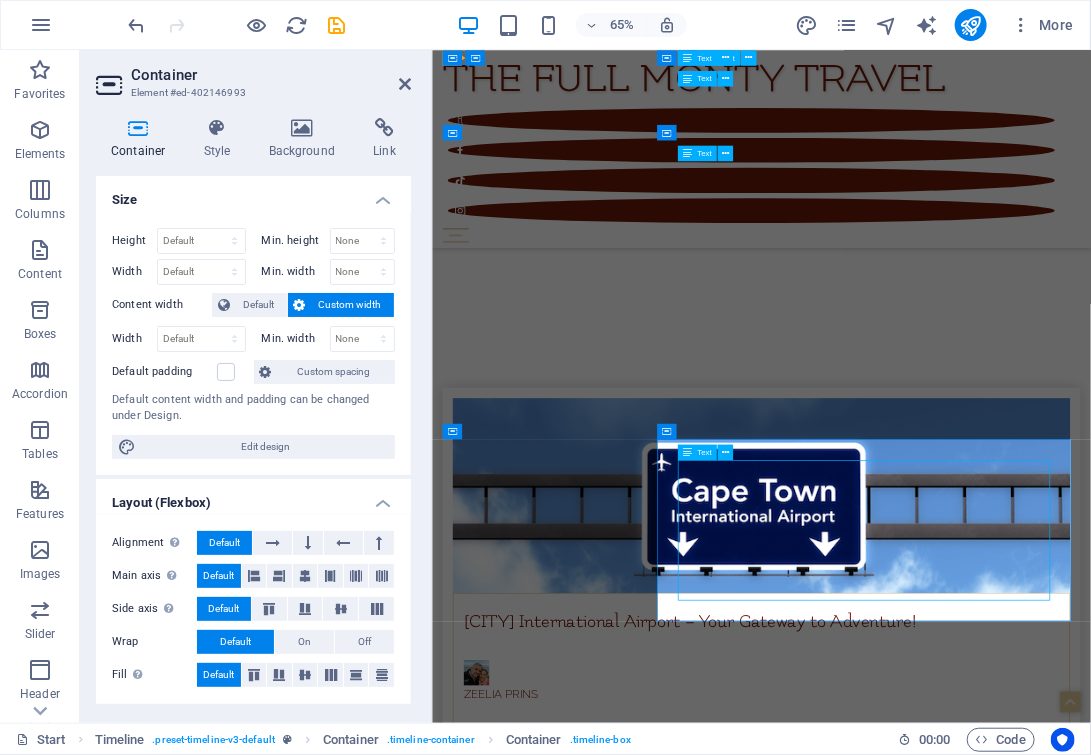 click on "Brookdale – Paarl Fire & Wine Dinners Mont Rochelle - Franschhoek Winemaker's Dinner Vergelen - Somerset West Conduct Unbecoming - Talk & Dinner with Richard Cock" at bounding box center [958, 6273] 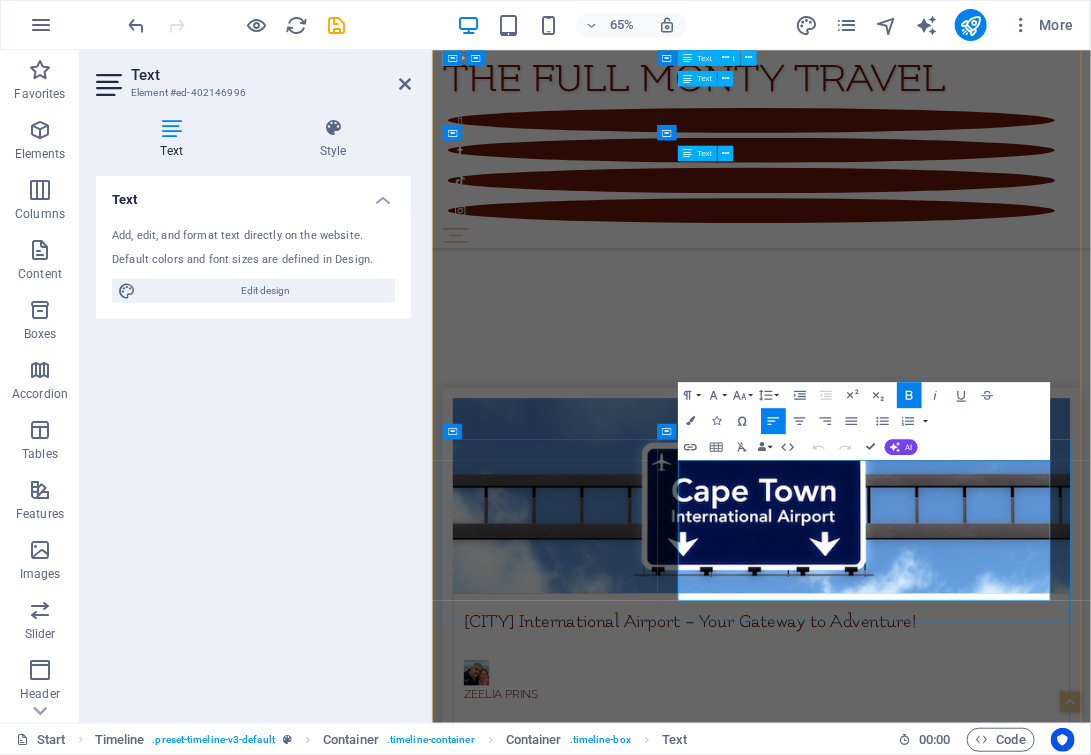 type 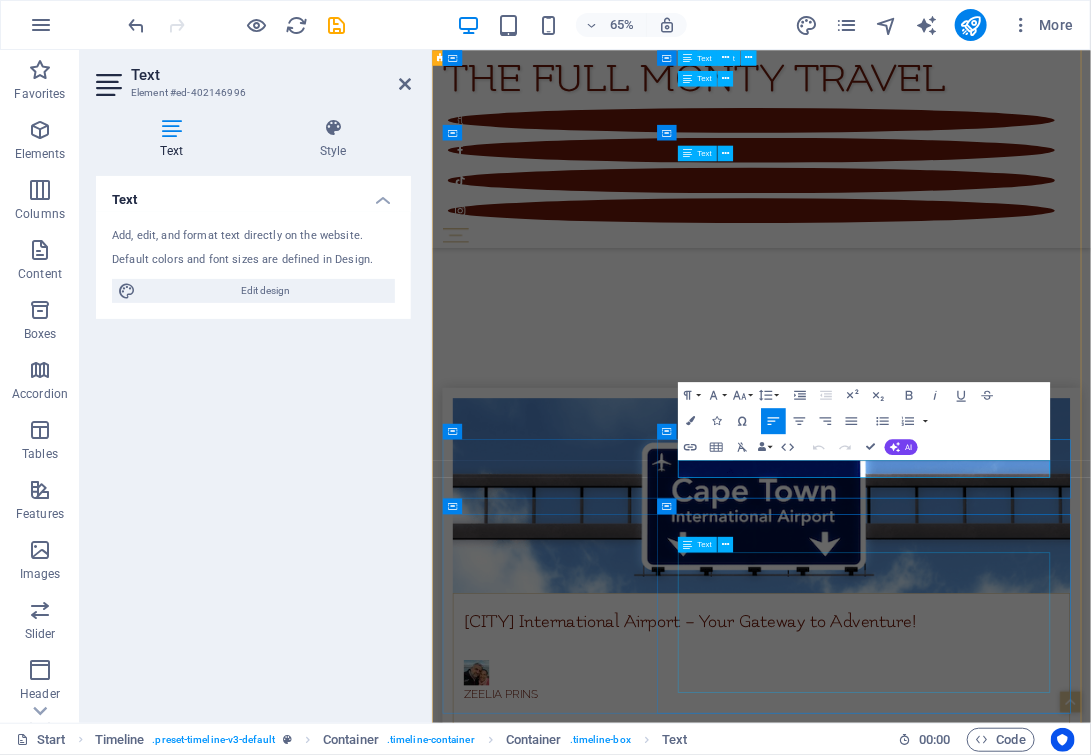 click on "De Hoop Nature Reserve - [CITY]/ [CITY] Wine, Whales & Music Leopard's Leap - [CITY] Fabulous French Fête Daisy Jones Bar @ Summerhill Wines - [CITY] Die Vyftigers" at bounding box center (958, 6434) 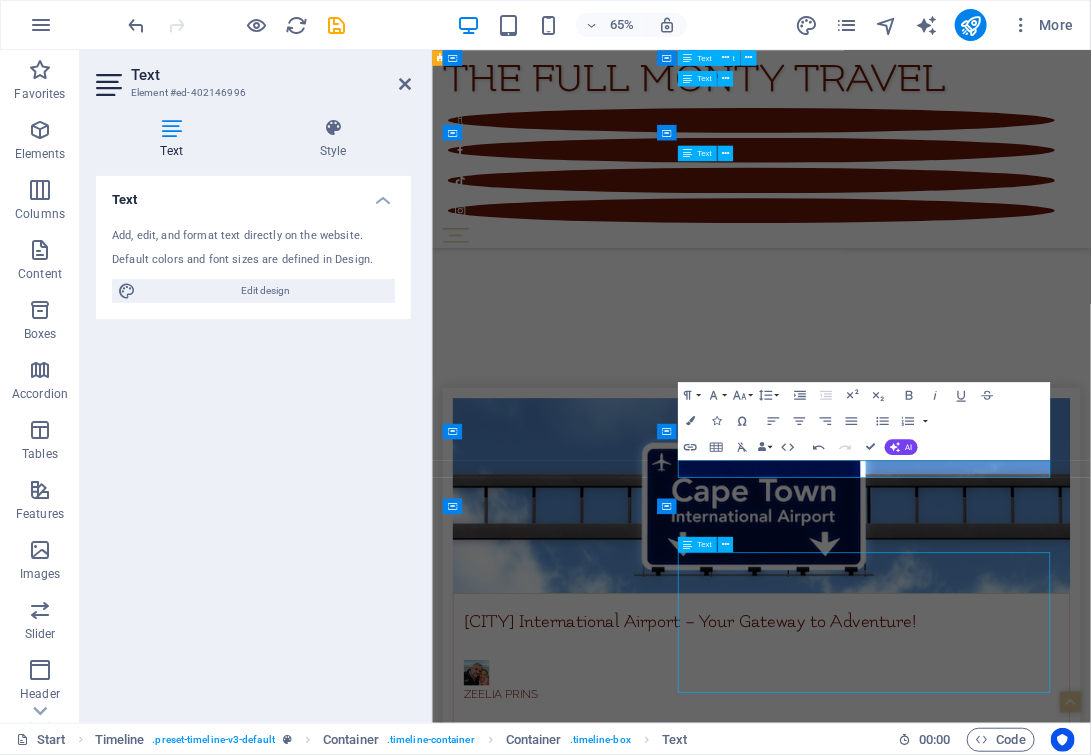 click on "De Hoop Nature Reserve - [CITY]/ [CITY] Wine, Whales & Music Leopard's Leap - [CITY] Fabulous French Fête Daisy Jones Bar @ Summerhill Wines - [CITY] Die Vyftigers" at bounding box center (958, 6434) 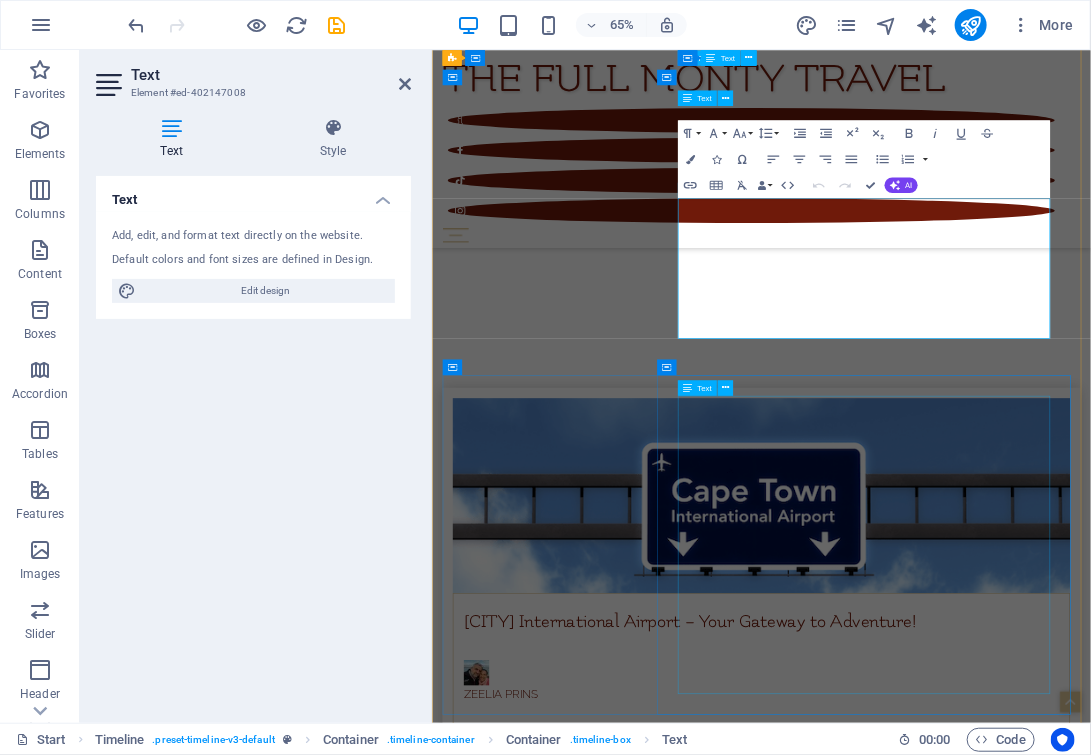 scroll, scrollTop: 7033, scrollLeft: 0, axis: vertical 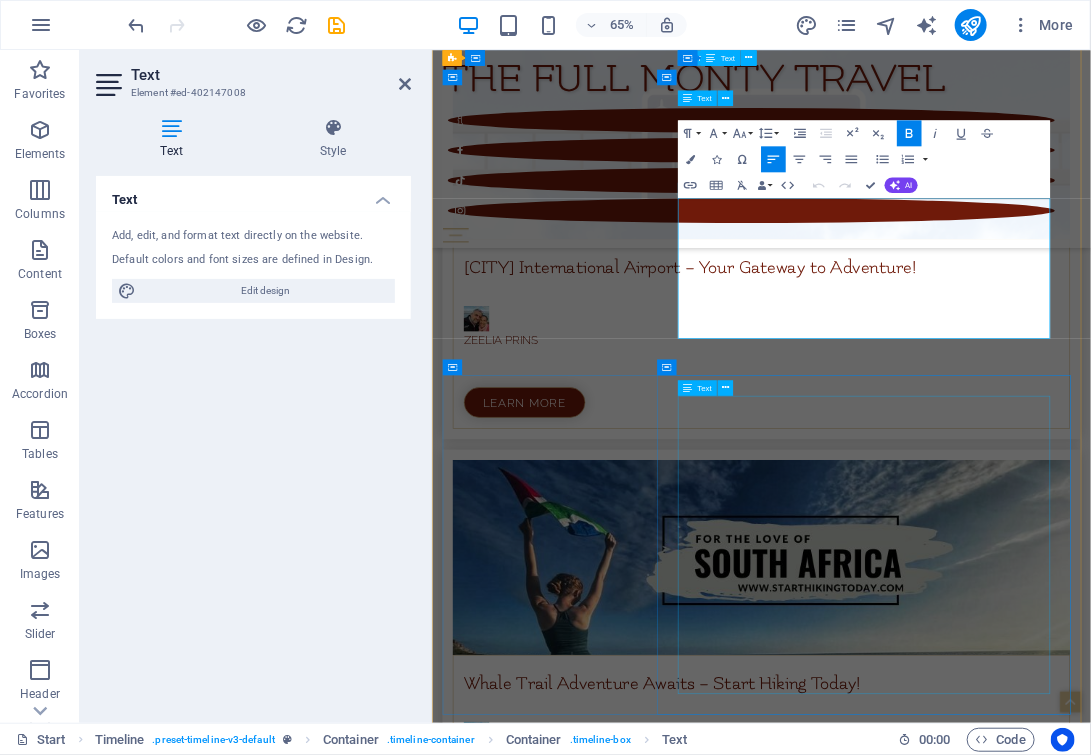 type 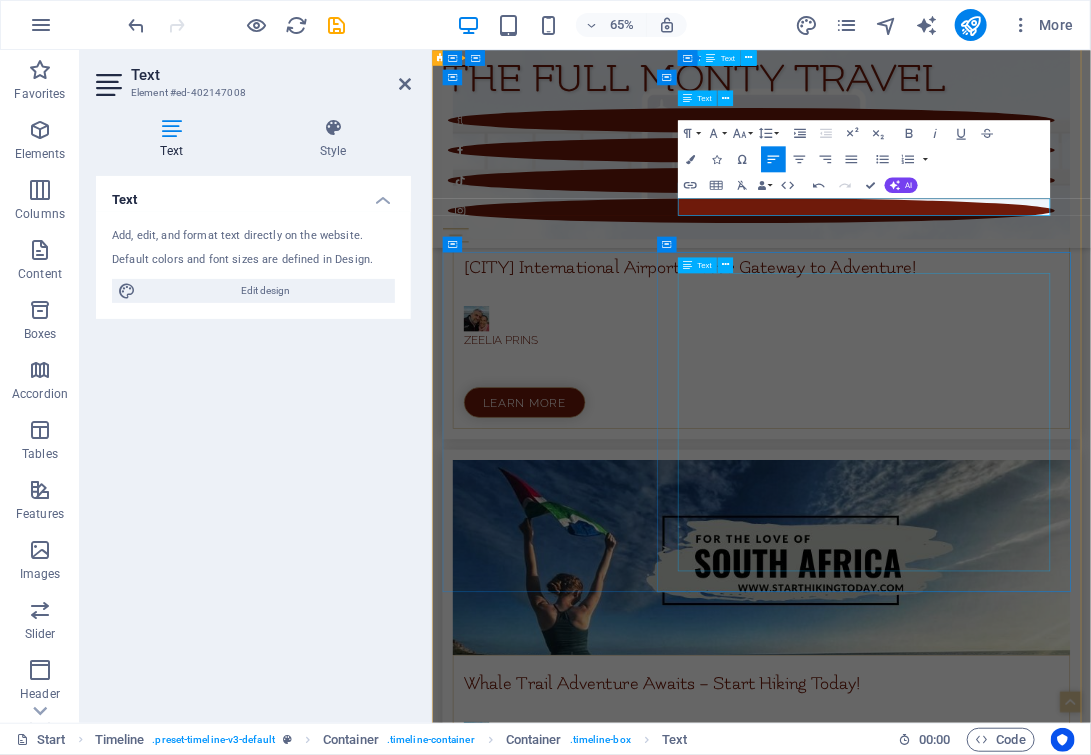 click on "Hartenberg - [CITY] Paired Lunch in their Underground Cellar [PLACE] - [CITY] Wine, Whales & Music Delheim - [CITY] Trail Fun Winter Series Franschhoek Bastille Festival Daisy Jones Bar @ Summerhill Wines - [CITY] Villians: The Show Kirabo - [CITY] Tasting Table" at bounding box center (958, 6144) 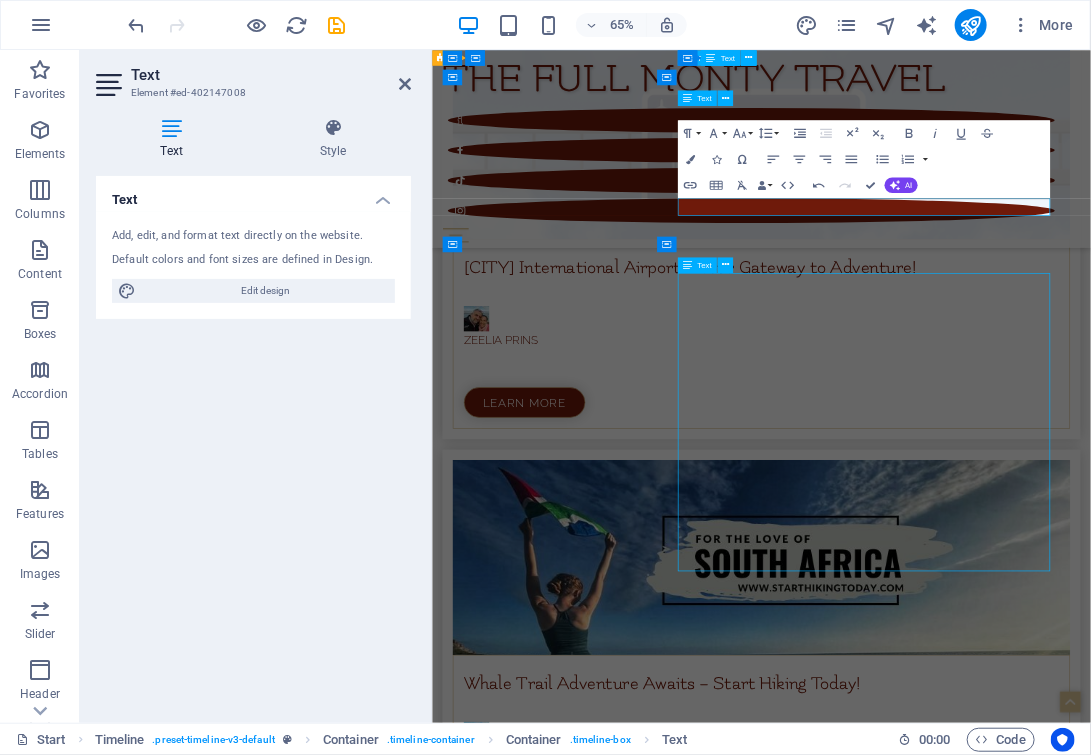click on "Hartenberg - [CITY] Paired Lunch in their Underground Cellar [PLACE] - [CITY] Wine, Whales & Music Delheim - [CITY] Trail Fun Winter Series Franschhoek Bastille Festival Daisy Jones Bar @ Summerhill Wines - [CITY] Villians: The Show Kirabo - [CITY] Tasting Table" at bounding box center (958, 6144) 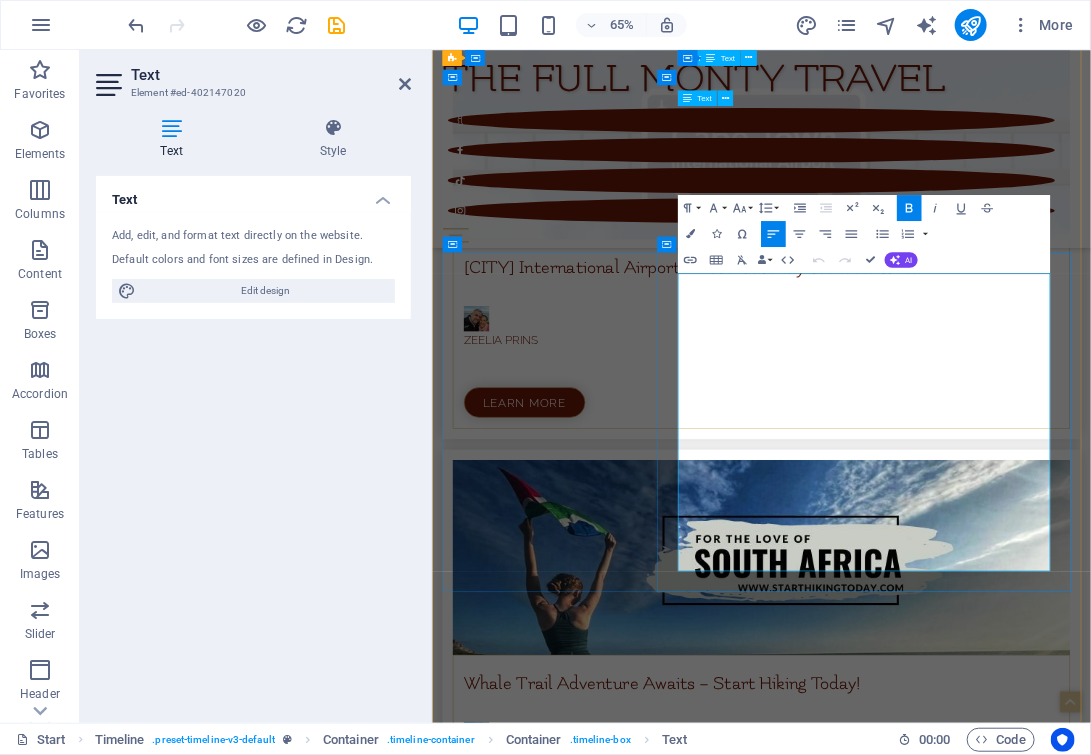 type 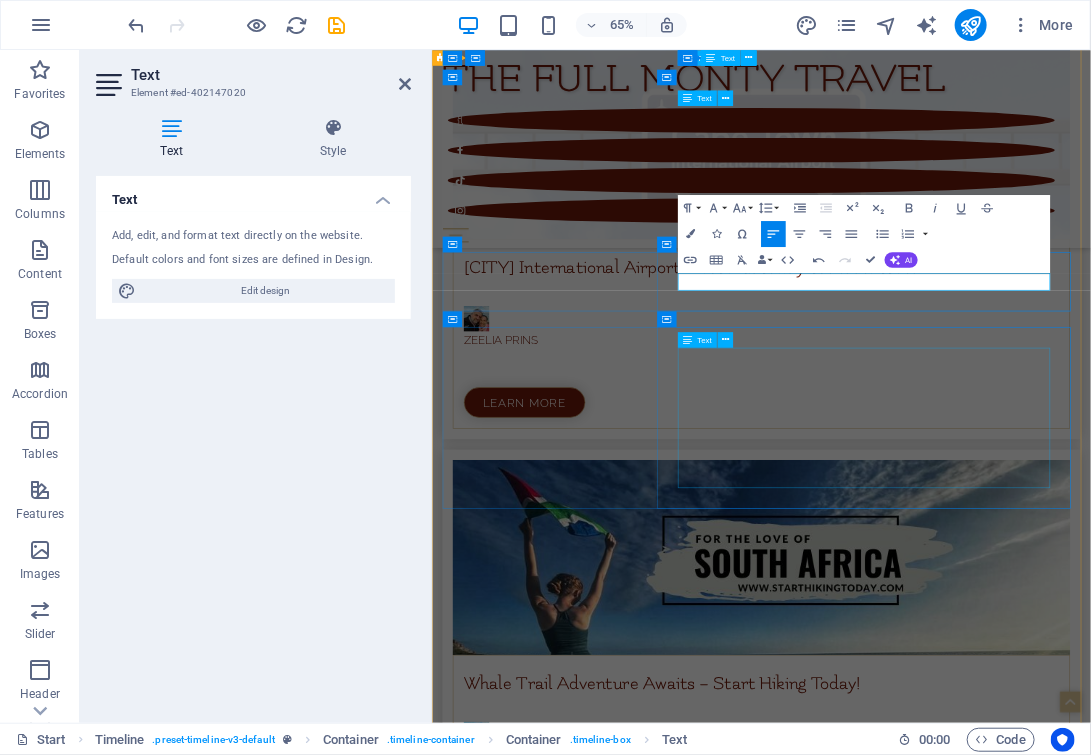 click on "Hartenberg  - [CITY] Paired Lunch in their Underground Cellar   De Hoop Nature Reserve  - [CITY]/ [CITY] Wine, Whales & Music Daisy Jones Bar @ Summerhill Wines  - [CITY] A [PERSON] Tribute" at bounding box center (958, 6158) 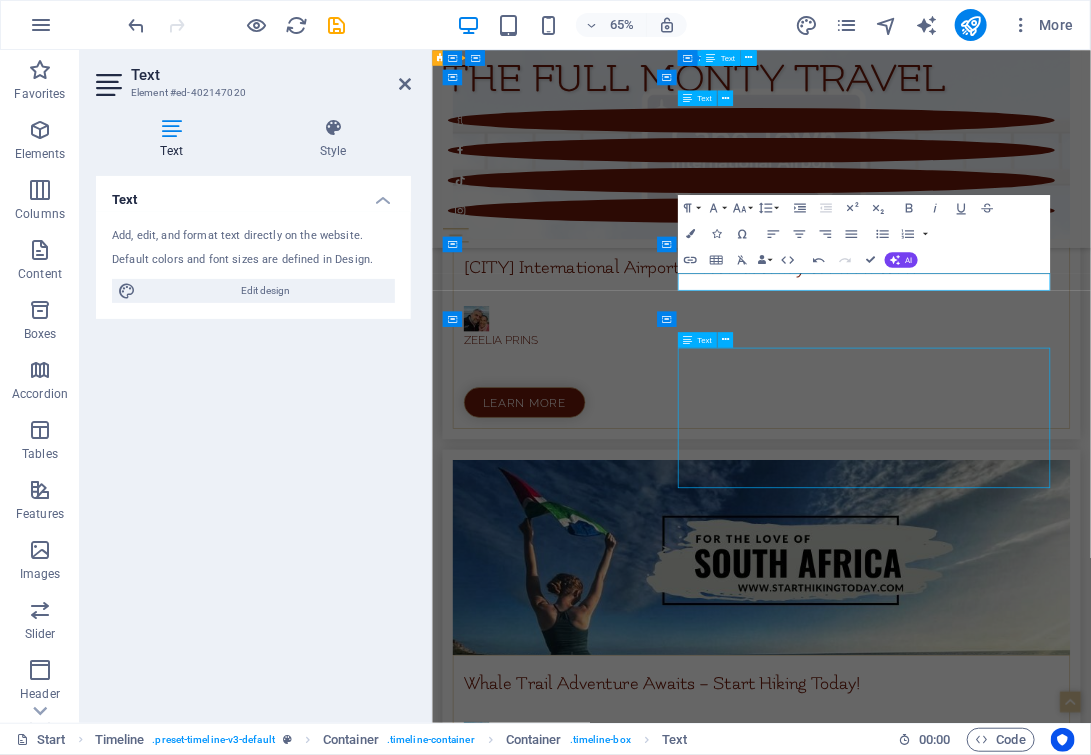 click on "Hartenberg  - [CITY] Paired Lunch in their Underground Cellar   De Hoop Nature Reserve  - [CITY]/ [CITY] Wine, Whales & Music Daisy Jones Bar @ Summerhill Wines  - [CITY] A [PERSON] Tribute" at bounding box center [958, 6158] 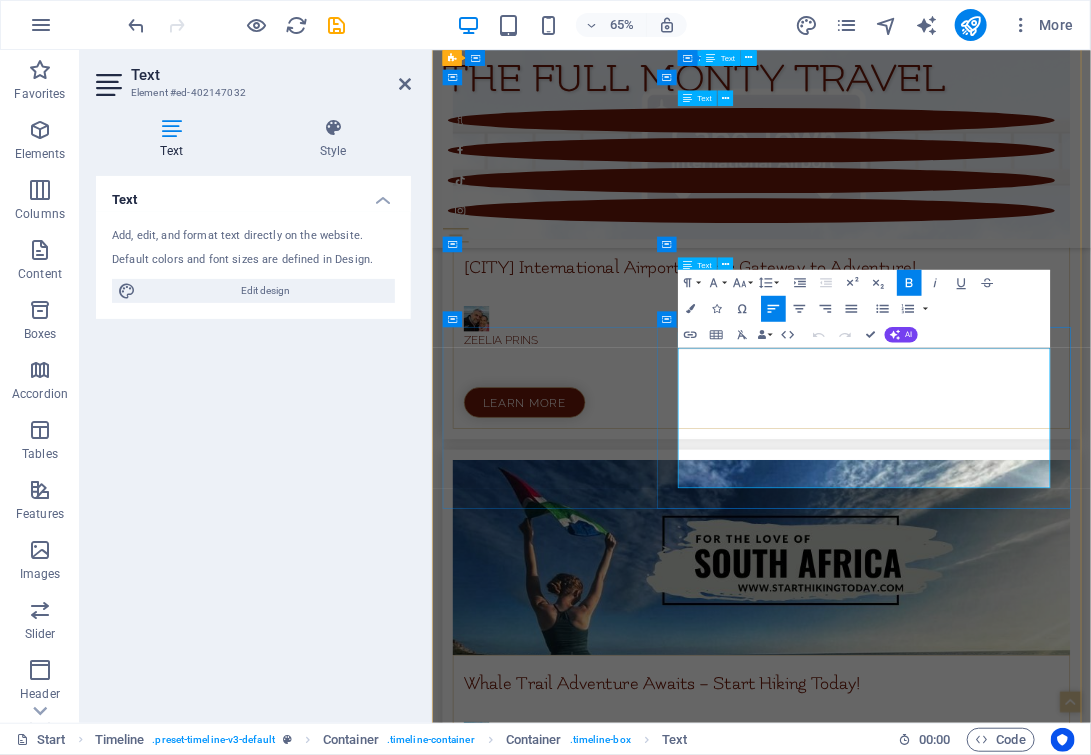 type 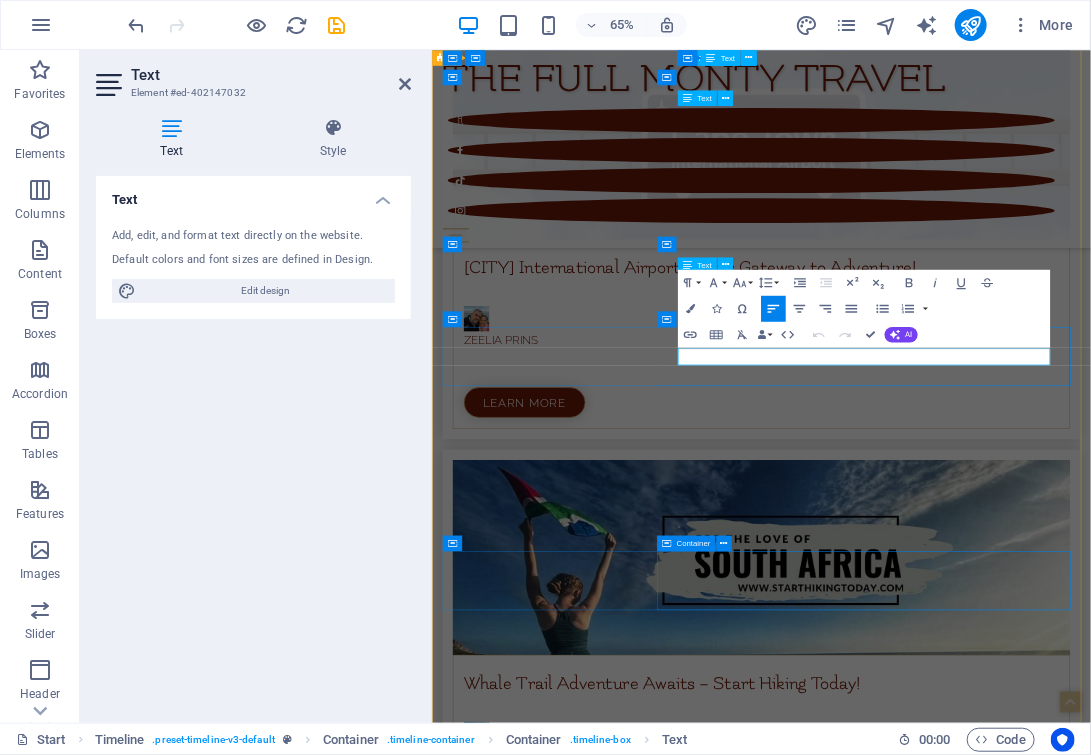 scroll, scrollTop: 7366, scrollLeft: 0, axis: vertical 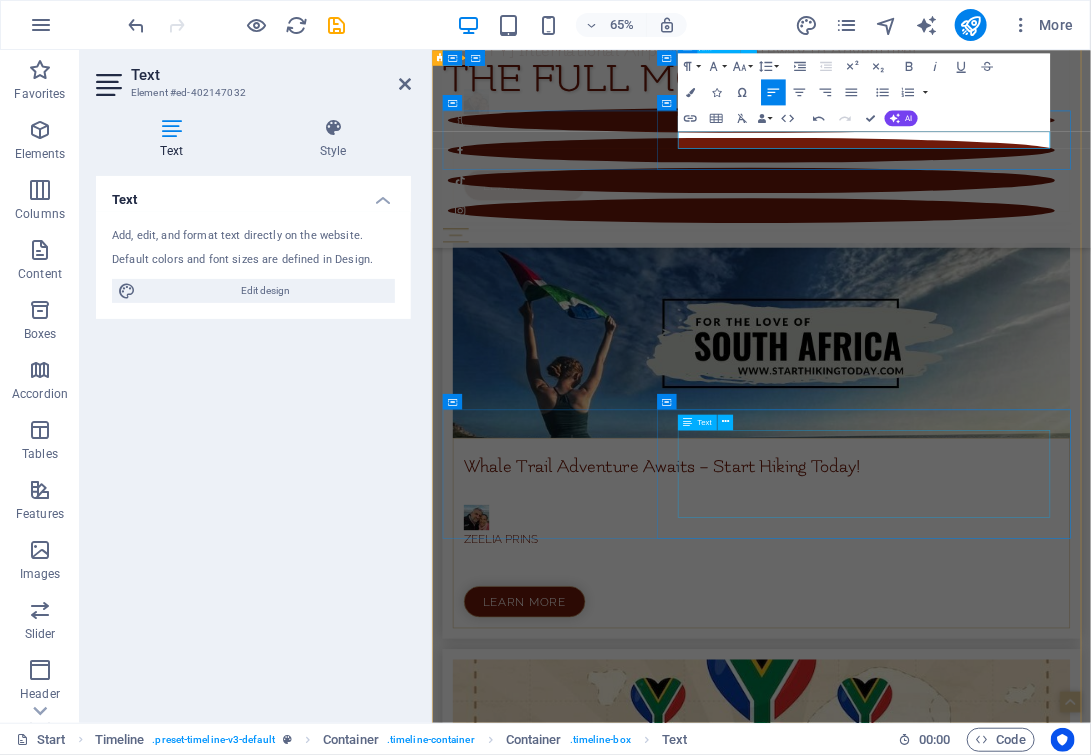 click on "[LAST]  - [CITY] [LAST] [LAST] Dinners [LAST]  - [CITY] Introduction to [LAST] [LAST] Drawing" at bounding box center (958, 6320) 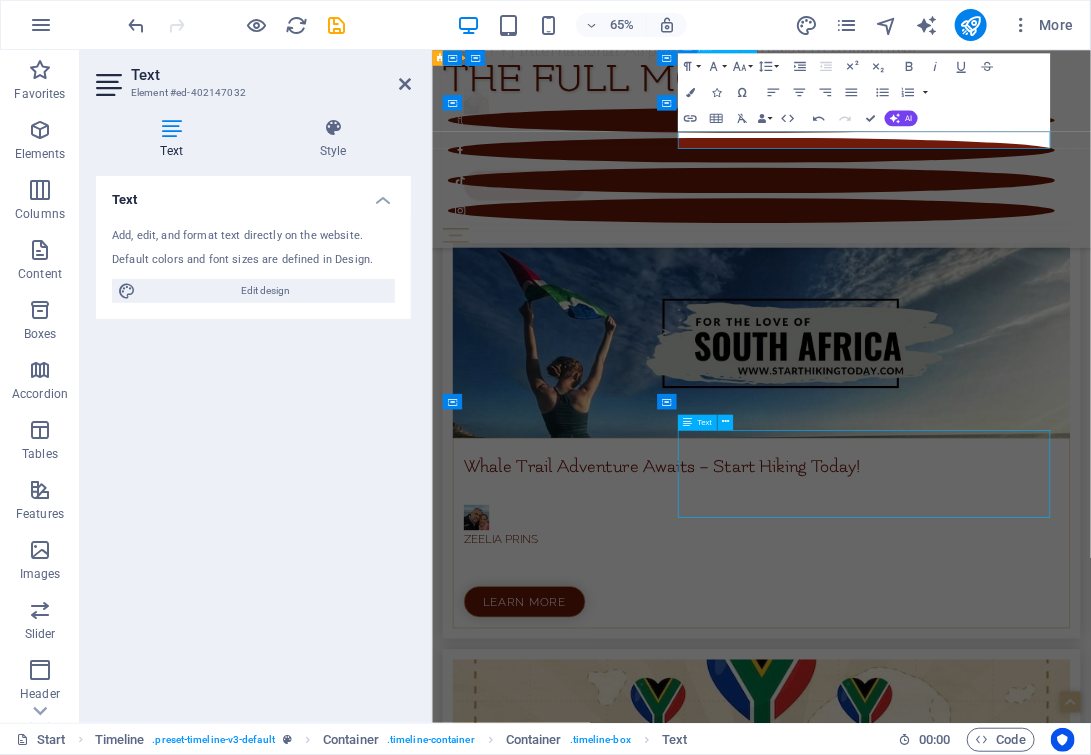 click on "[LAST]  - [CITY] [LAST] [LAST] Dinners [LAST]  - [CITY] Introduction to [LAST] [LAST] Drawing" at bounding box center [958, 6320] 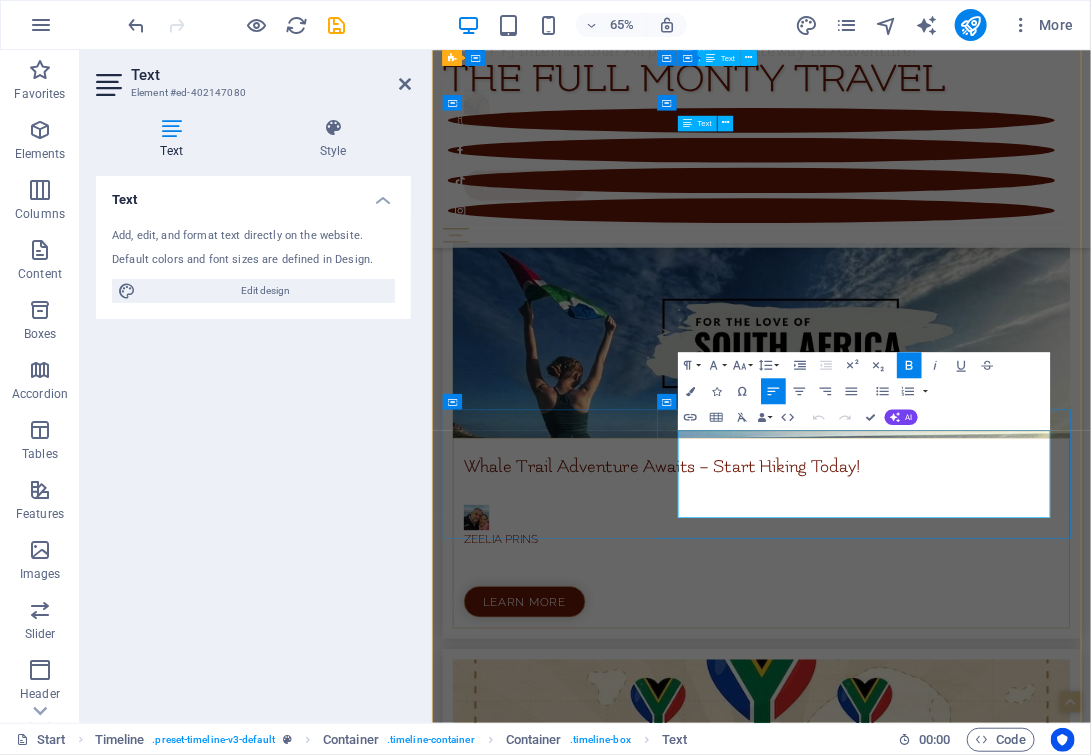 type 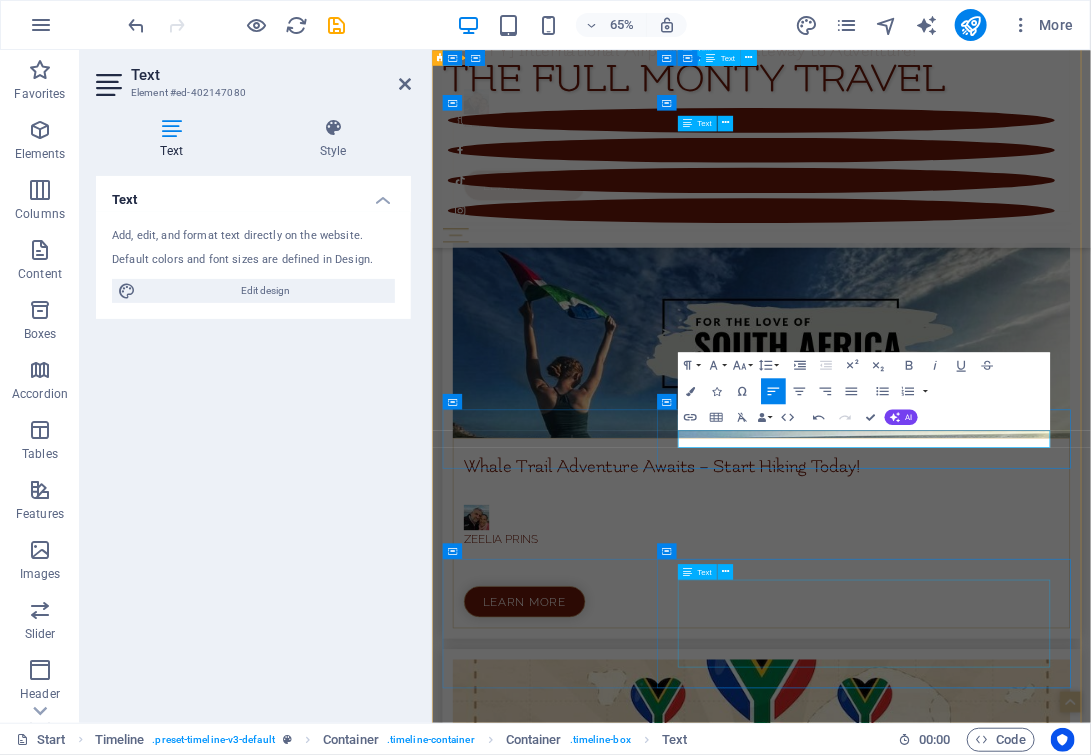 click on "[LAST]  - [CITY] Paired Lunch in their Underground Cellar   [LAST]  - [CITY] [LAST] & [LAST]" at bounding box center (958, 6589) 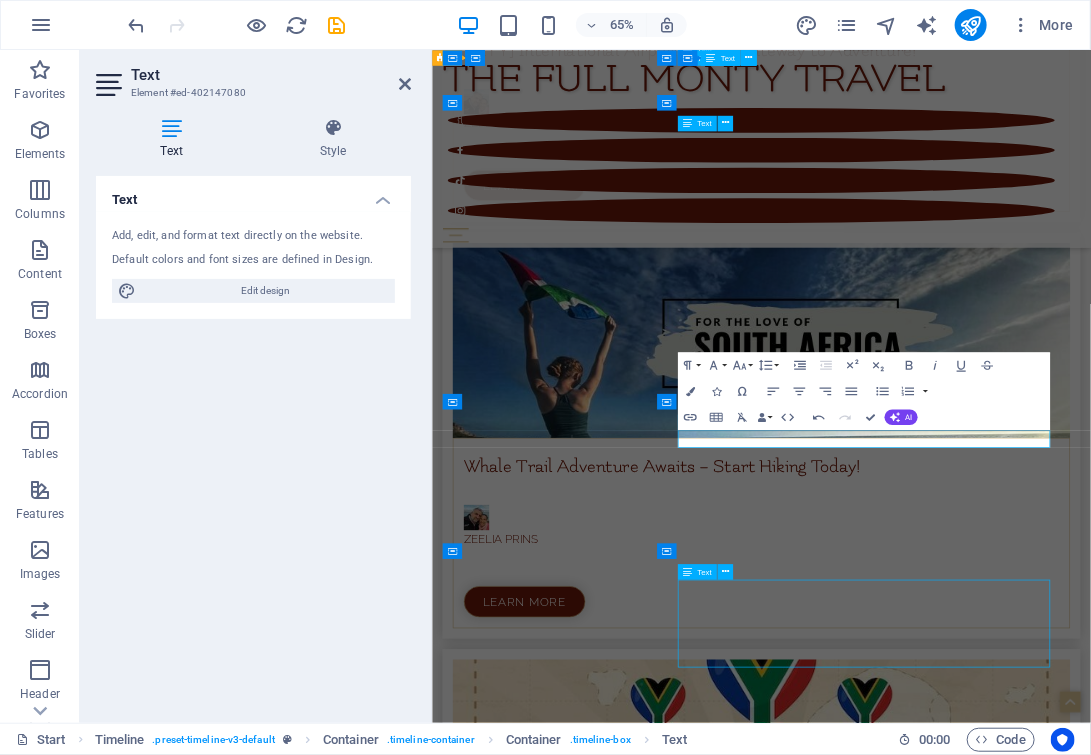 click on "[LAST]  - [CITY] Paired Lunch in their Underground Cellar   [LAST]  - [CITY] [LAST] & [LAST]" at bounding box center (958, 6589) 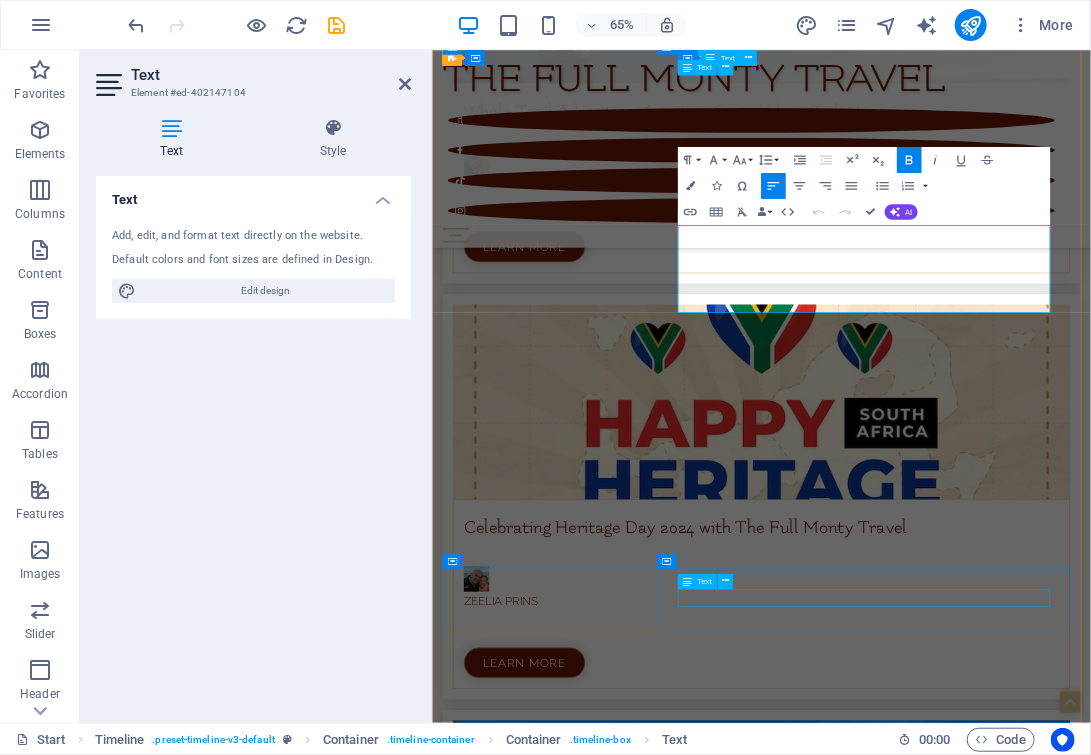type 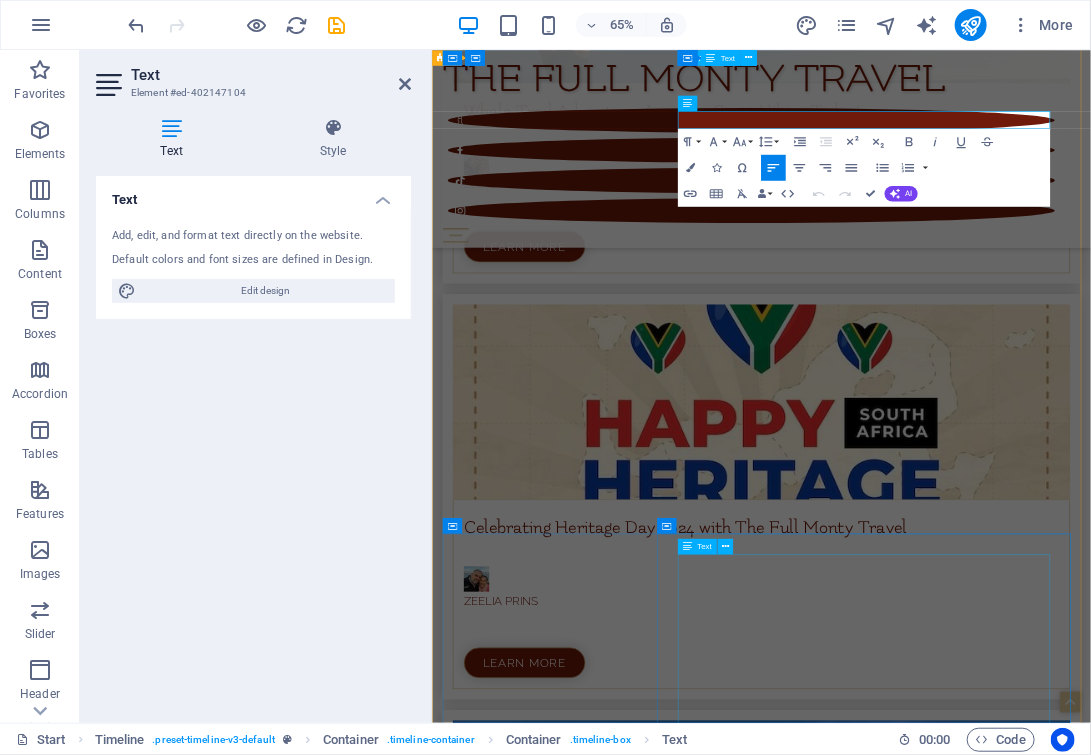 scroll, scrollTop: 8246, scrollLeft: 0, axis: vertical 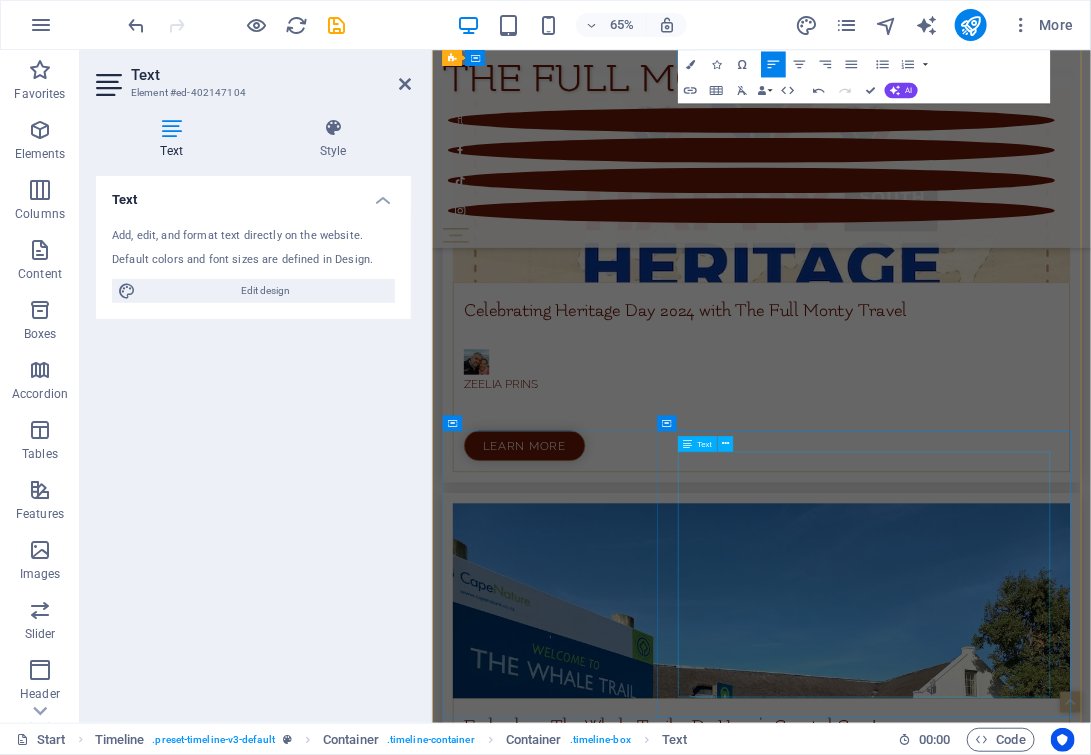 click on "Brookdale  - [CITY] Fire & Wine Dinners [CITY]  - DHL Stadium [PERSON]'s Red Wine Review Shiraz Day Steenberg  - [CITY] Christmas in July @ Tryn Waterkloof  - [CITY] Winemaker's Dinner with Chef [PERSON] & Winemaker [PERSON]" at bounding box center [958, 6596] 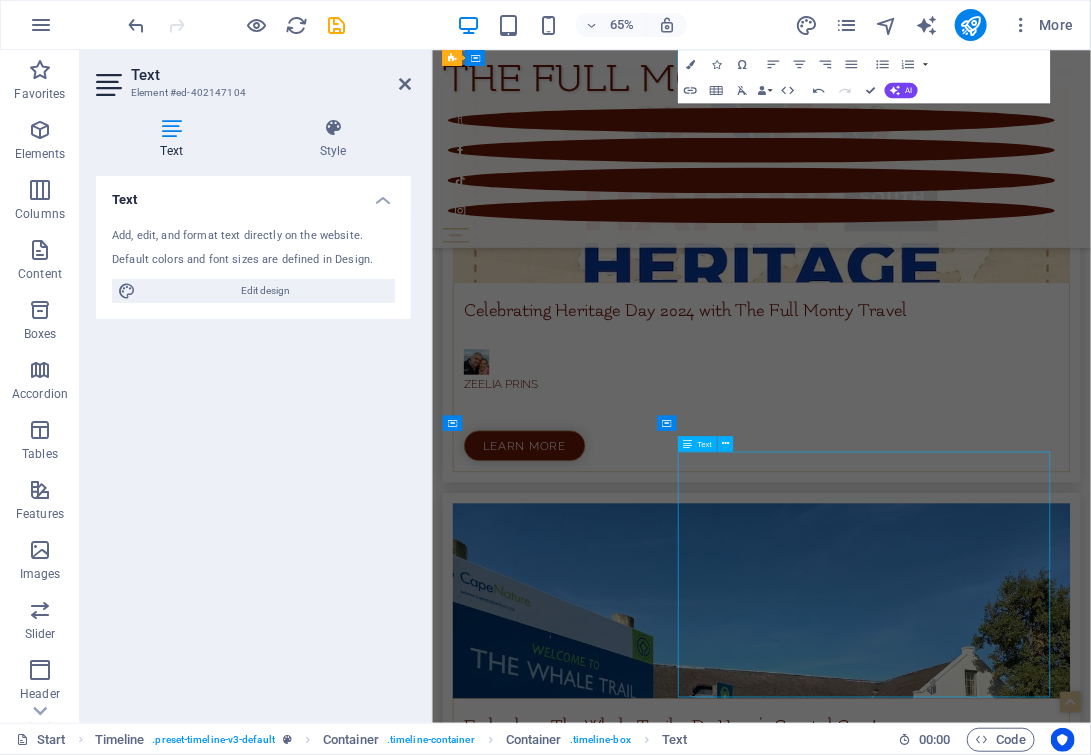 click on "Brookdale  - [CITY] Fire & Wine Dinners [CITY]  - DHL Stadium [PERSON]'s Red Wine Review Shiraz Day Steenberg  - [CITY] Christmas in July @ Tryn Waterkloof  - [CITY] Winemaker's Dinner with Chef [PERSON] & Winemaker [PERSON]" at bounding box center [958, 6596] 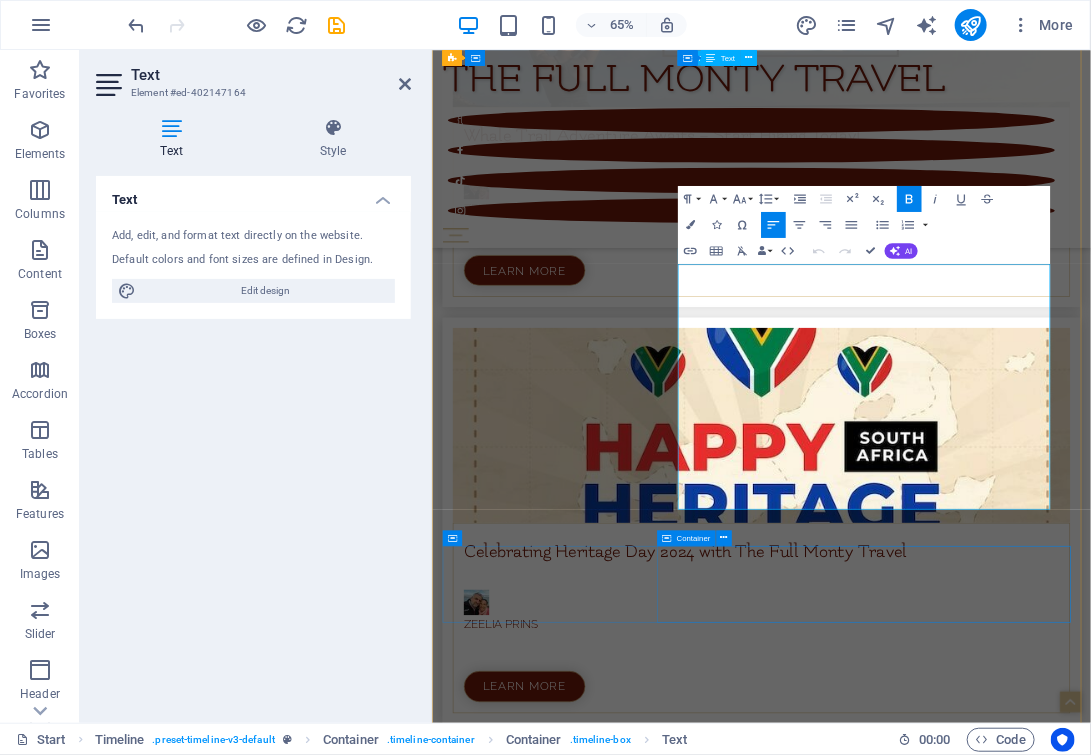 scroll, scrollTop: 8535, scrollLeft: 0, axis: vertical 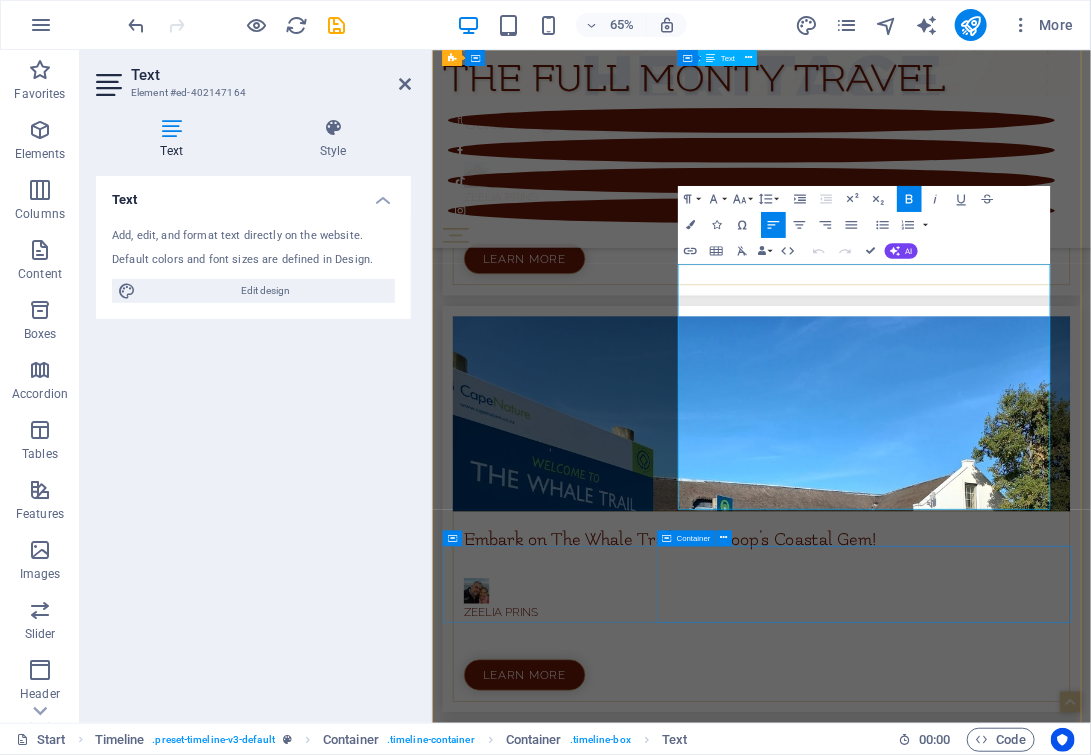 type 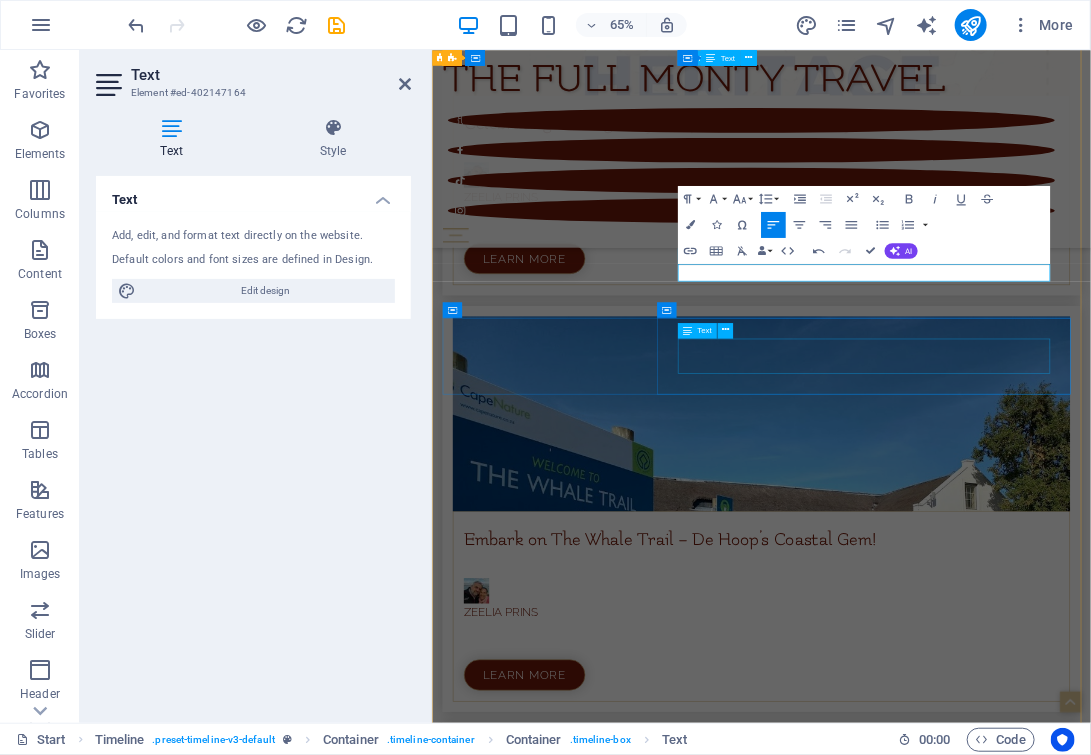 click on "Eikendal – Stellenbosch fondue" at bounding box center (958, 6293) 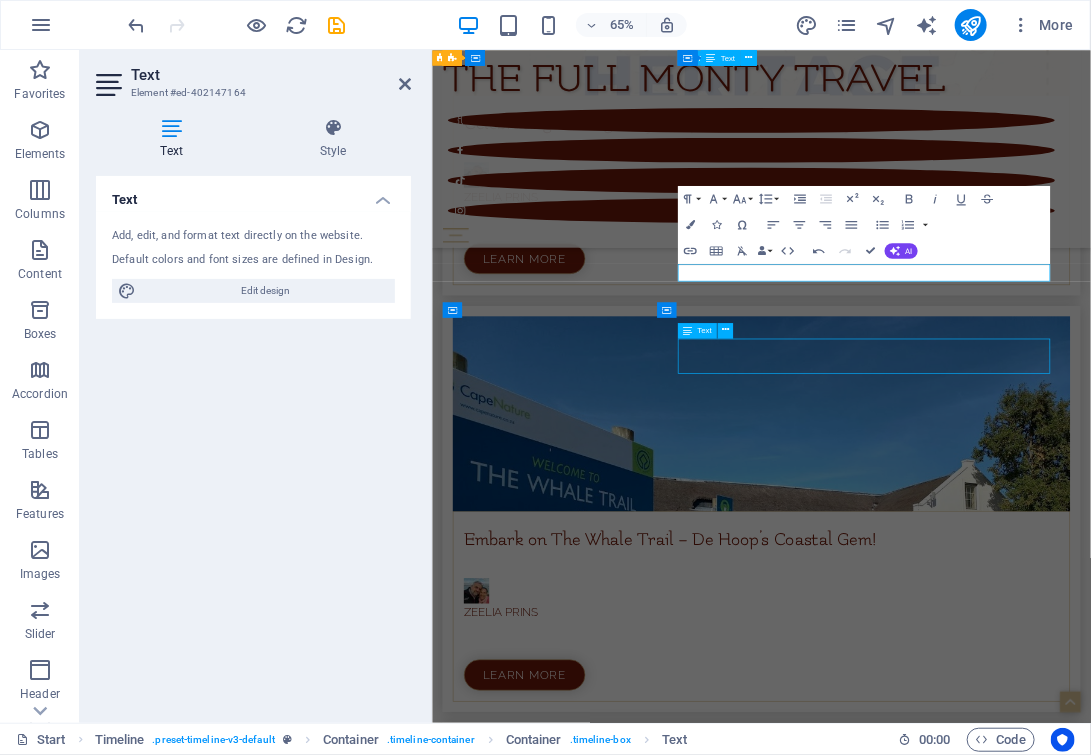 click on "Eikendal – Stellenbosch fondue" at bounding box center [958, 6293] 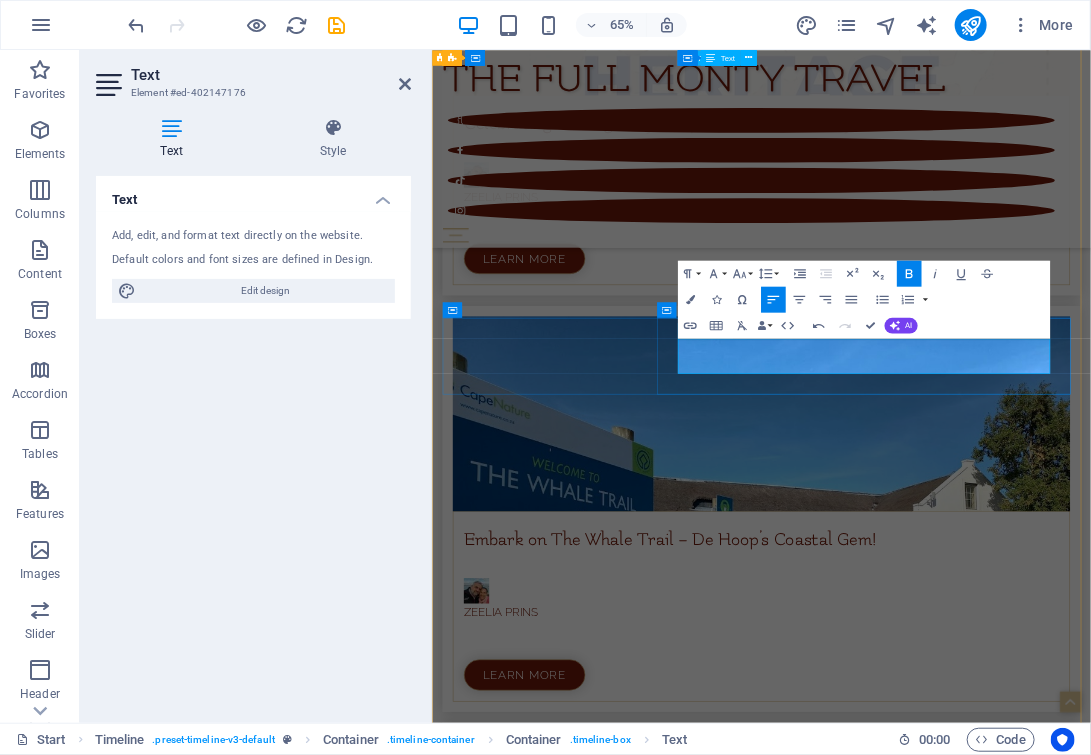 type 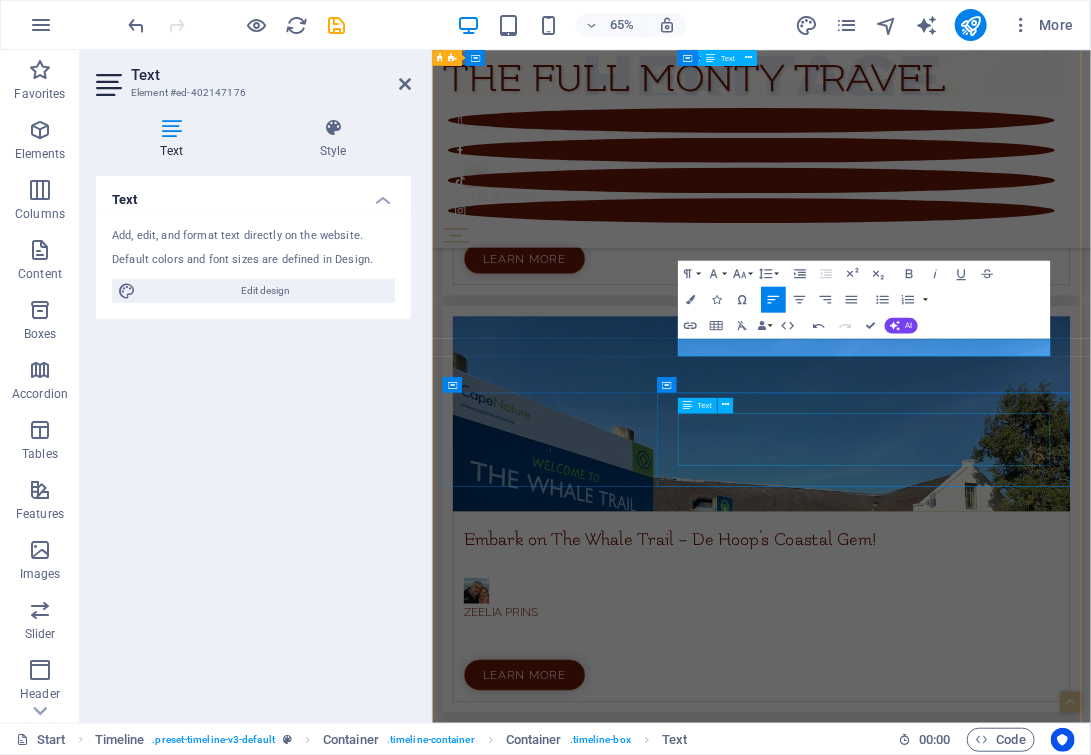 click on "Hartenberg  - [CITY] Paired Lunch in their Underground Cellar" at bounding box center [958, 6440] 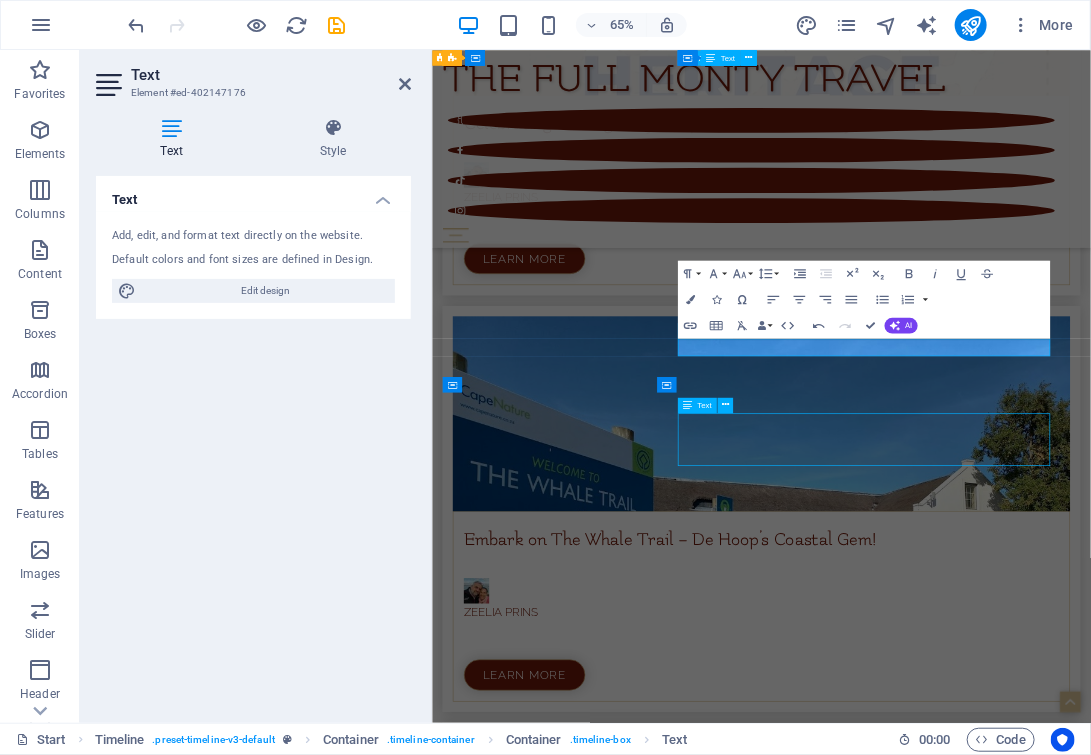 click on "Hartenberg  - [CITY] Paired Lunch in their Underground Cellar" at bounding box center (958, 6440) 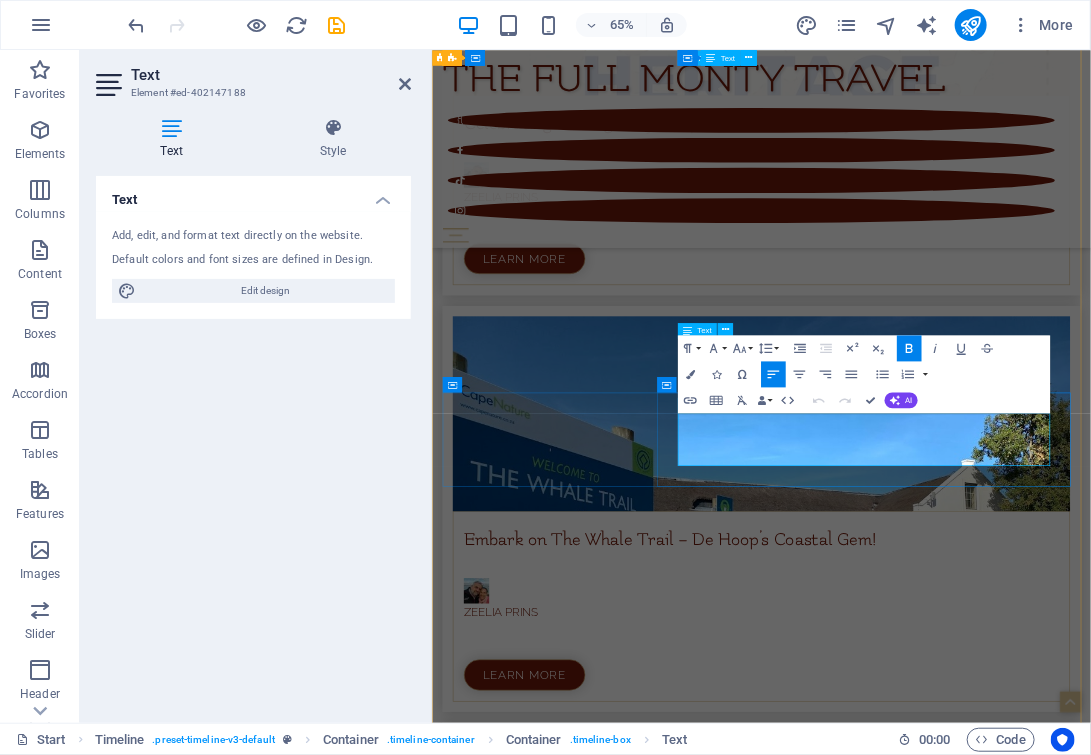type 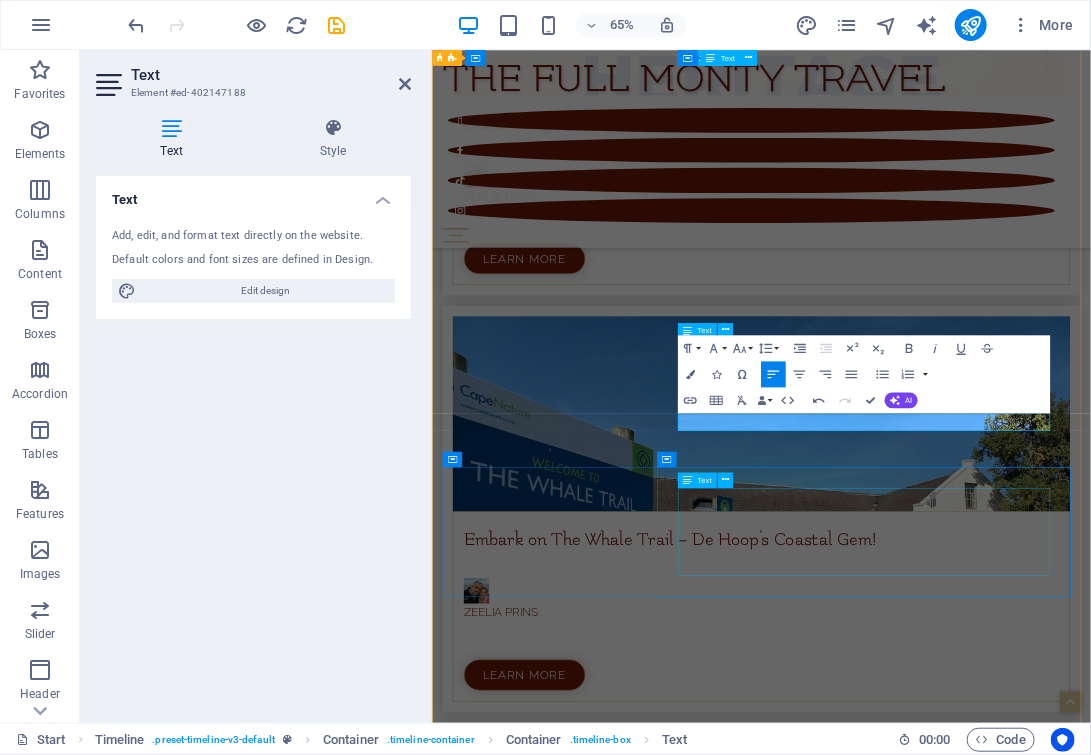 click on "Hartenberg - Stellenbosch Paired Lunch in their Underground Cellar Benguela Cove - Hermanus Pizza & Quiz Sundays" at bounding box center [958, 6601] 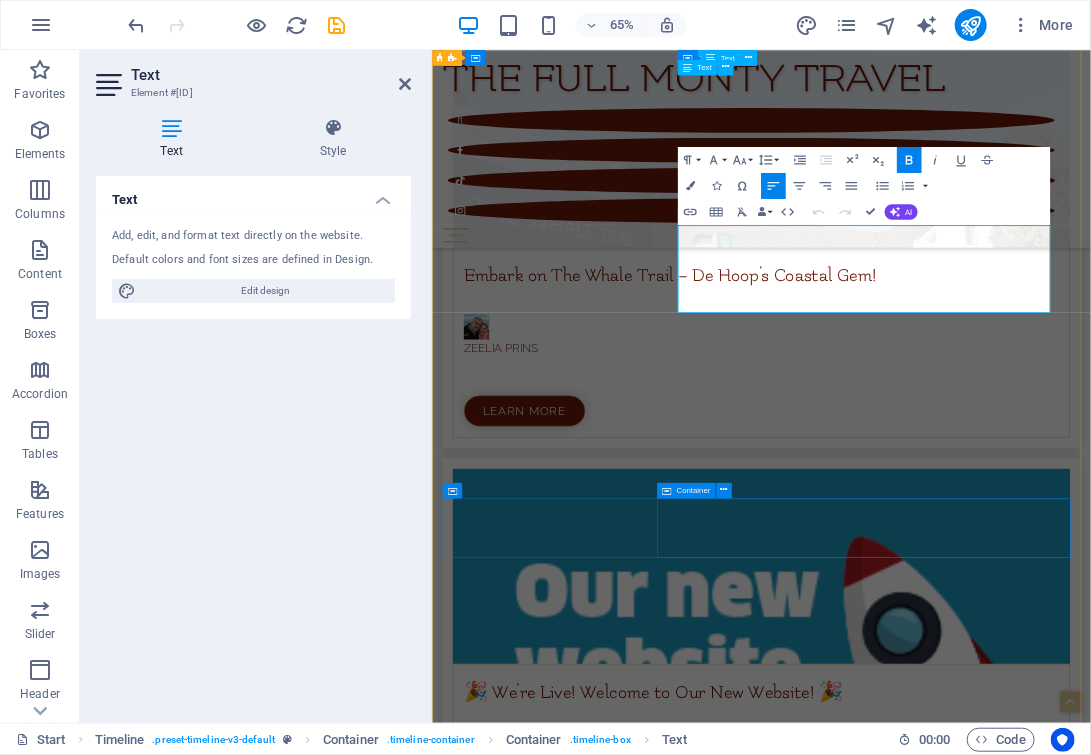 type 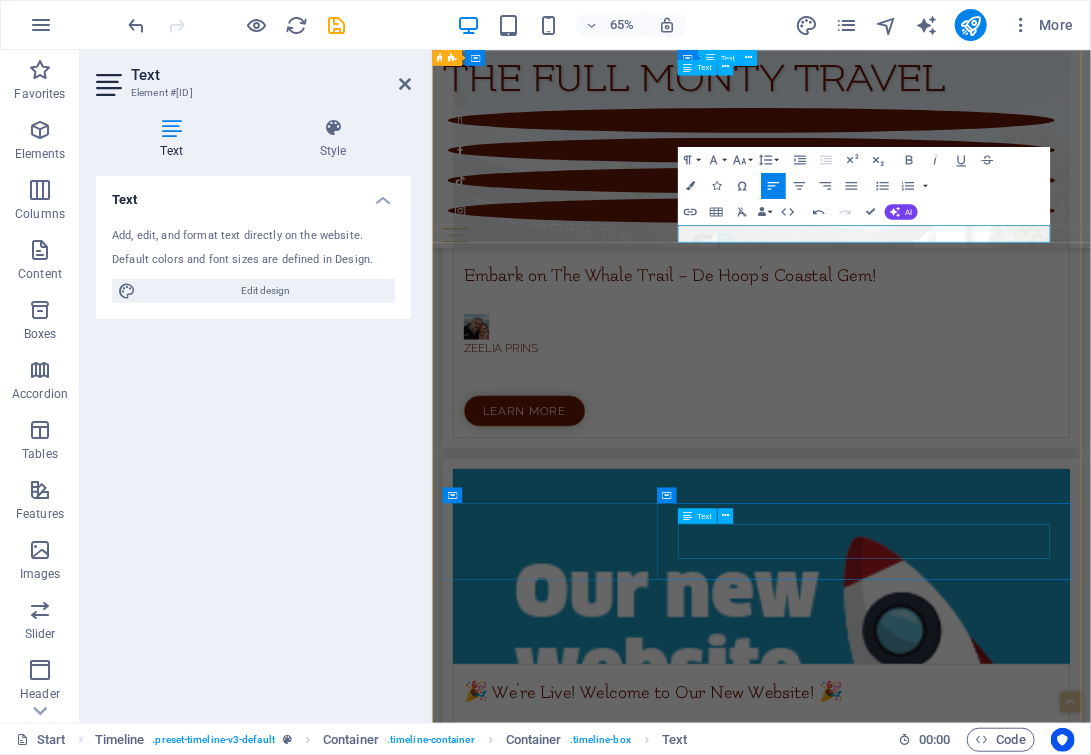 click on "Brookdale  - [CITY] Fire & Wine Dinners" at bounding box center (958, 6693) 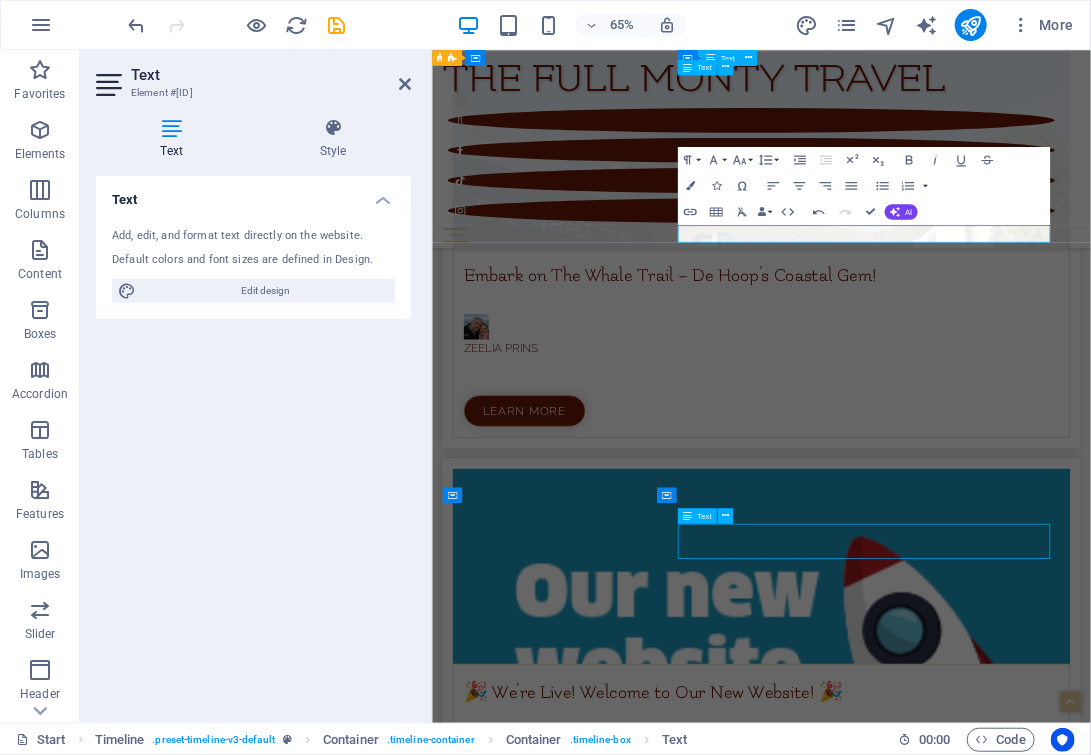 click on "Brookdale  - [CITY] Fire & Wine Dinners" at bounding box center (958, 6693) 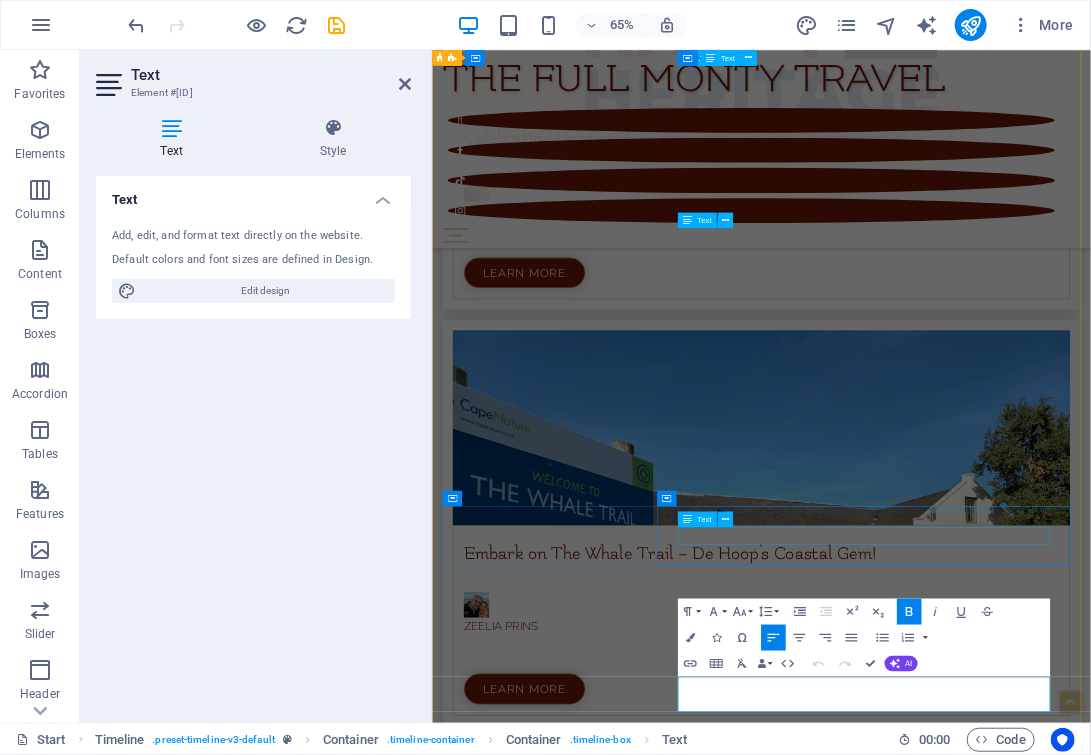 scroll, scrollTop: 8705, scrollLeft: 0, axis: vertical 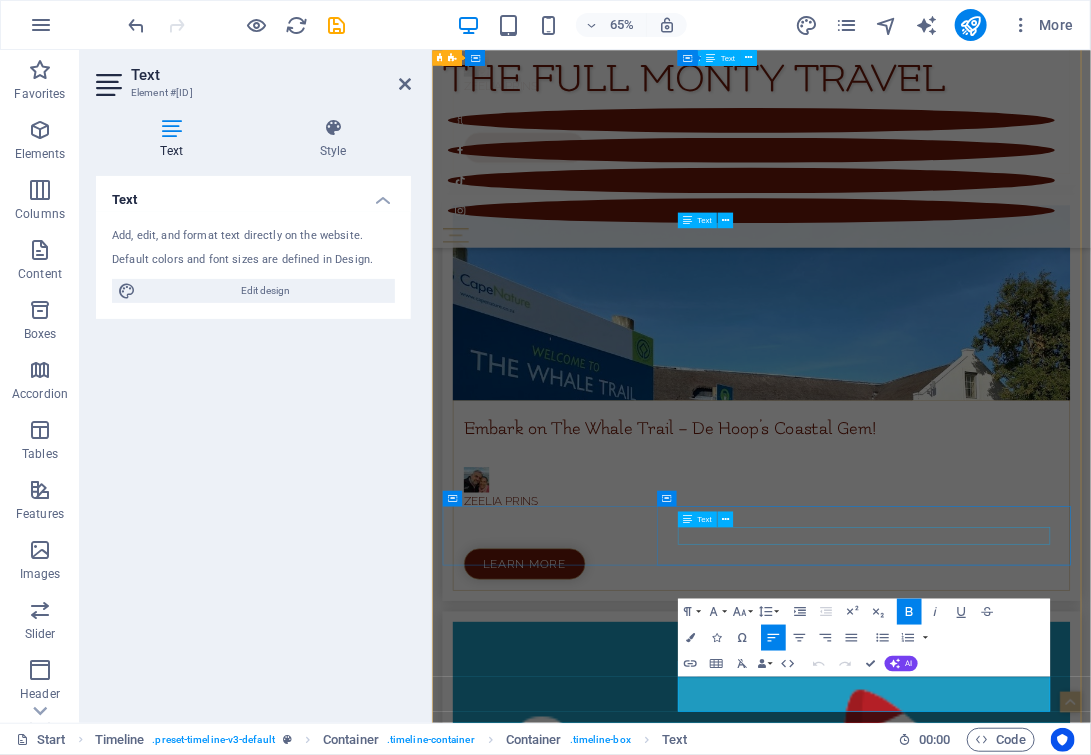 type 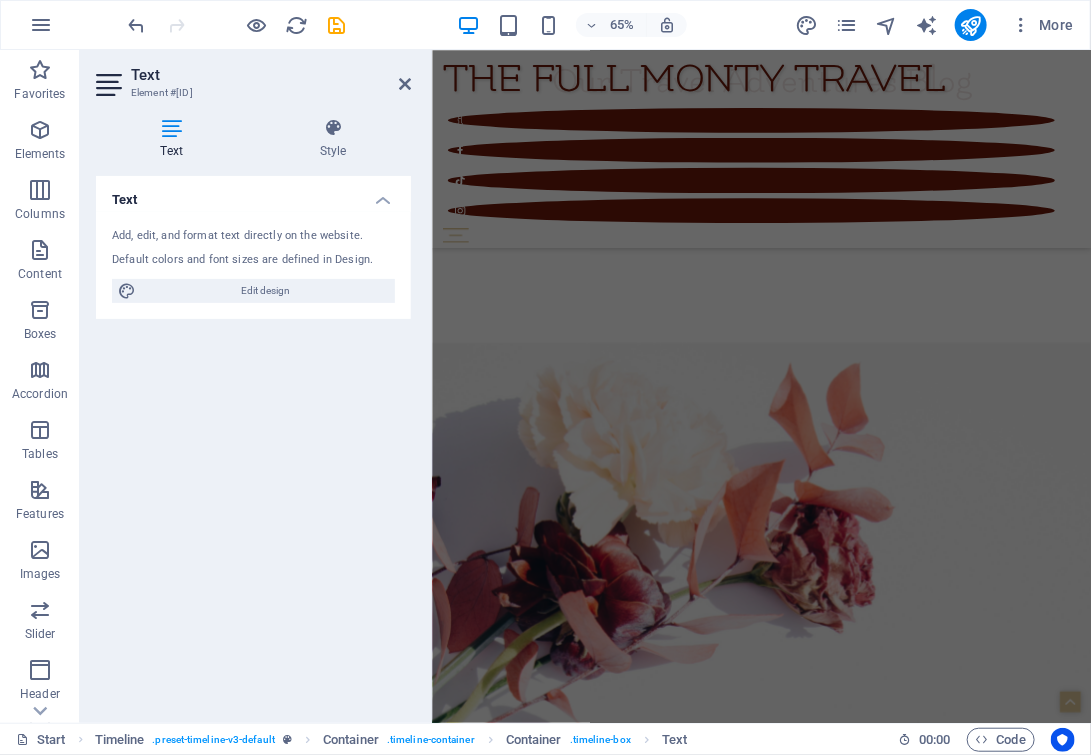 scroll, scrollTop: 5372, scrollLeft: 0, axis: vertical 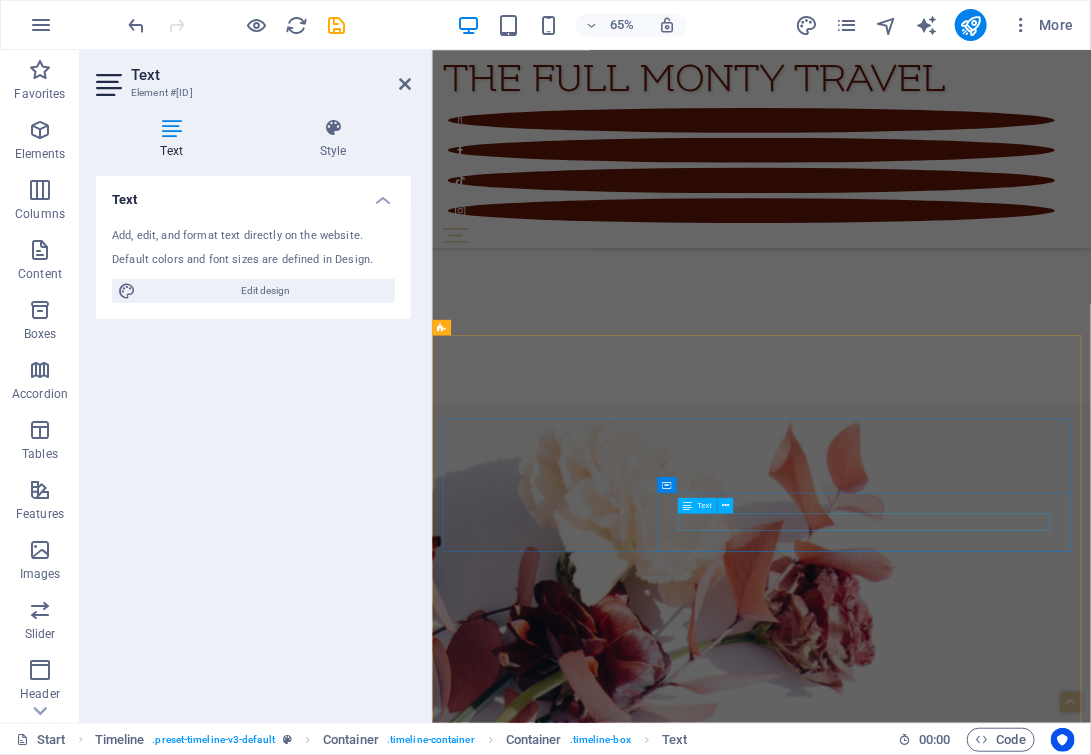 click at bounding box center [958, 6086] 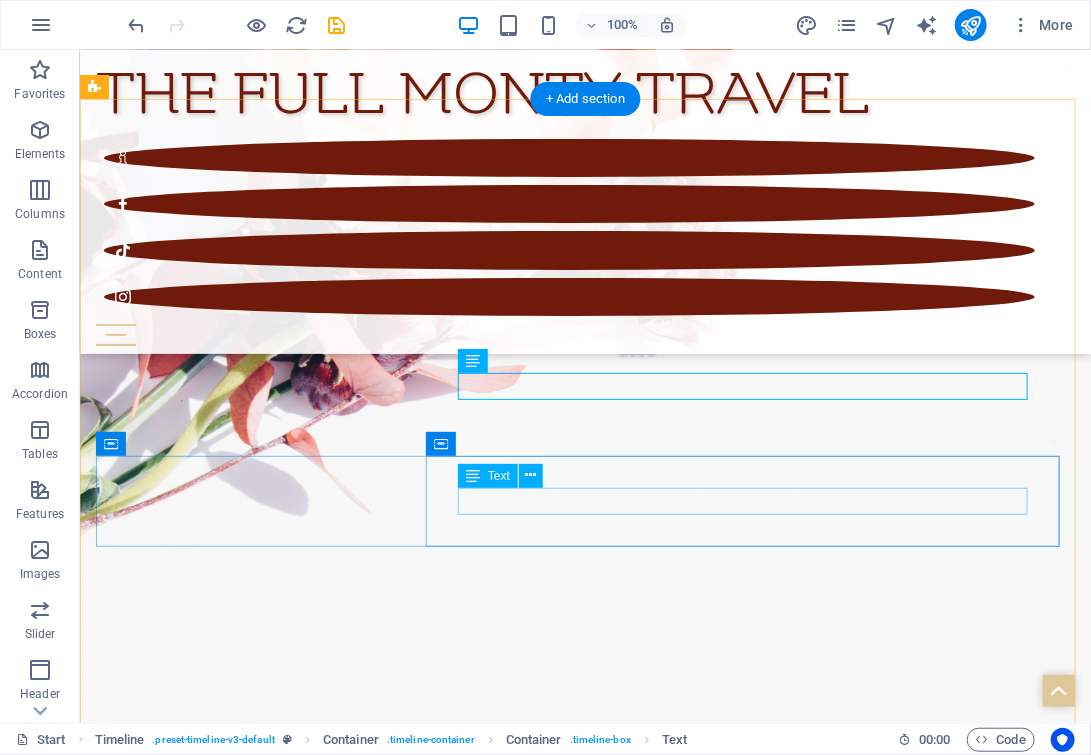 scroll, scrollTop: 5634, scrollLeft: 0, axis: vertical 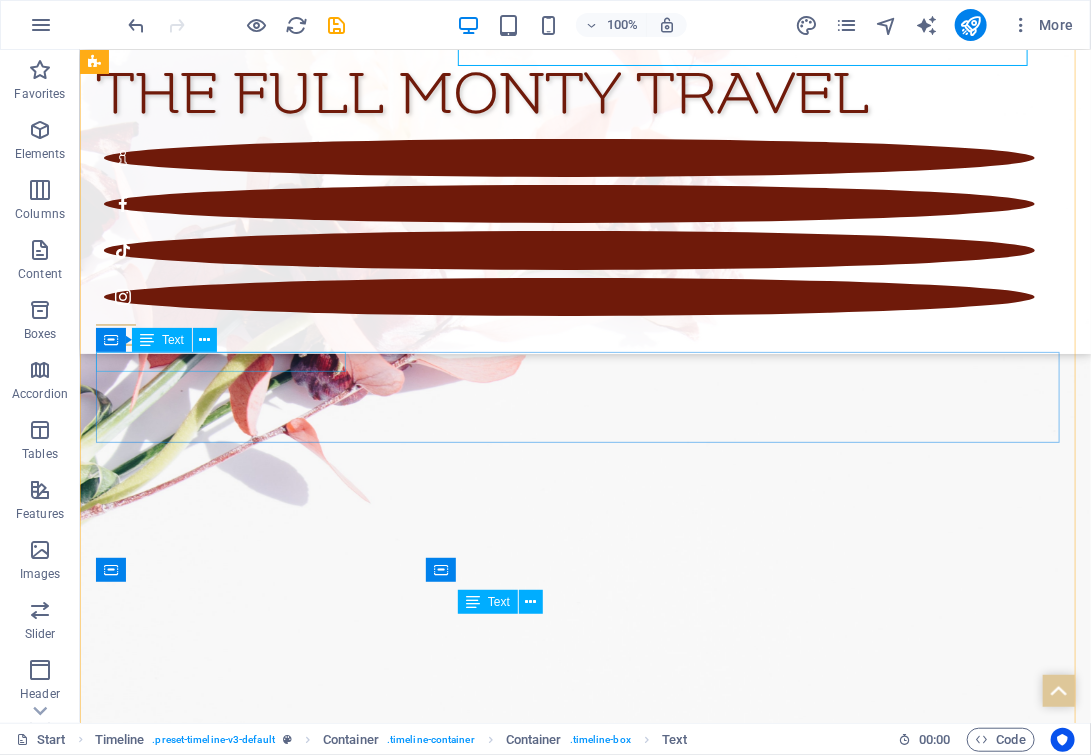click on "[DATE]" at bounding box center (564, 5459) 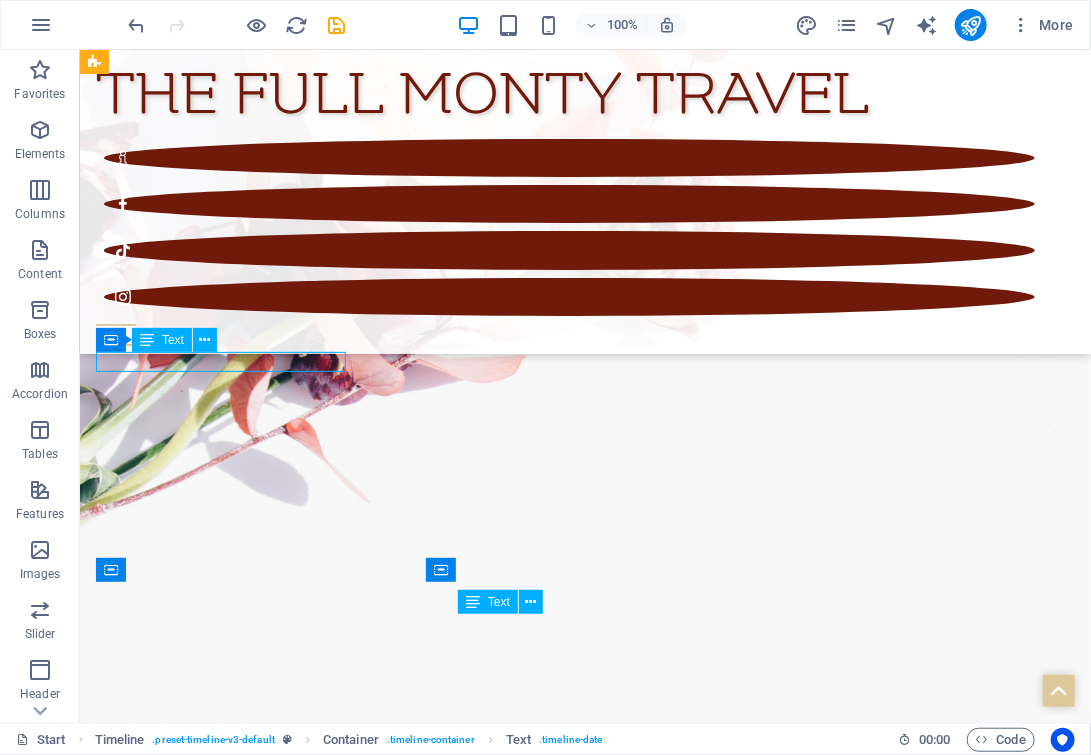 click on "[DATE]" at bounding box center (564, 5459) 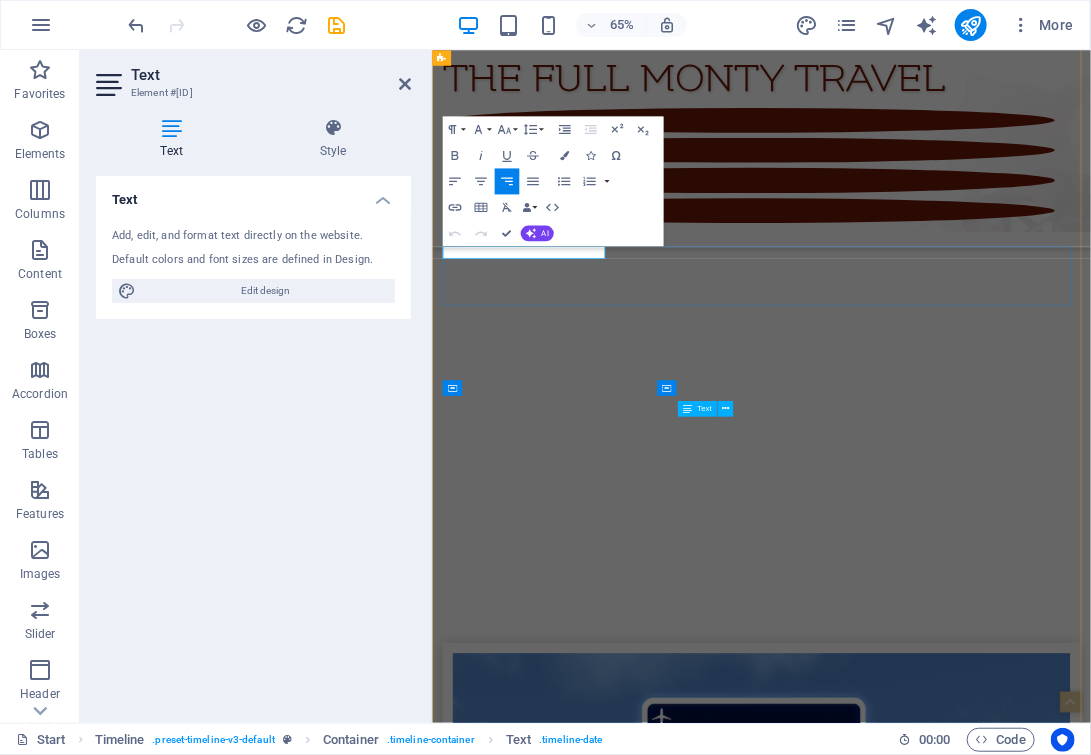 click on "[DATE]" at bounding box center (471, 5711) 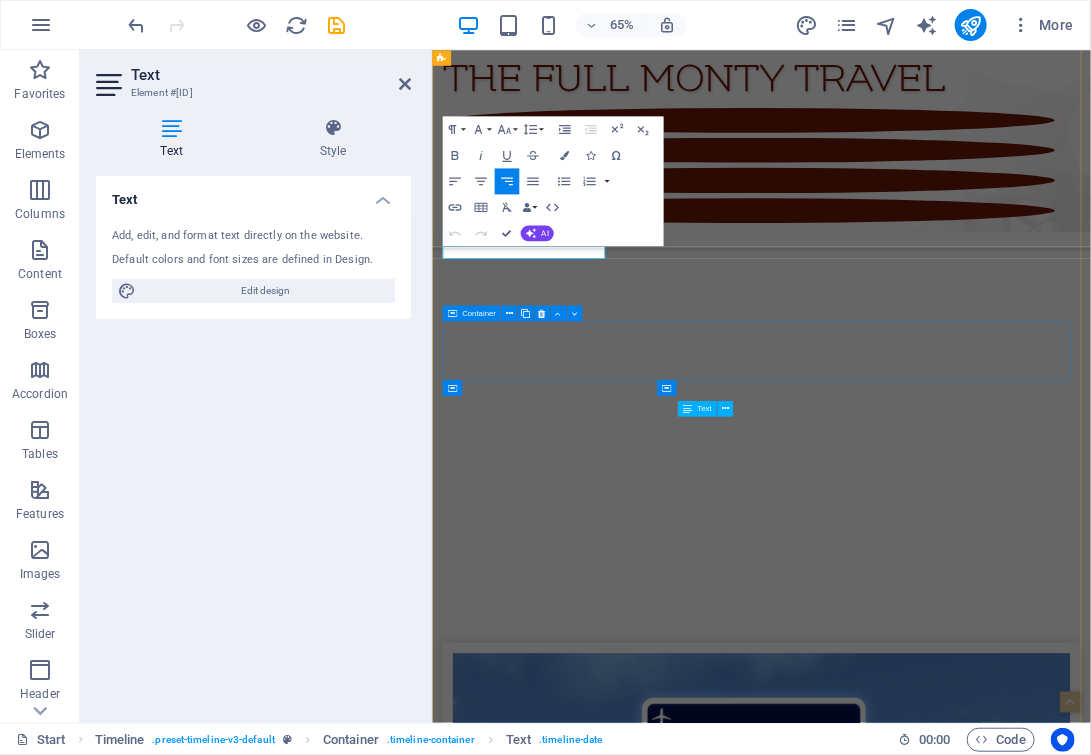 click on "05 August 2025" at bounding box center [938, 5891] 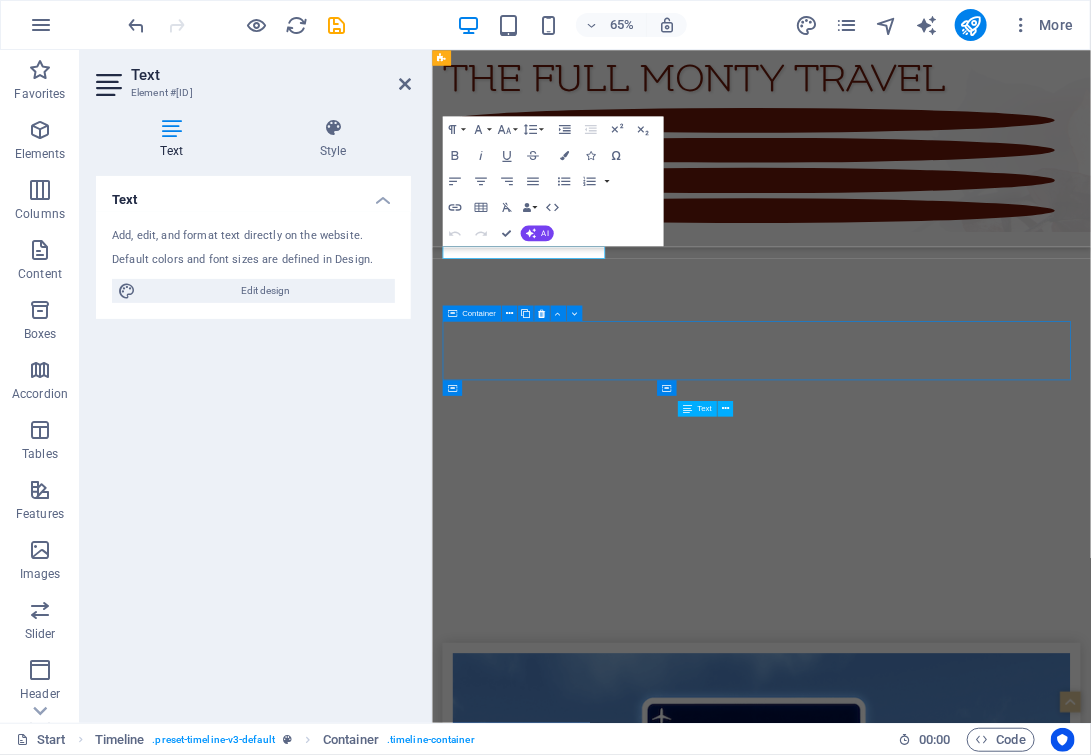 scroll, scrollTop: 5634, scrollLeft: 0, axis: vertical 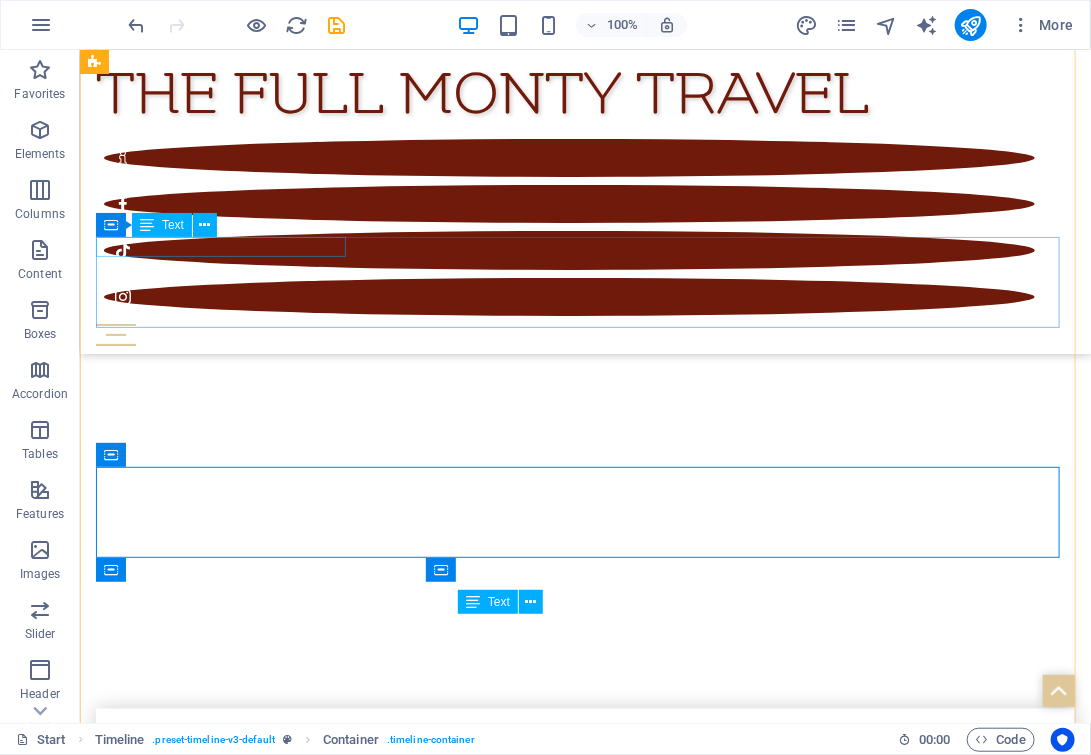 click on "03 July 2025" at bounding box center (564, 5324) 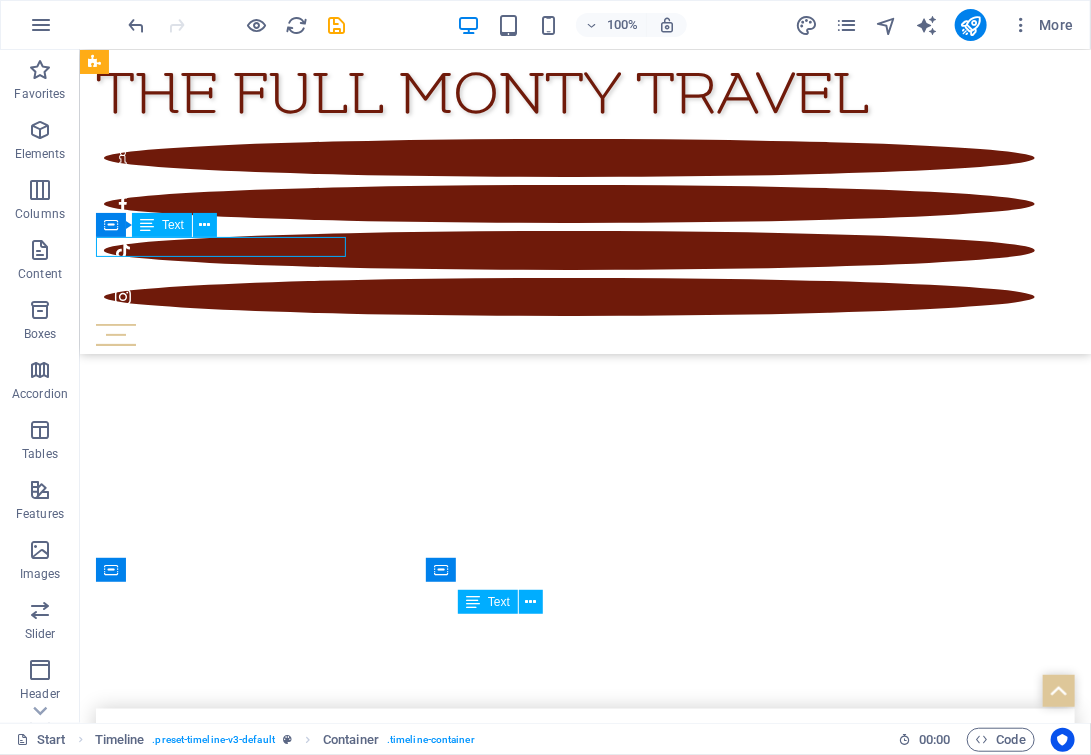 click on "03 July 2025" at bounding box center (564, 5324) 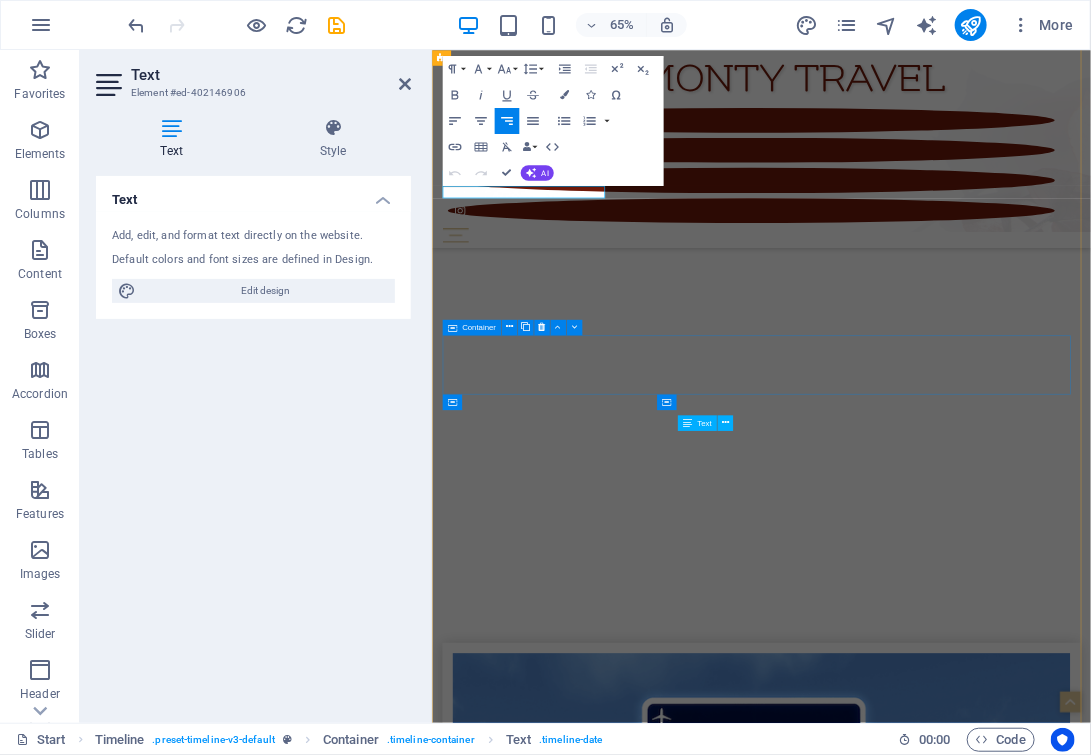 scroll, scrollTop: 5762, scrollLeft: 0, axis: vertical 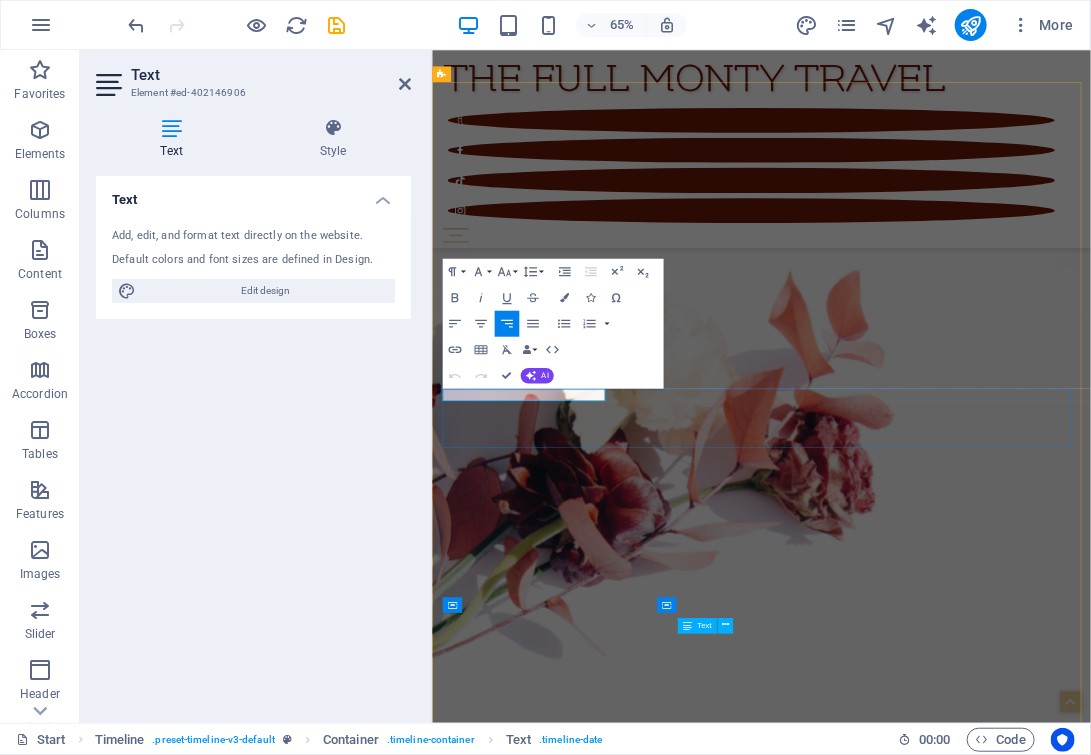 click on "03 July 2025" at bounding box center [492, 5910] 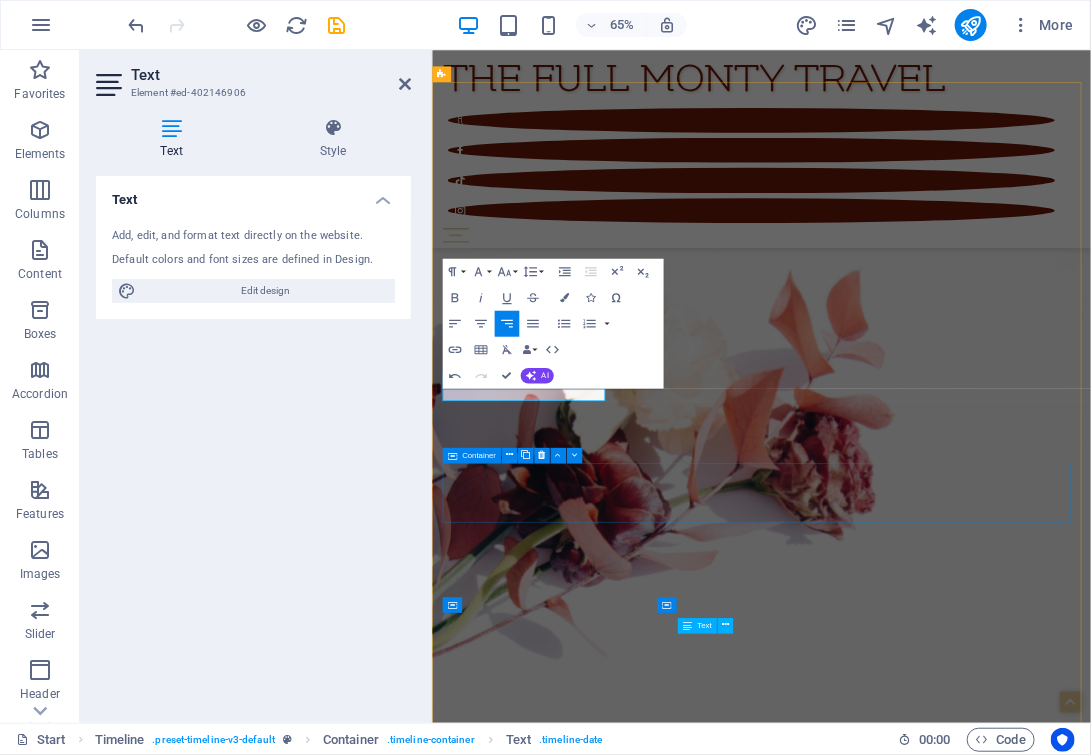 click on "[DATE]" at bounding box center (938, 6090) 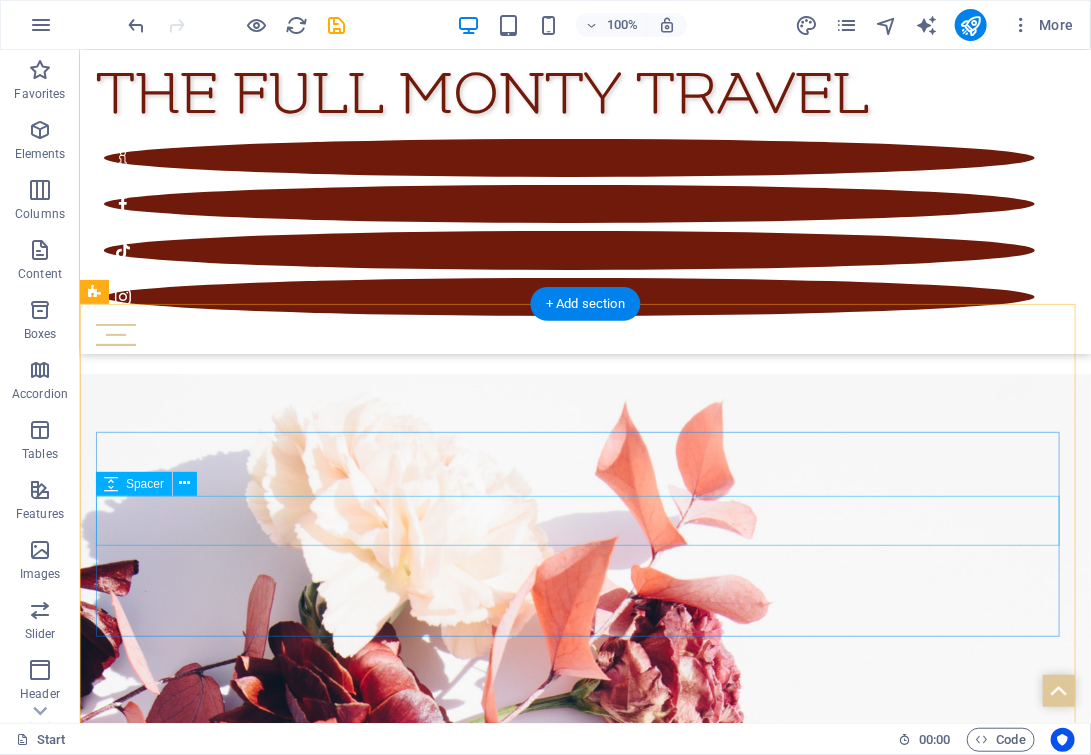 scroll, scrollTop: 5429, scrollLeft: 0, axis: vertical 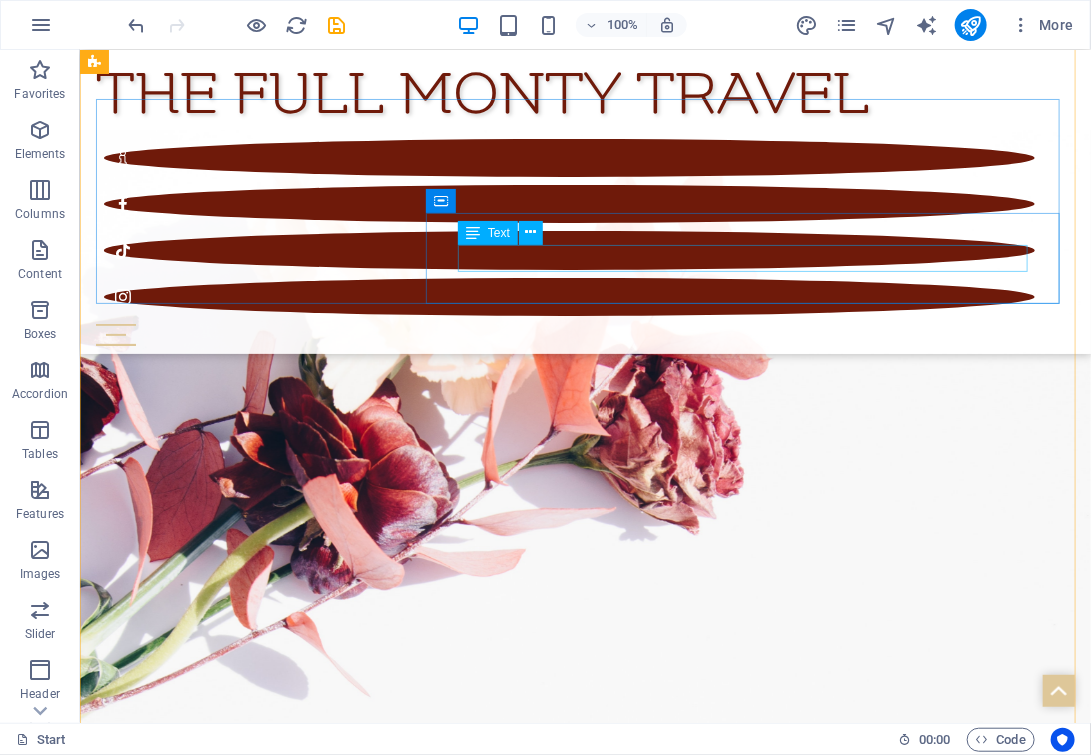 click at bounding box center [604, 5316] 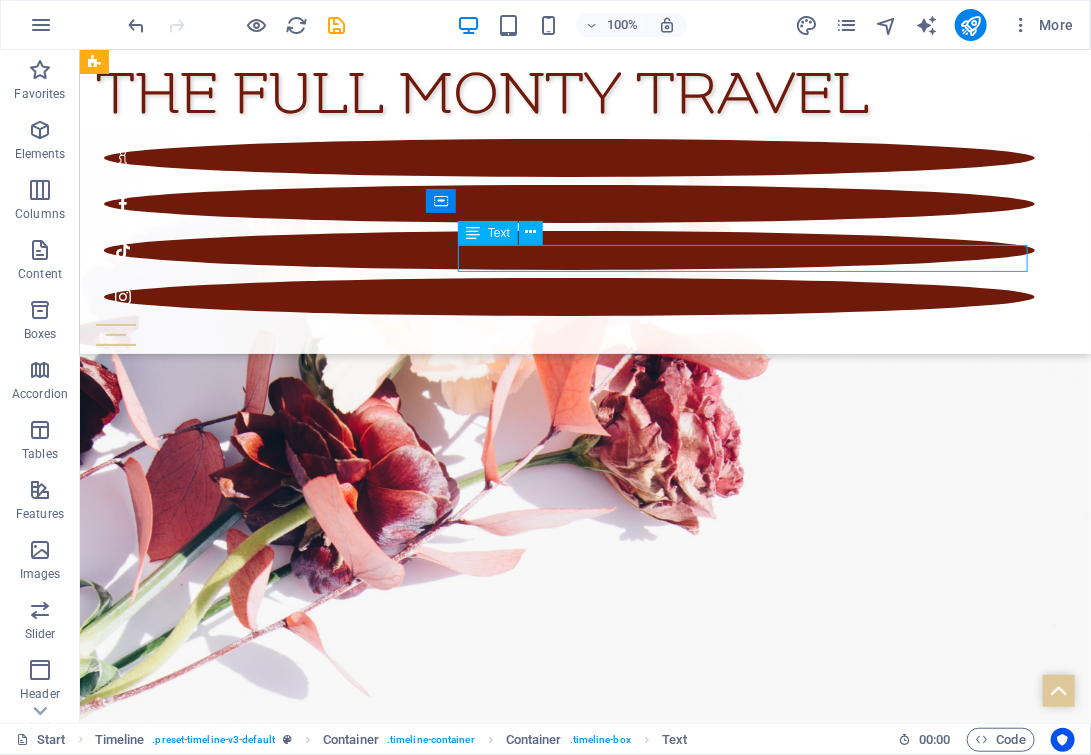 click at bounding box center [604, 5316] 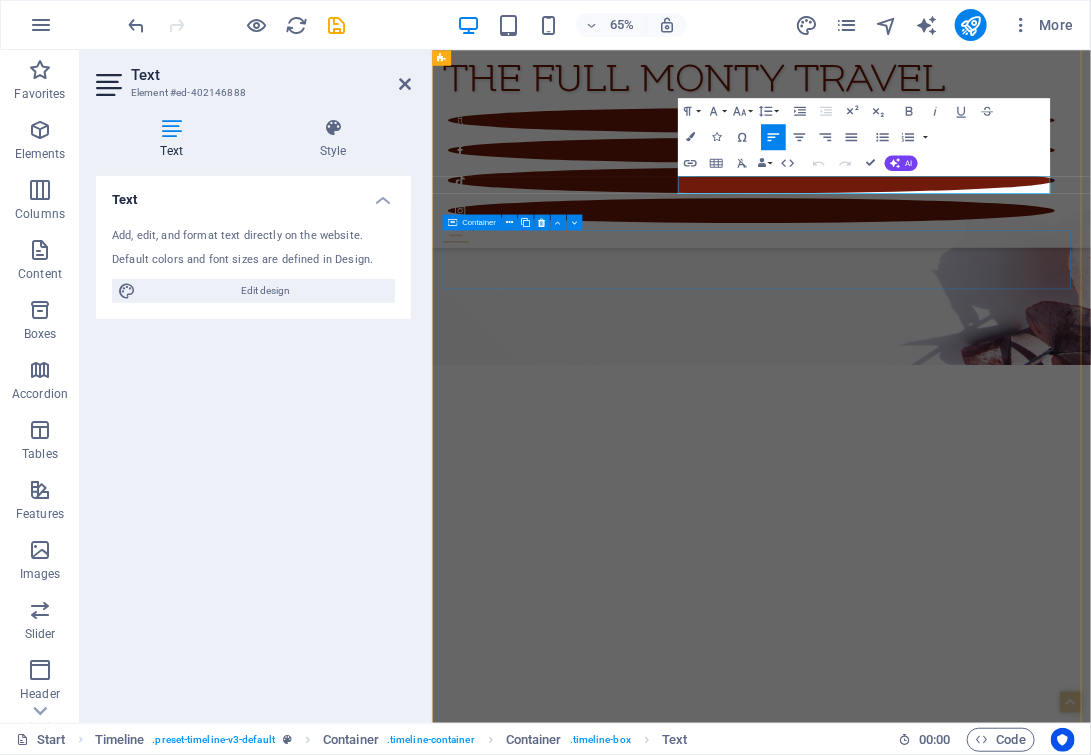 type 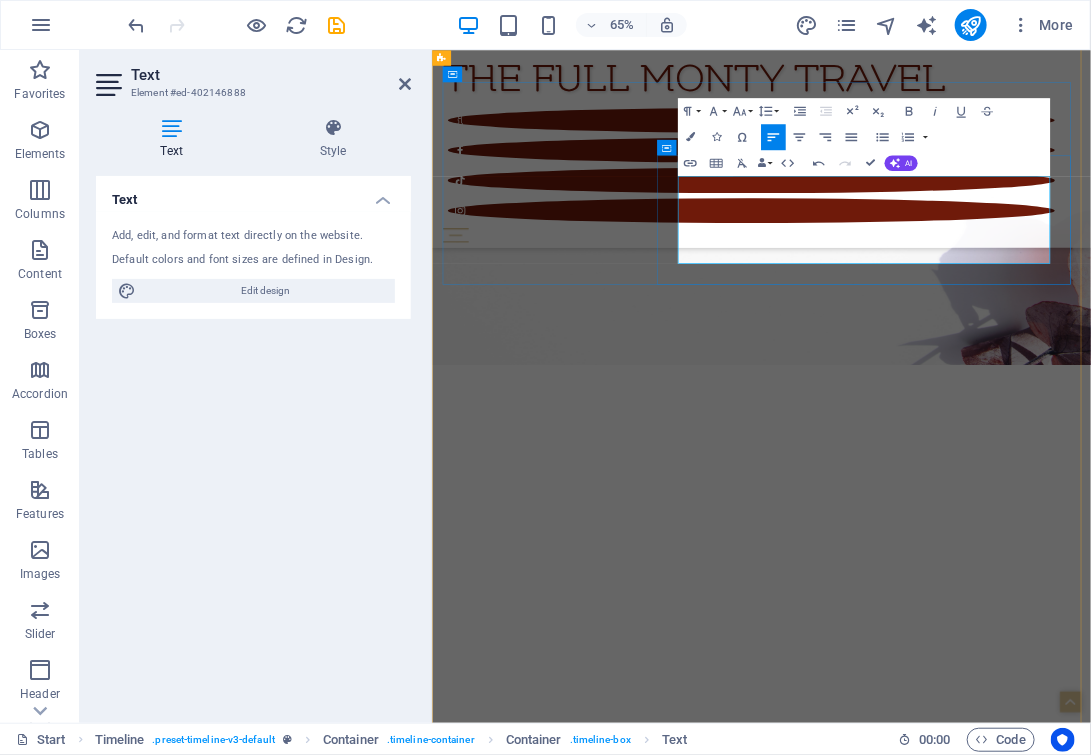 click on "[CITY]" at bounding box center [958, 5622] 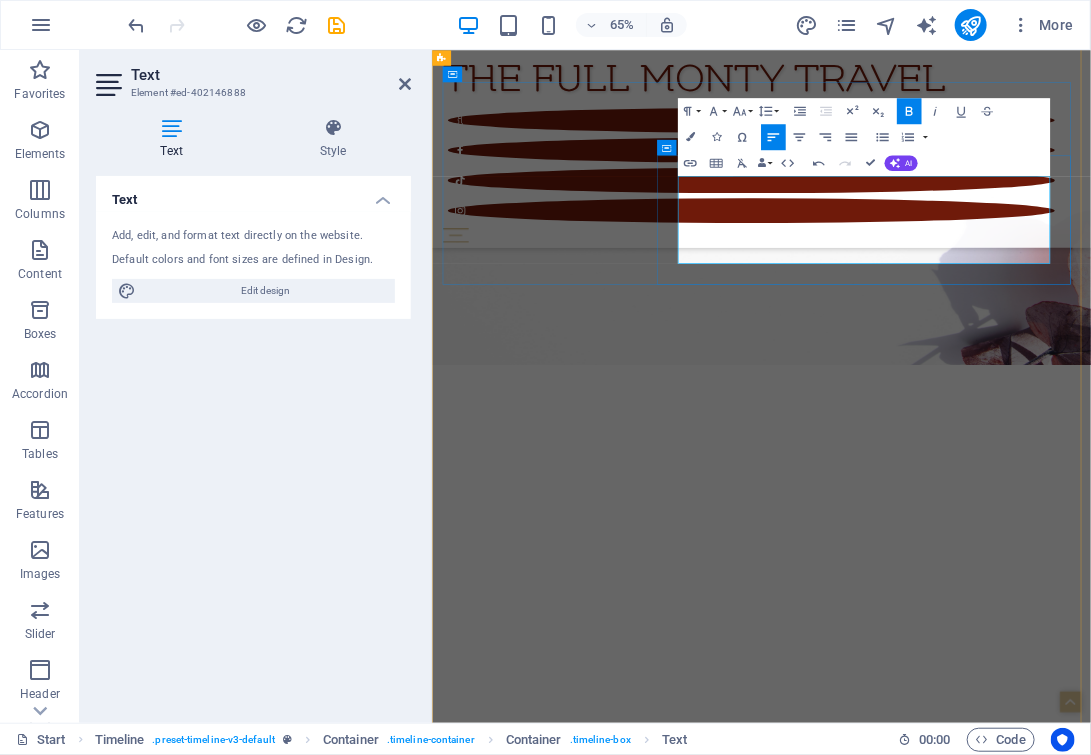 click on "Stellenbosch Wine Festival" at bounding box center (958, 5676) 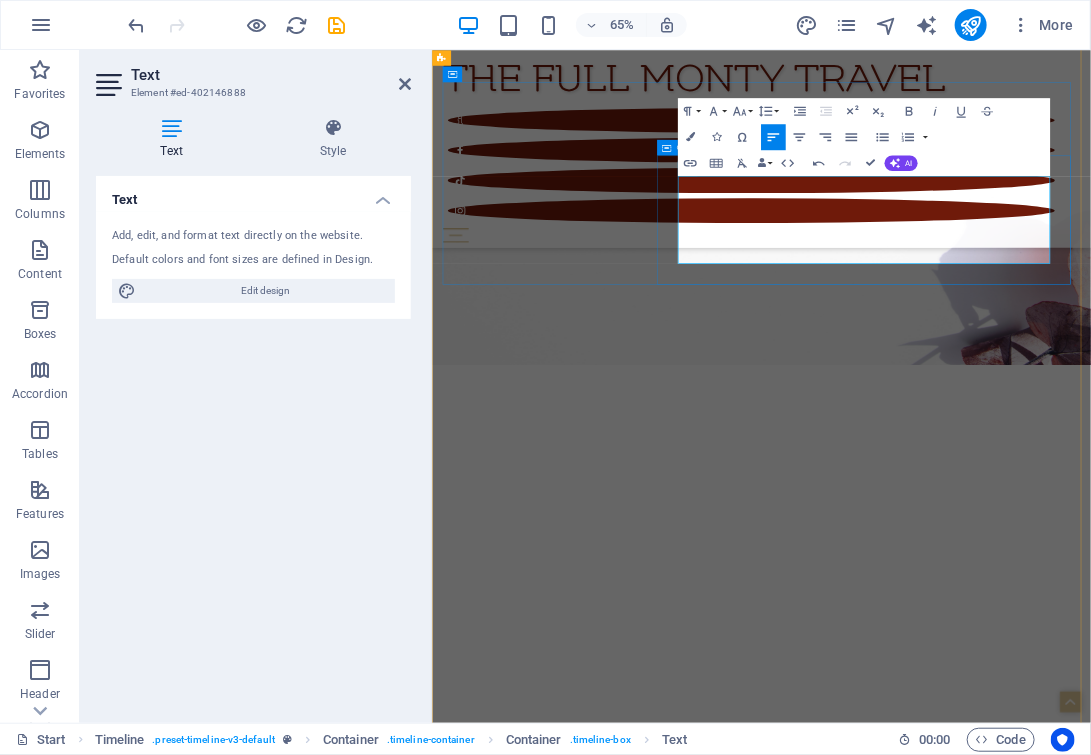 drag, startPoint x: 1055, startPoint y: 366, endPoint x: 806, endPoint y: 319, distance: 253.39693 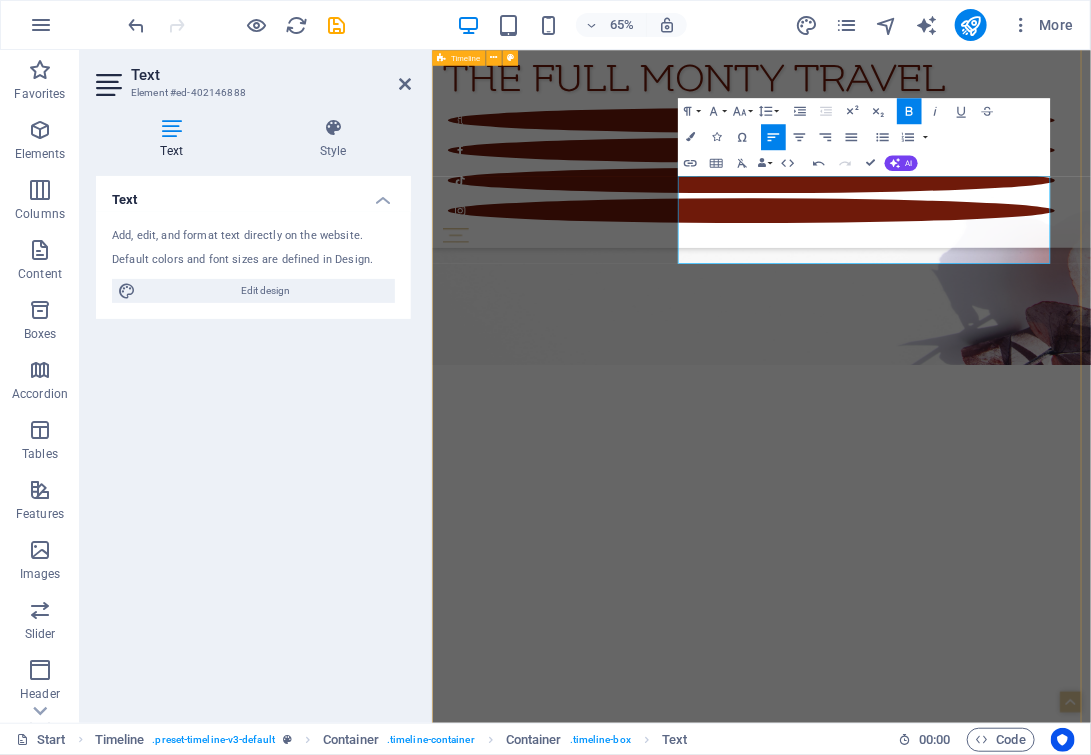 copy on "[CITY] Wine town [CITY] [CITY] Wine Festival" 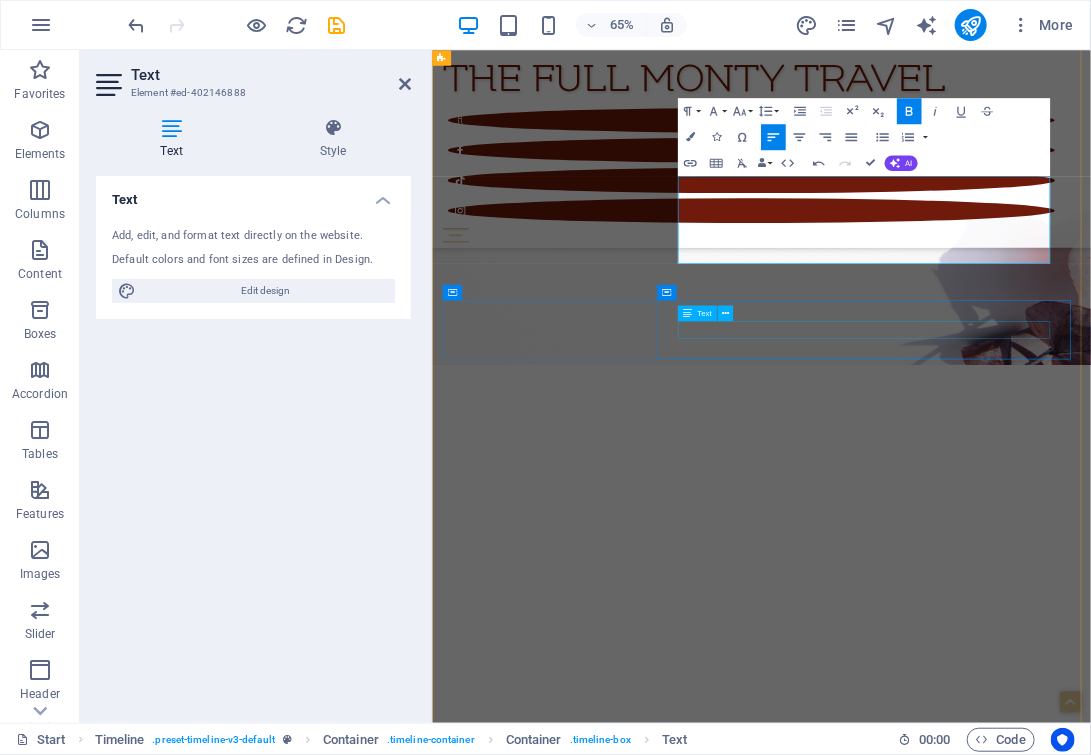 click at bounding box center (958, 5811) 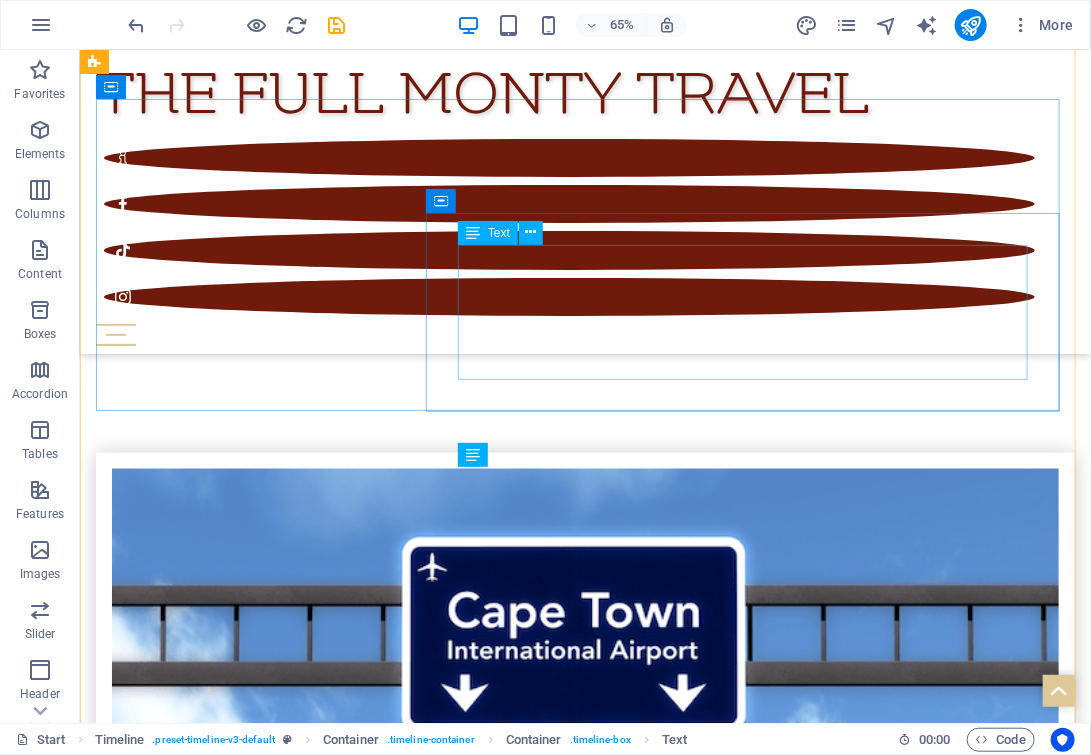 scroll, scrollTop: 5429, scrollLeft: 0, axis: vertical 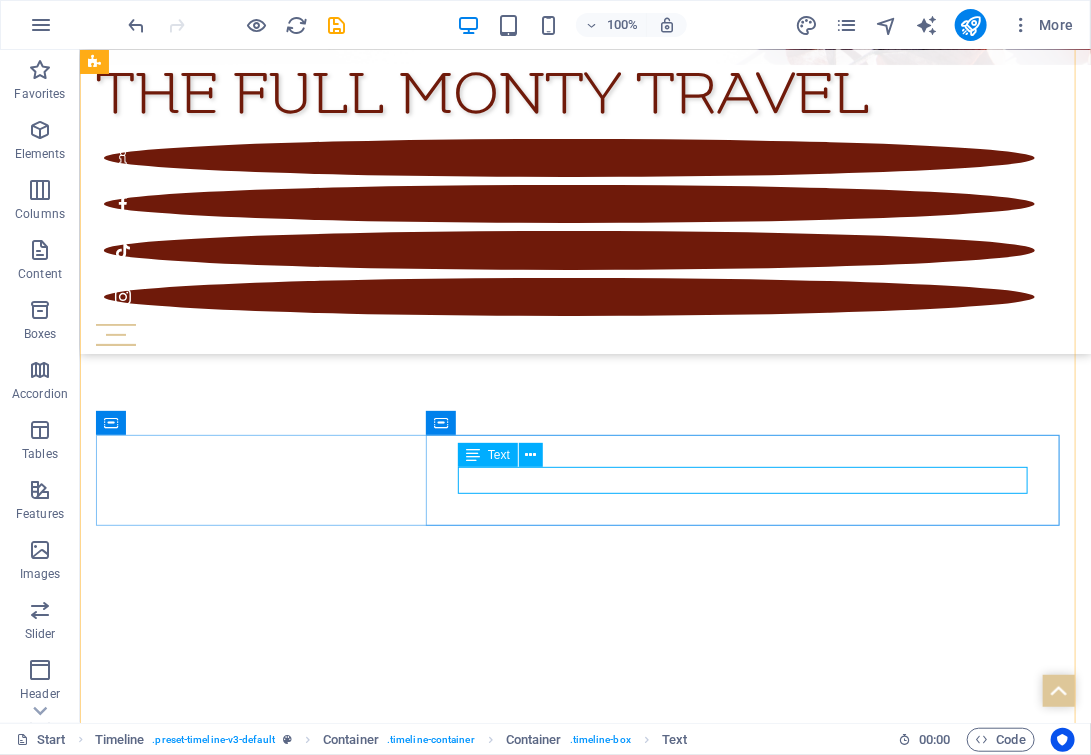click at bounding box center [604, 5558] 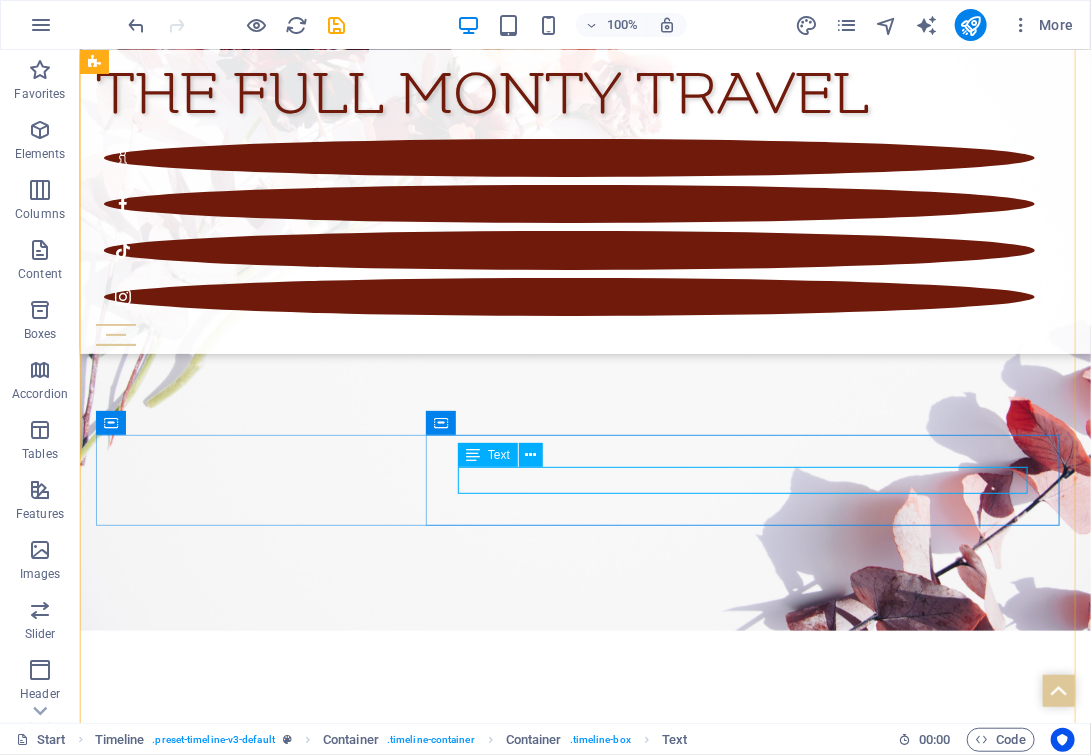 scroll, scrollTop: 5890, scrollLeft: 0, axis: vertical 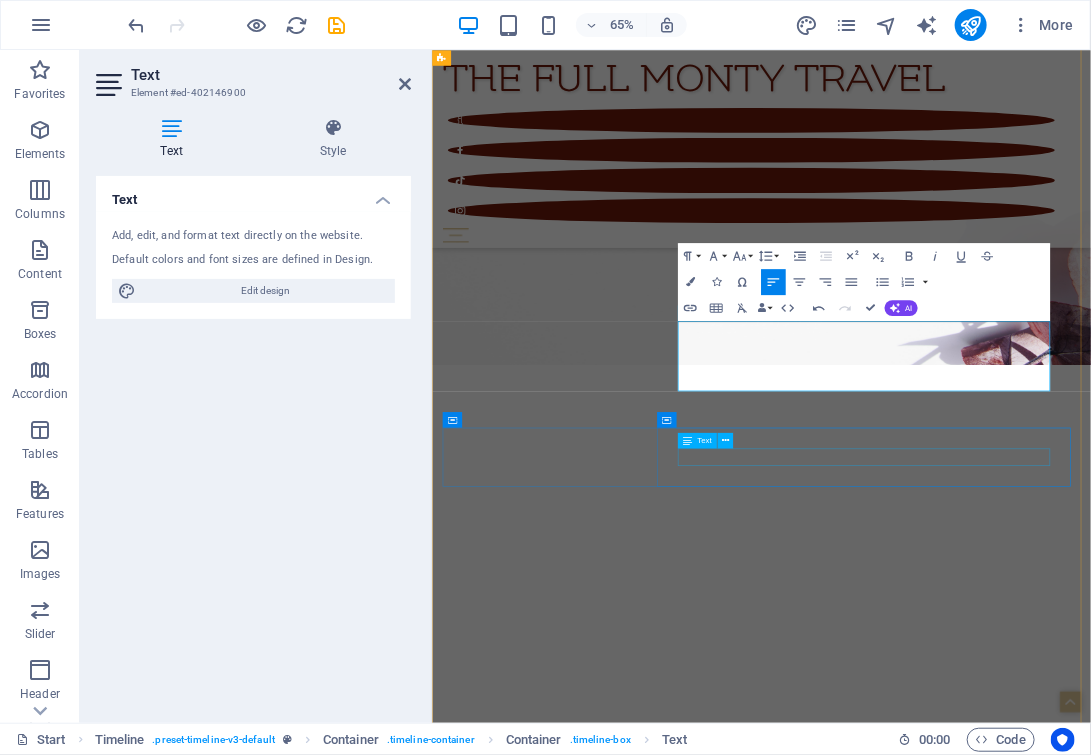 click at bounding box center (958, 6026) 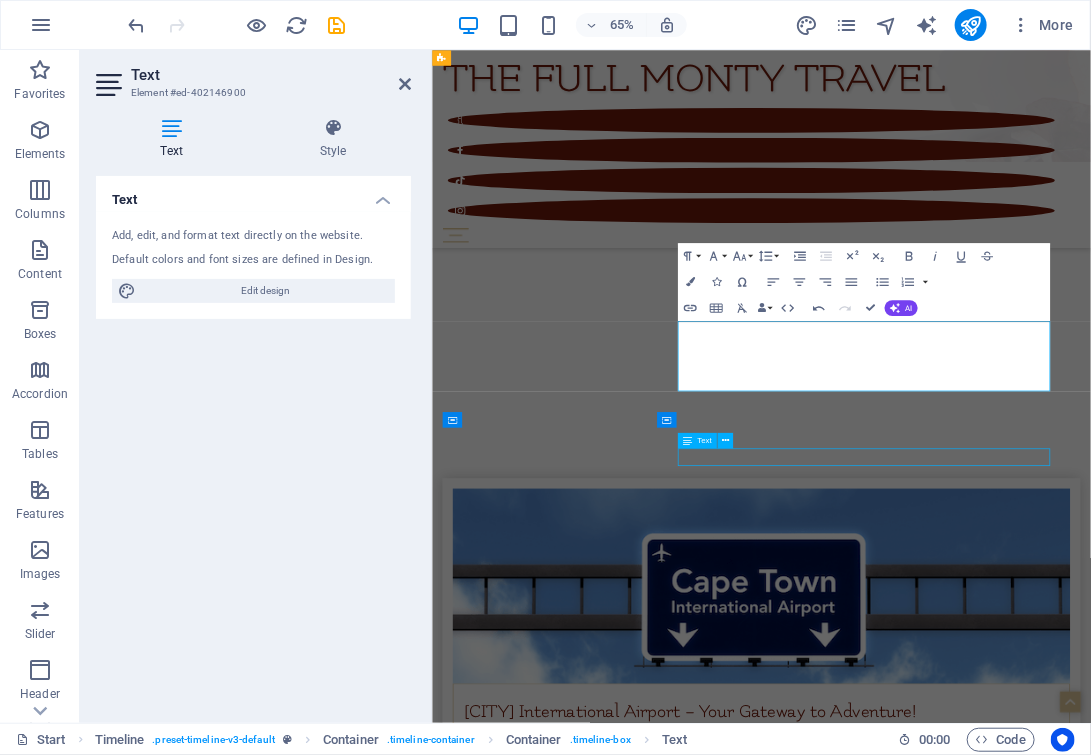 scroll, scrollTop: 5429, scrollLeft: 0, axis: vertical 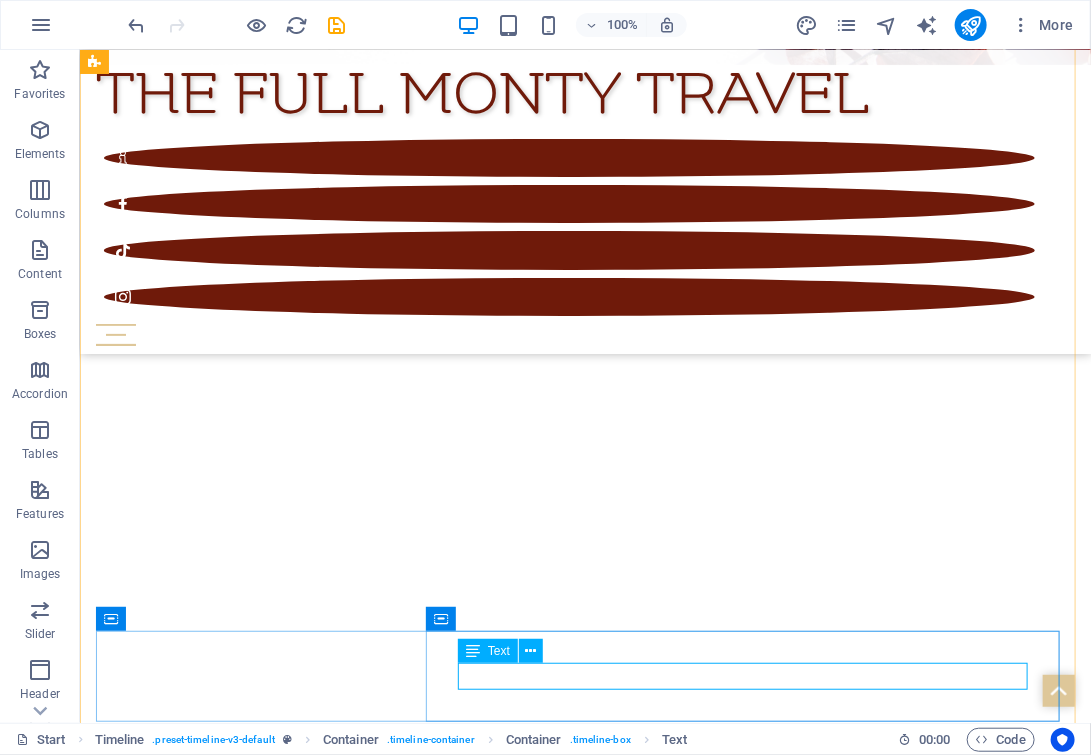 click at bounding box center [604, 5774] 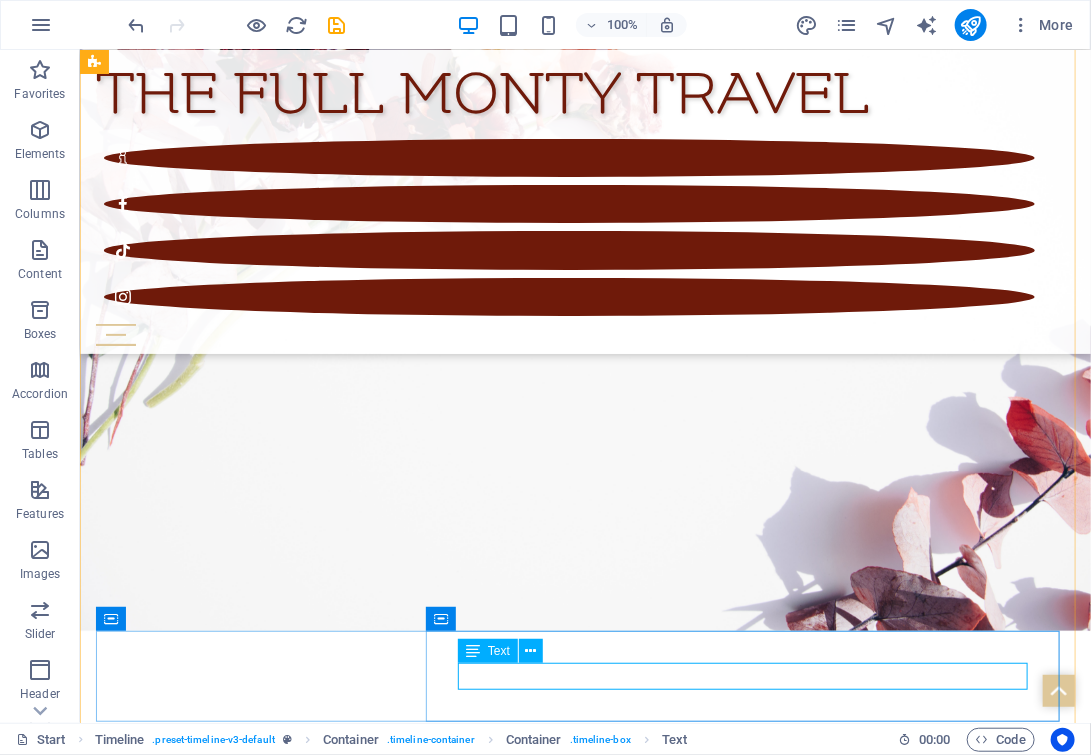 scroll, scrollTop: 5890, scrollLeft: 0, axis: vertical 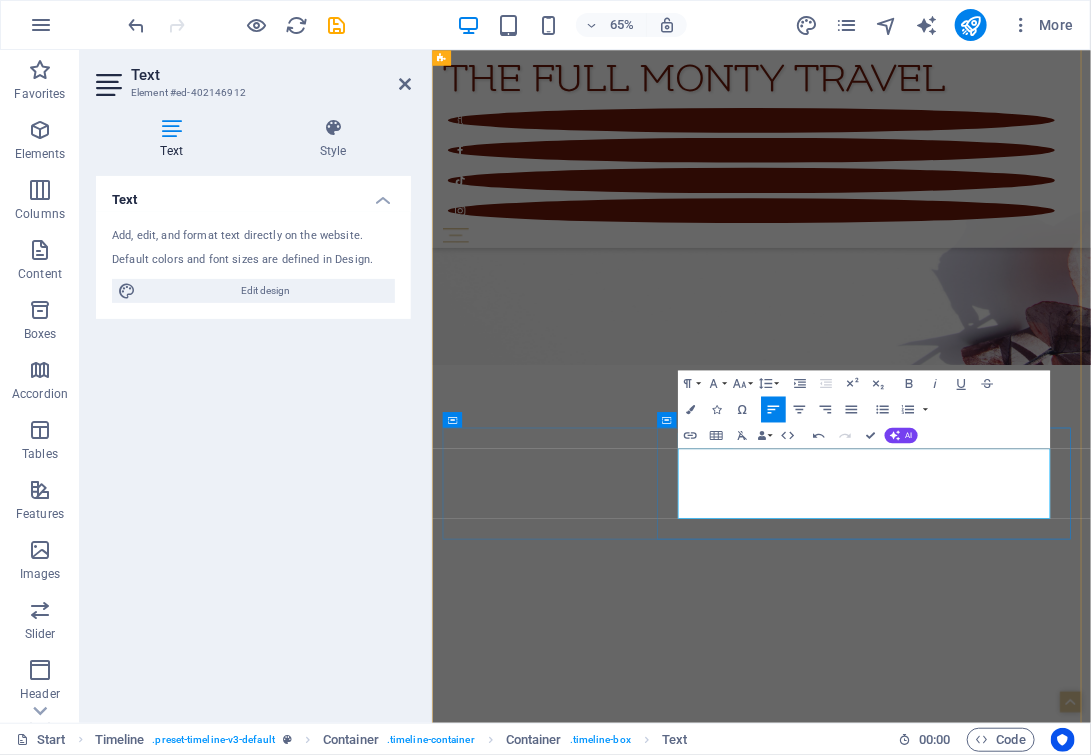 type 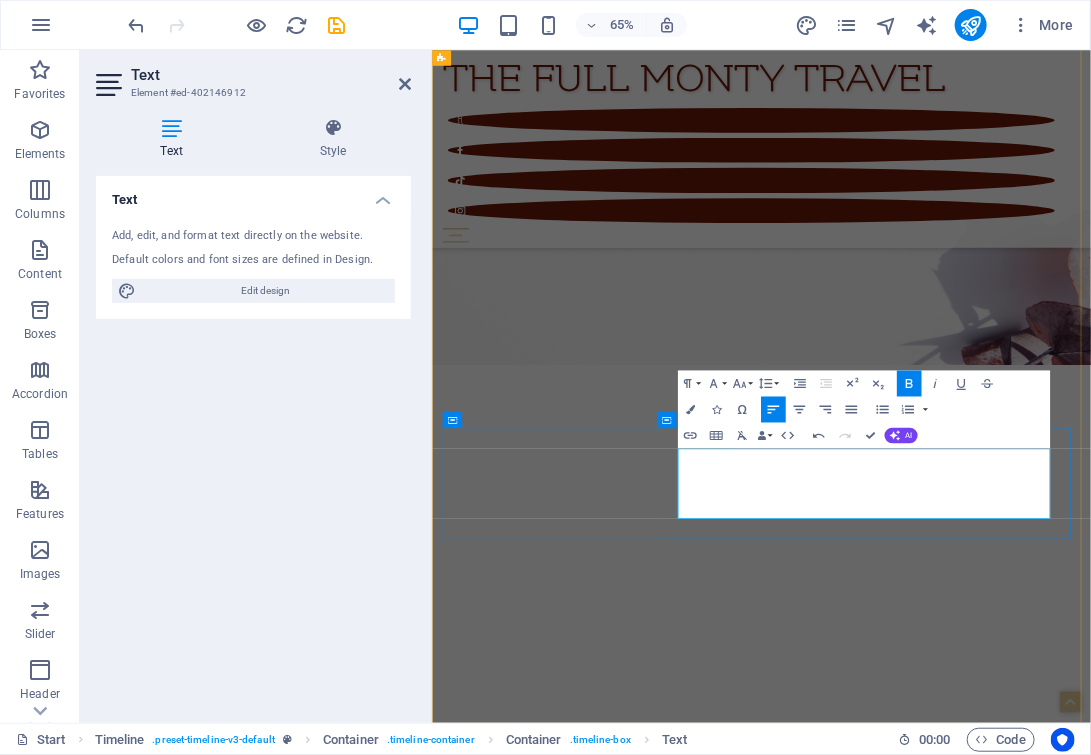 copy on "[CITY] Wine town [CITY]" 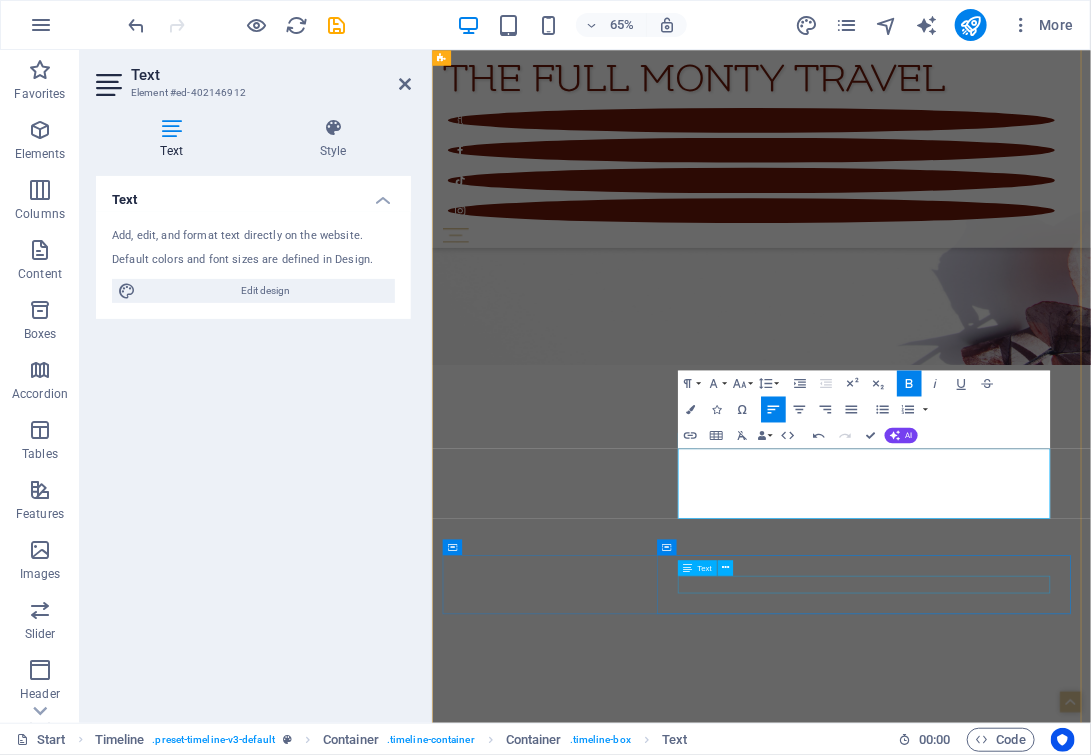 click at bounding box center (958, 6241) 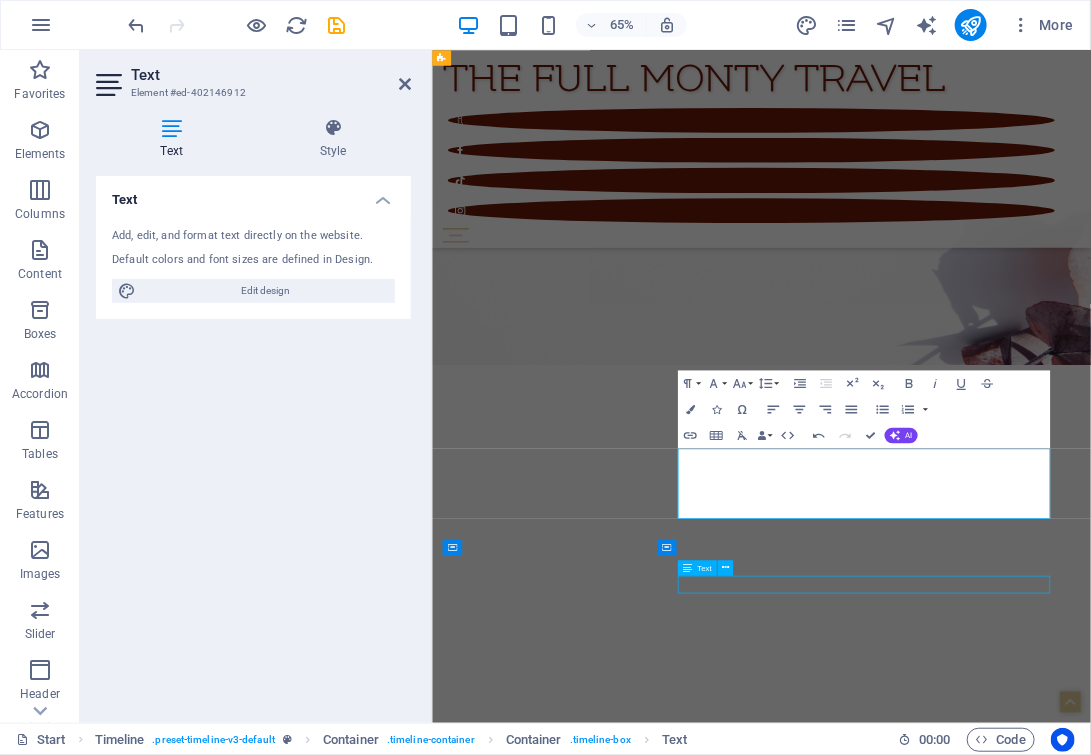 click at bounding box center (958, 6241) 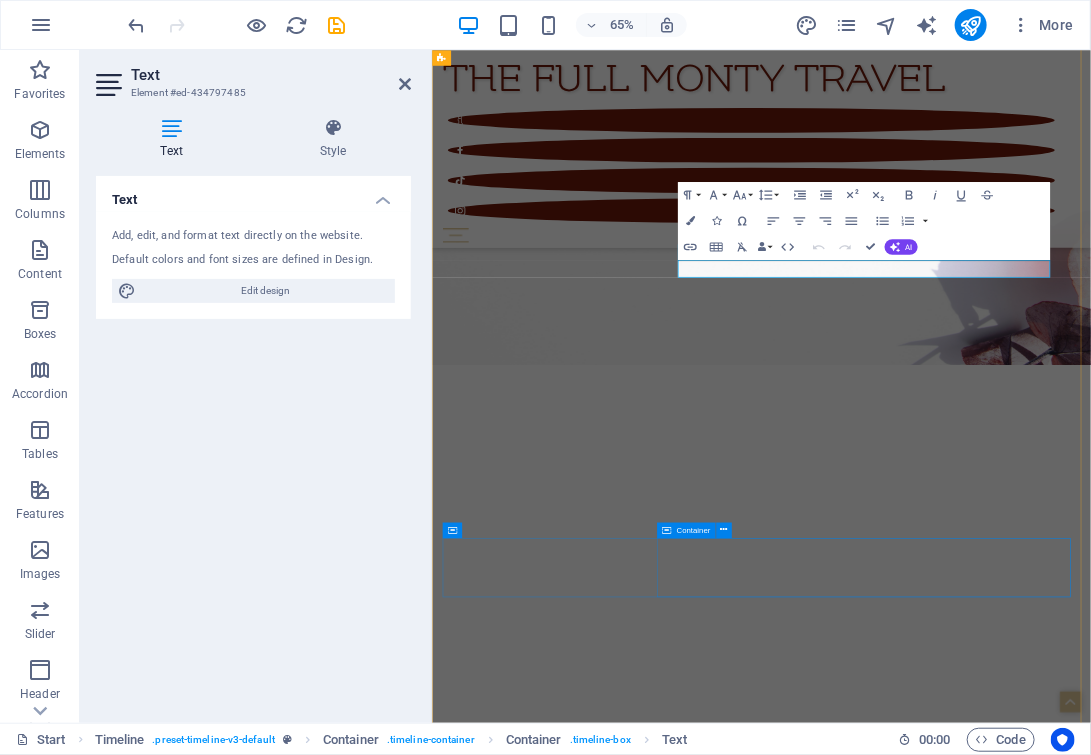 scroll, scrollTop: 6377, scrollLeft: 0, axis: vertical 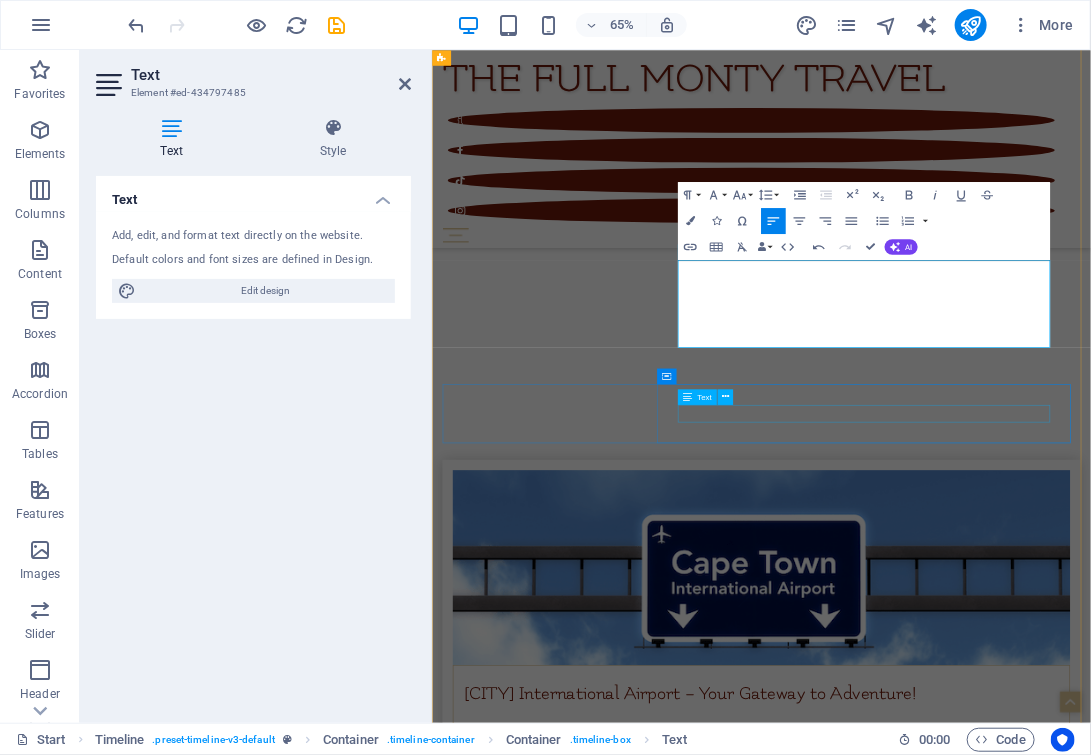 click at bounding box center (958, 5996) 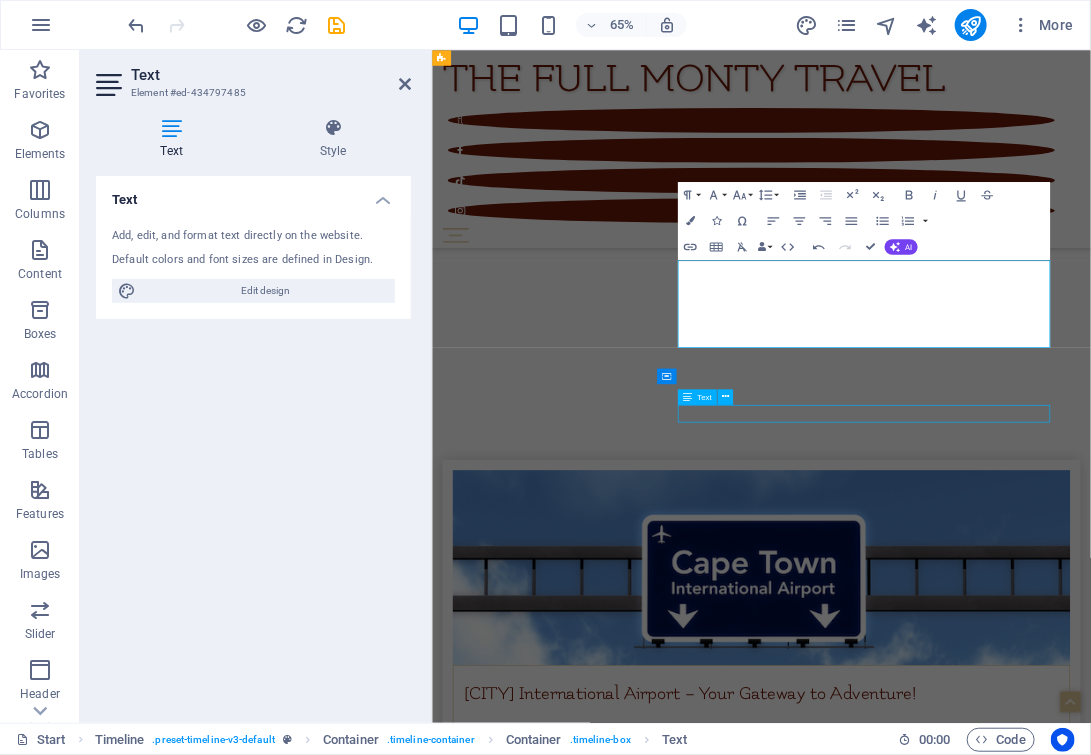 click at bounding box center [958, 5996] 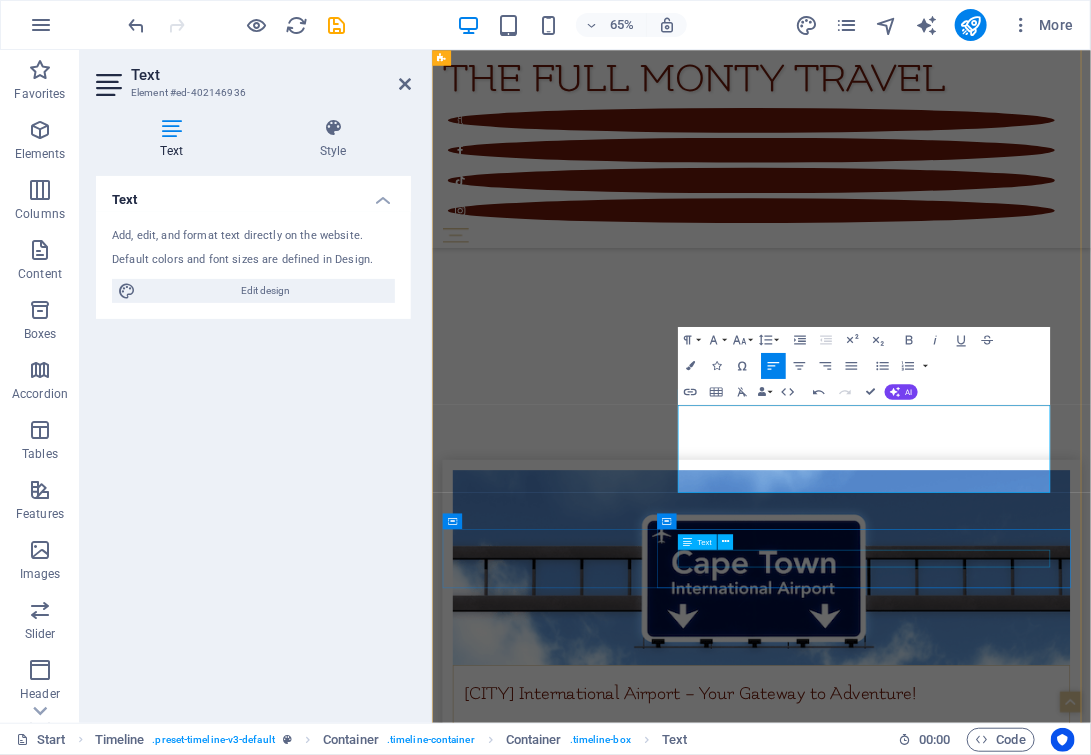 click on "Text" at bounding box center [710, 542] 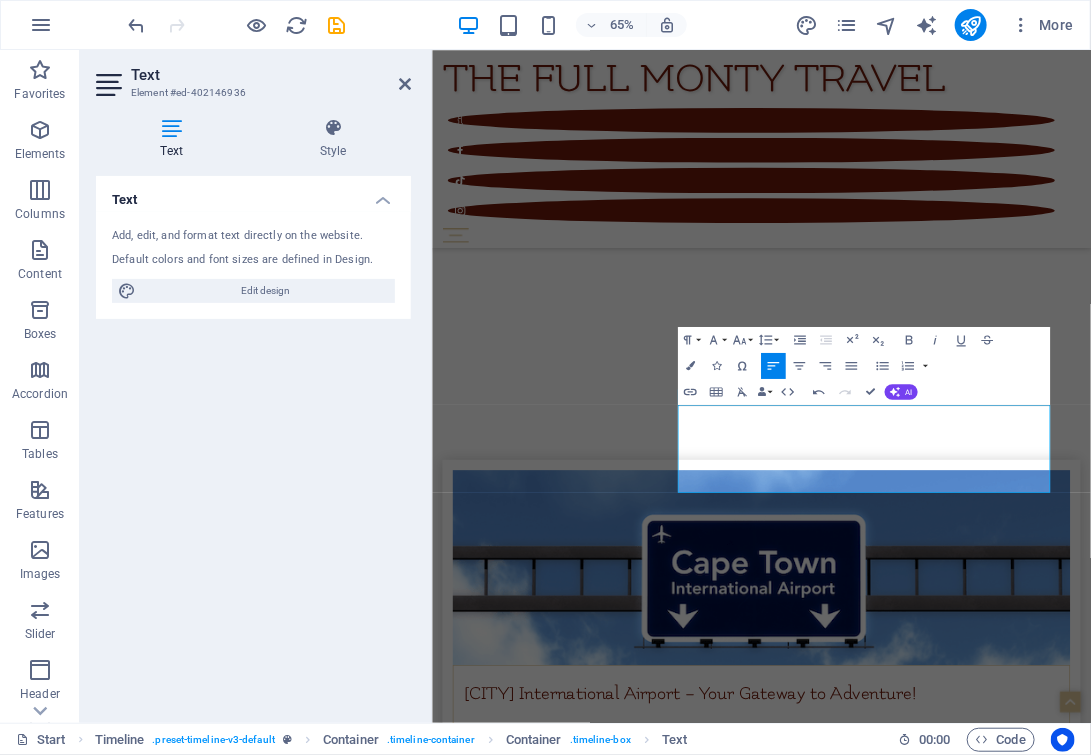 click at bounding box center [958, 6238] 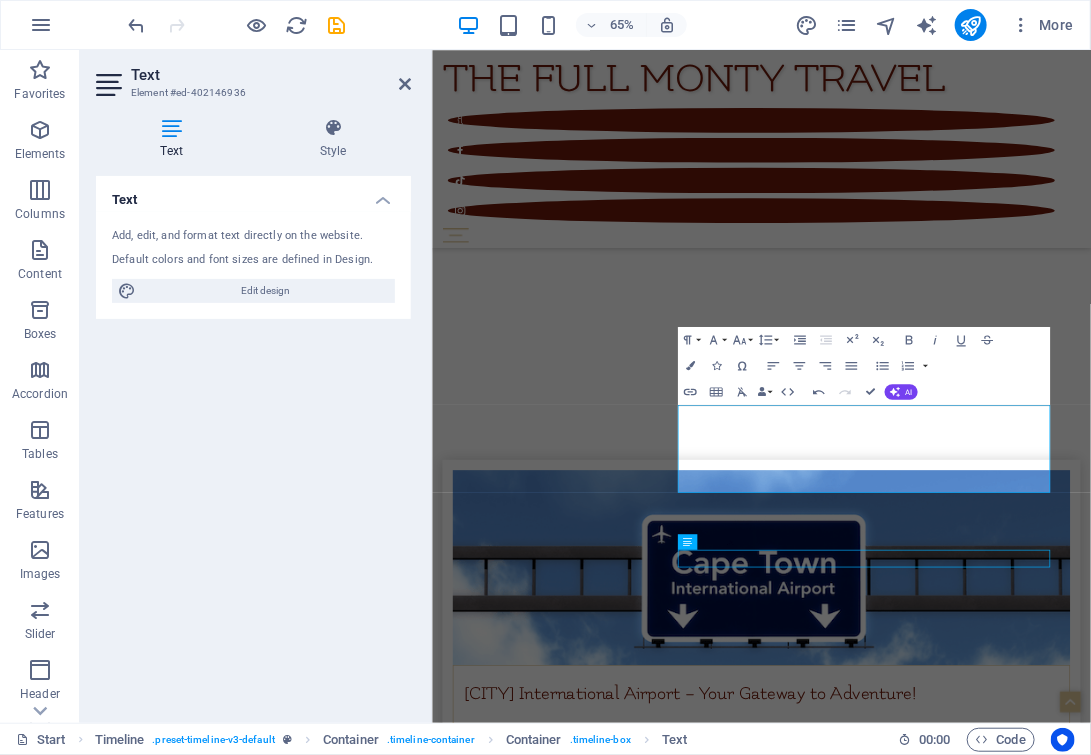 click at bounding box center [958, 6238] 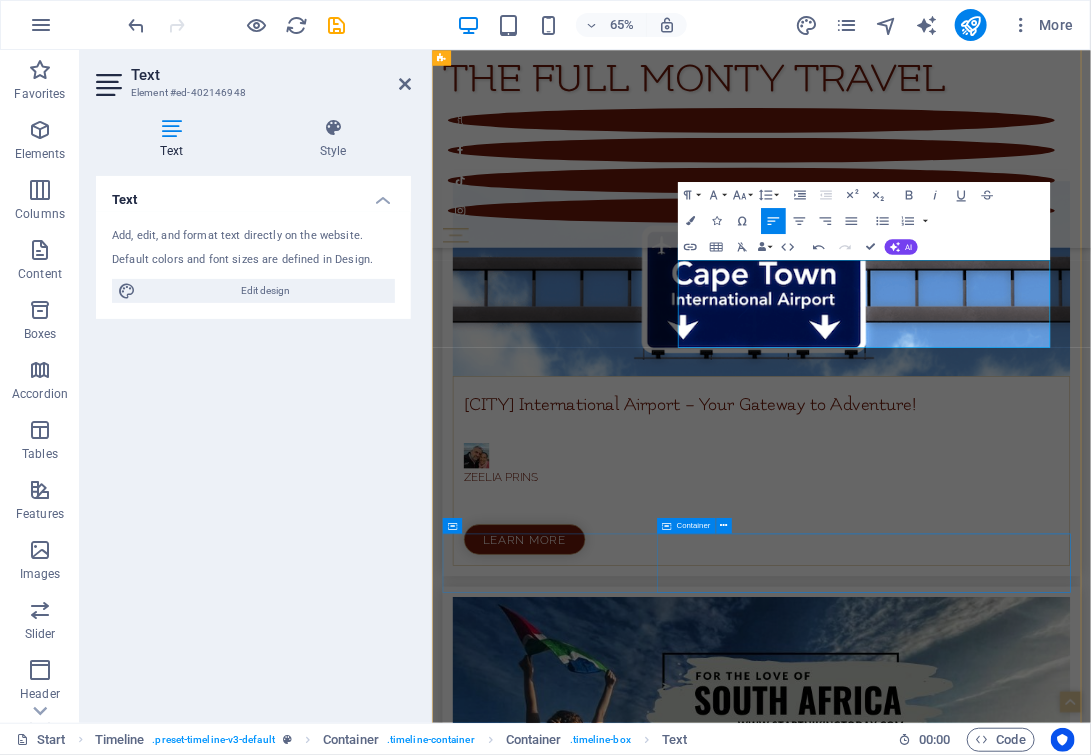 click at bounding box center (958, 6304) 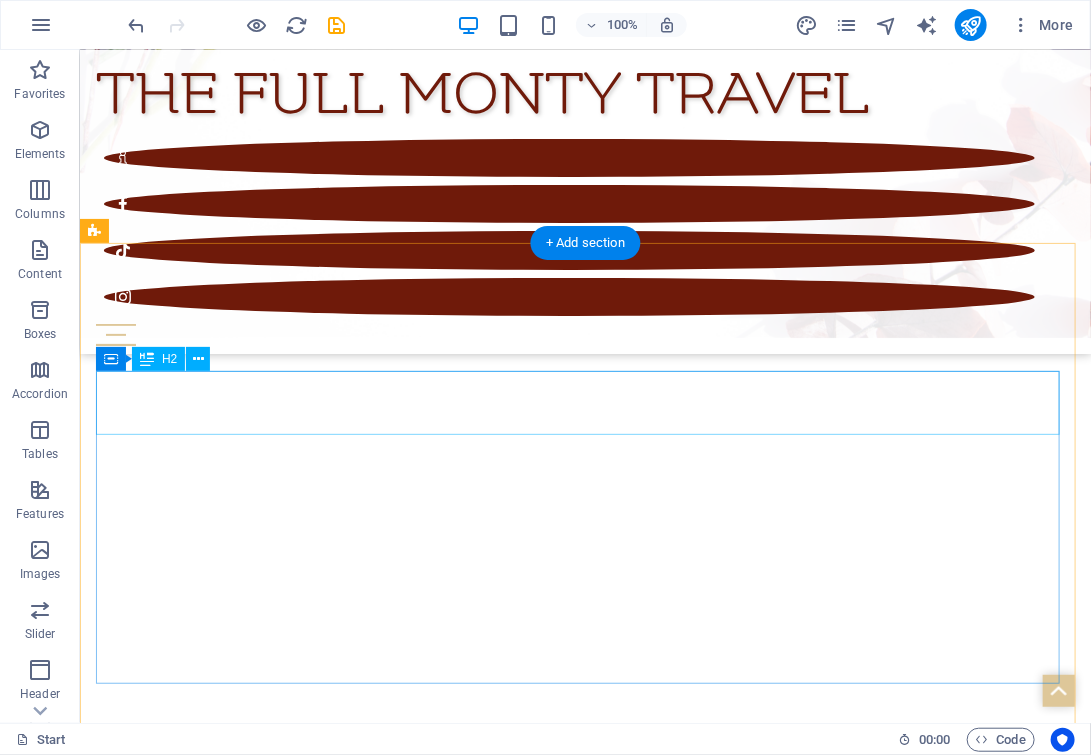 scroll, scrollTop: 5147, scrollLeft: 0, axis: vertical 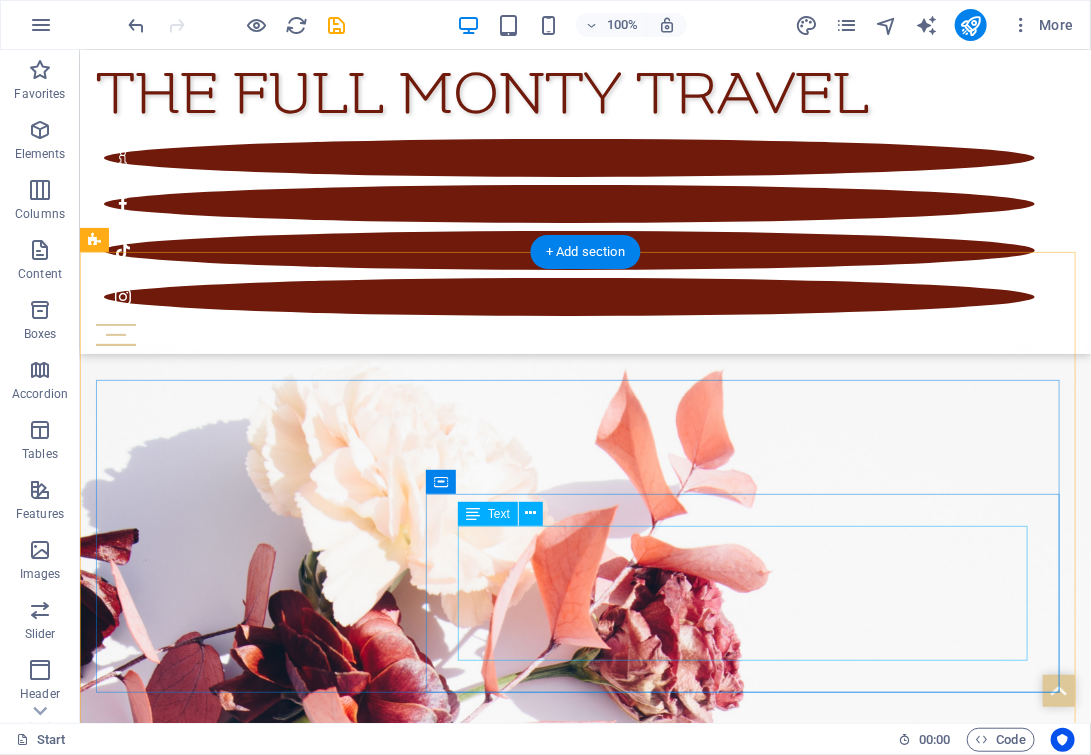click on "Wold Albarino Day Stellenbosch Wine town Stellenbosch Stellenbosch Wine Festival" at bounding box center [604, 5652] 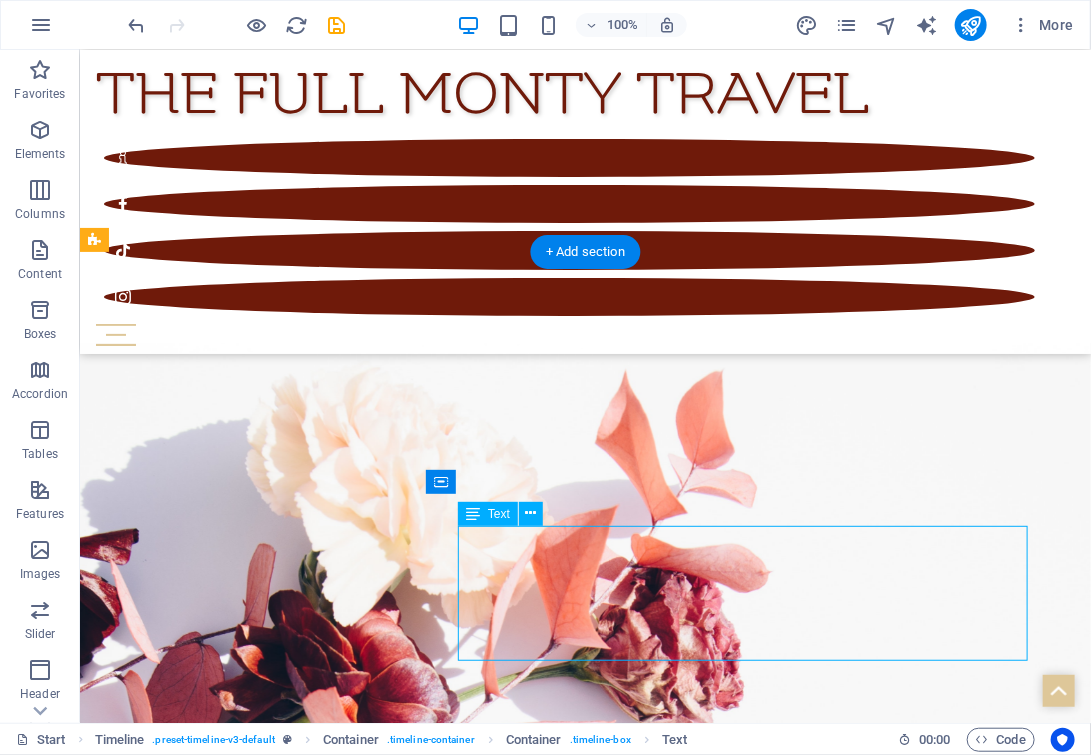click on "Wold Albarino Day Stellenbosch Wine town Stellenbosch Stellenbosch Wine Festival" at bounding box center (604, 5652) 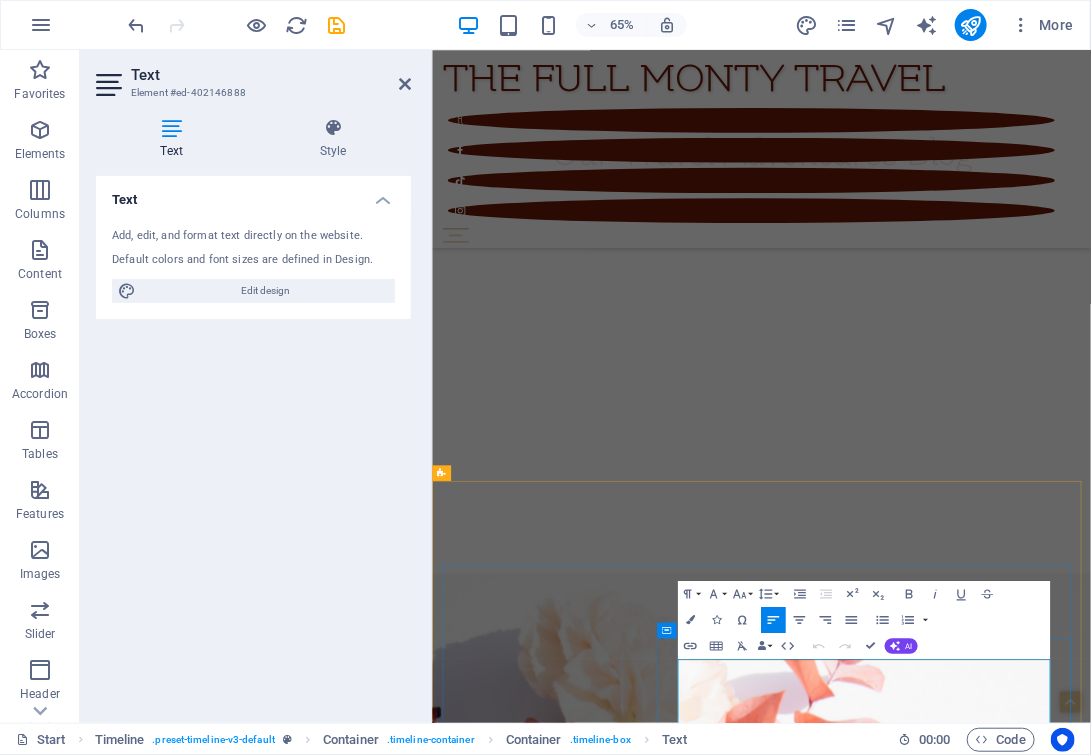 scroll, scrollTop: 5481, scrollLeft: 0, axis: vertical 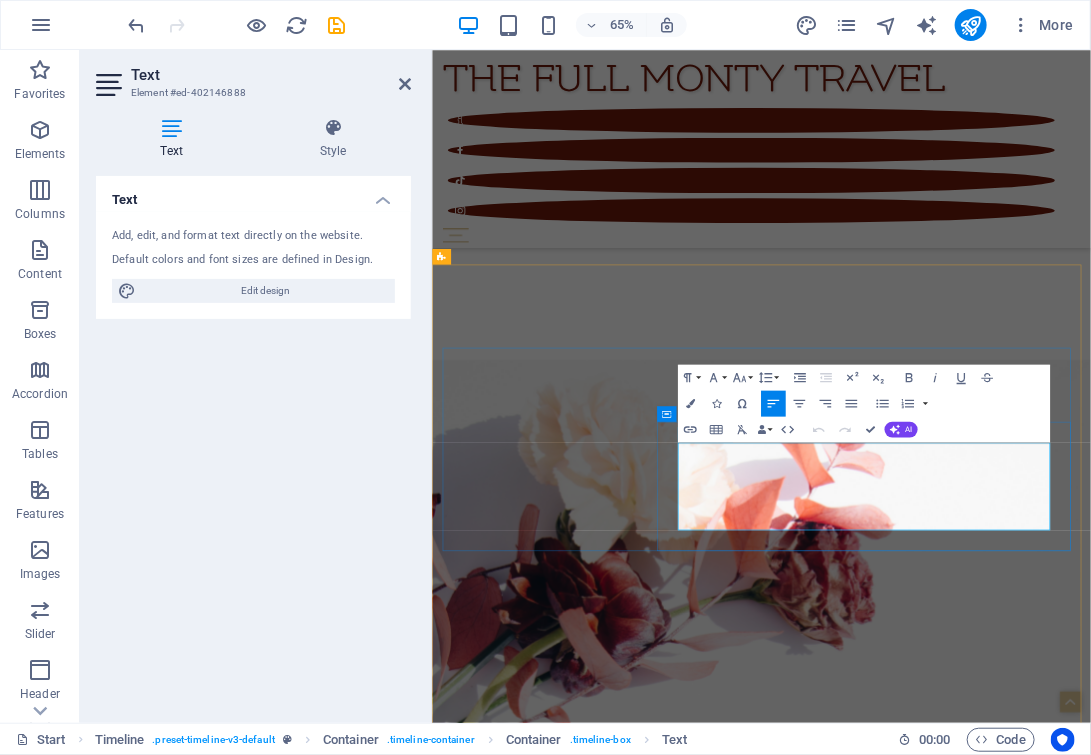 click on "Wine town Stellenbosch" at bounding box center [958, 6058] 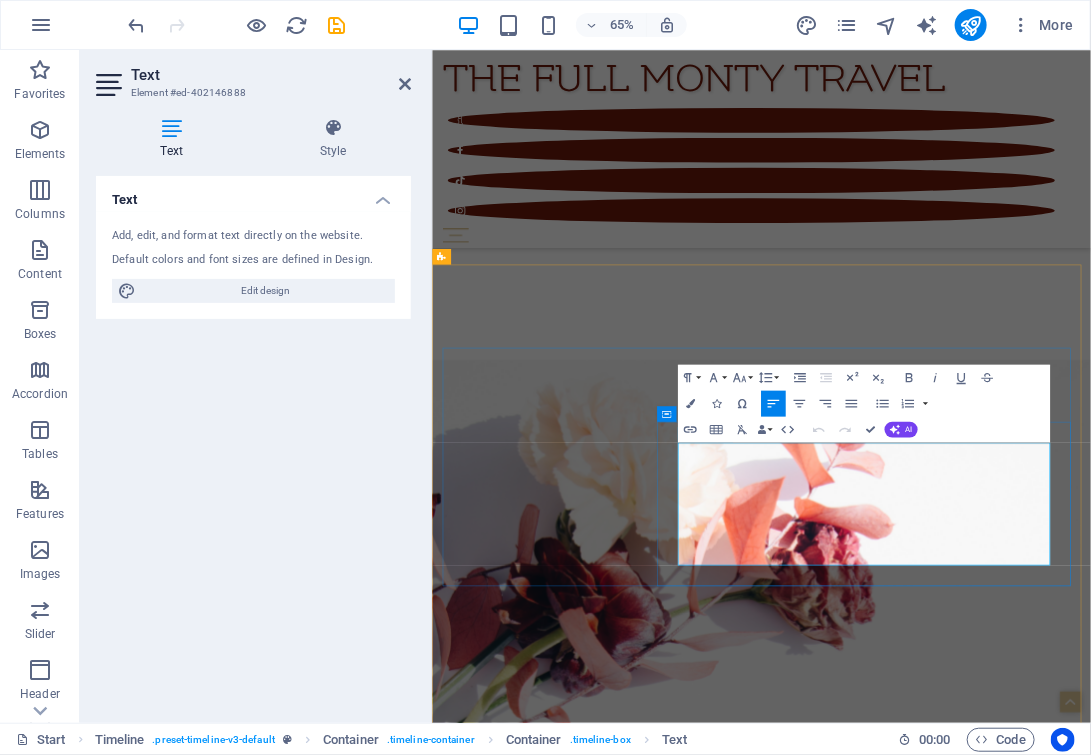 type 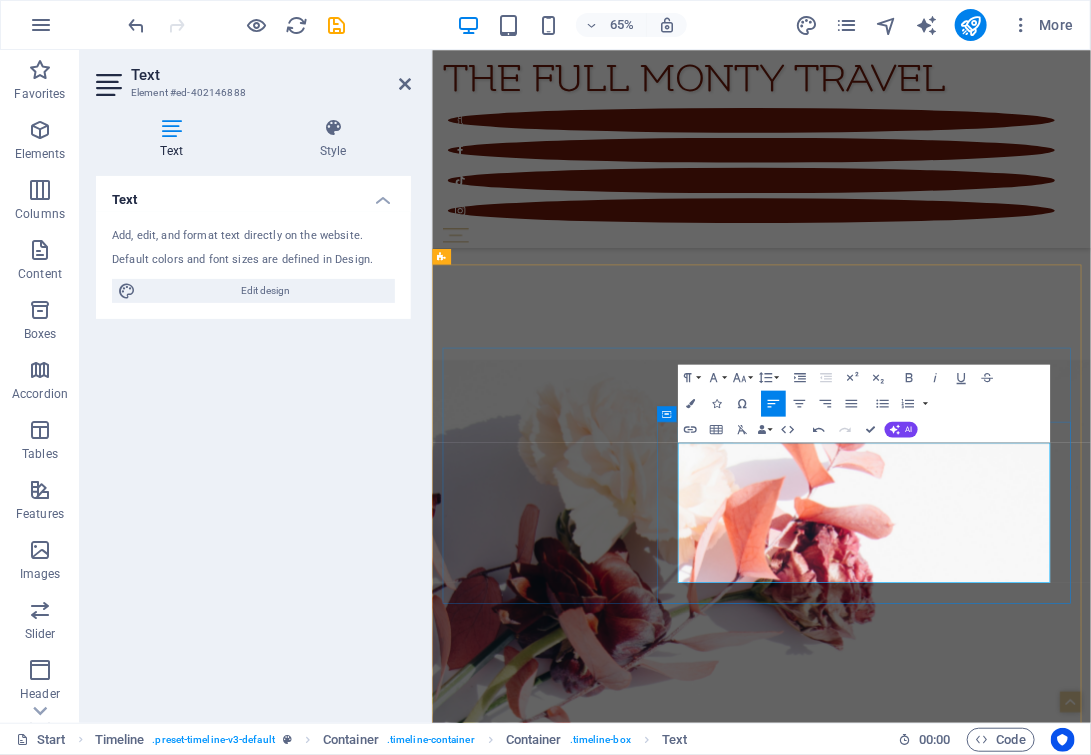 click on "[LAST] - [CITY]" at bounding box center [958, 6139] 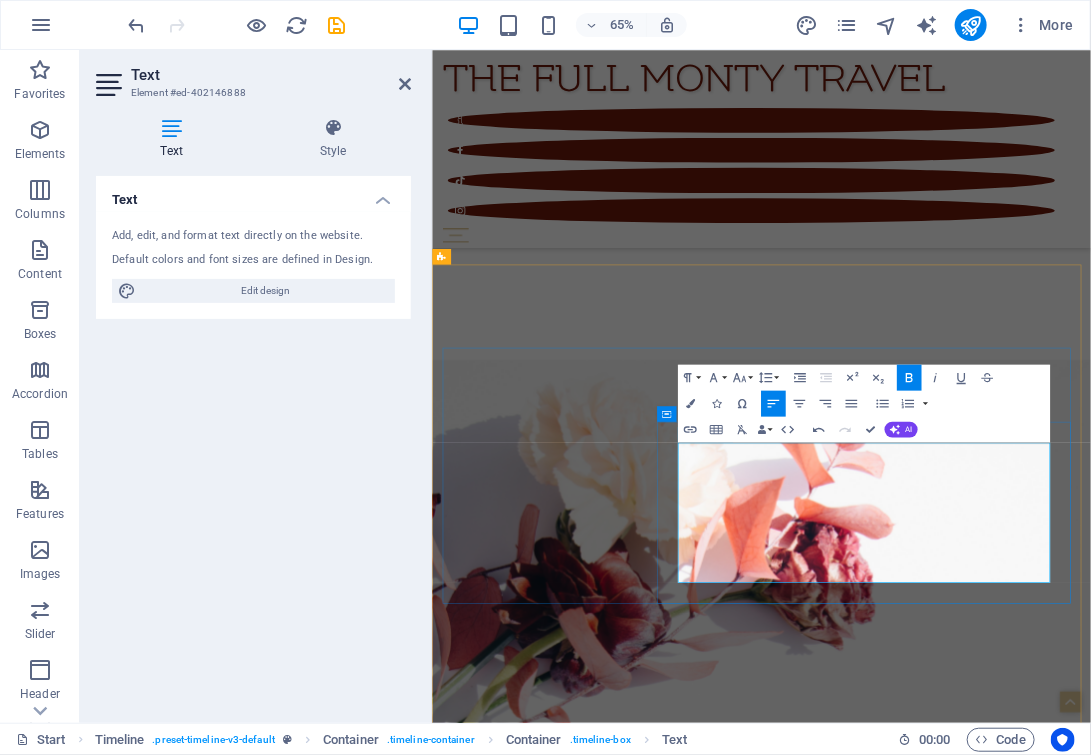 click on "[LAST] House Evening with Chefs [LAST] [LAST] & [LAST] [LAST]" at bounding box center (958, 6166) 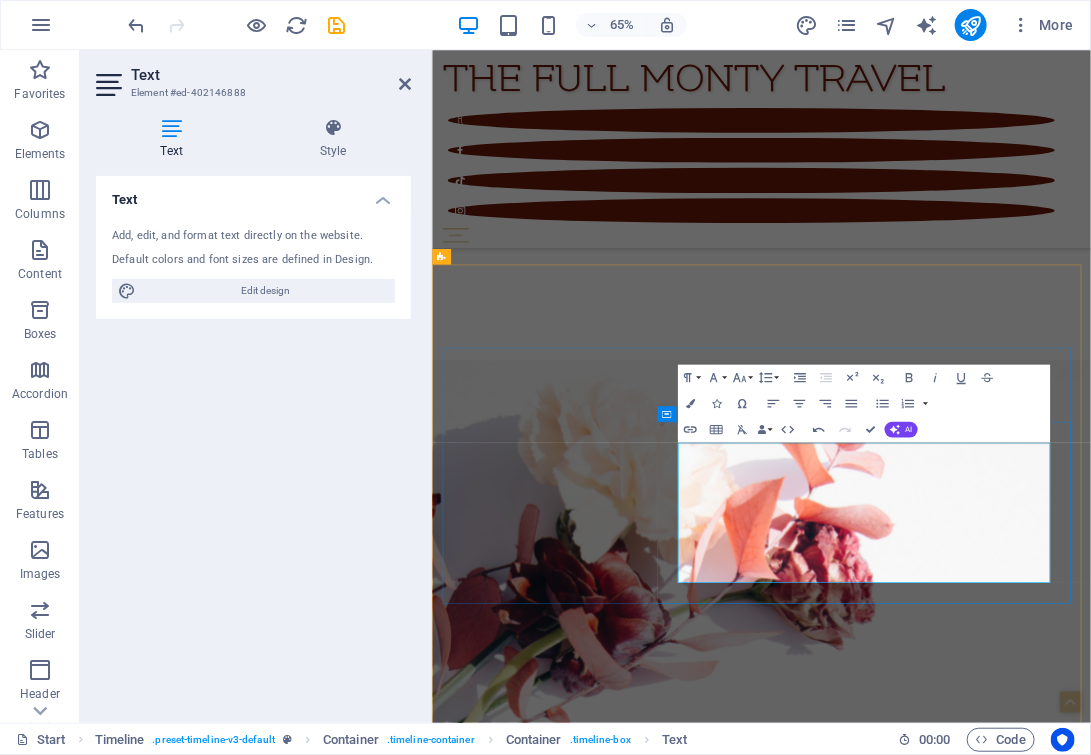 click on "De Toren - Stellenbosch" at bounding box center [958, 6139] 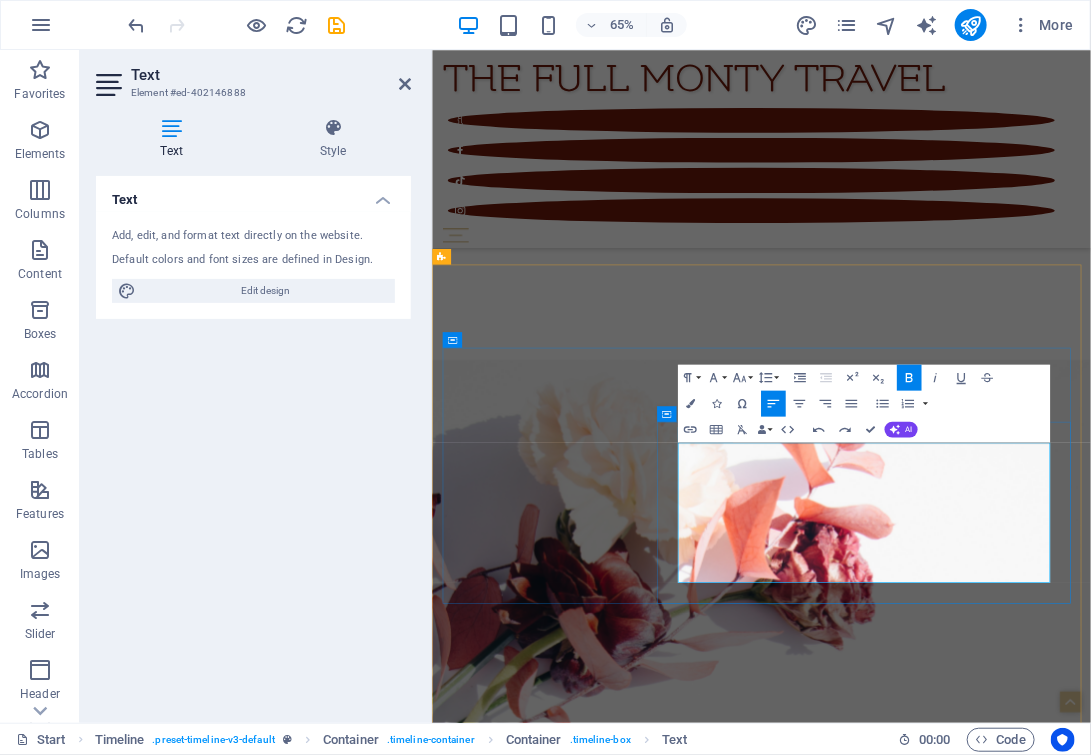click on "[CITY]" at bounding box center [633, 6139] 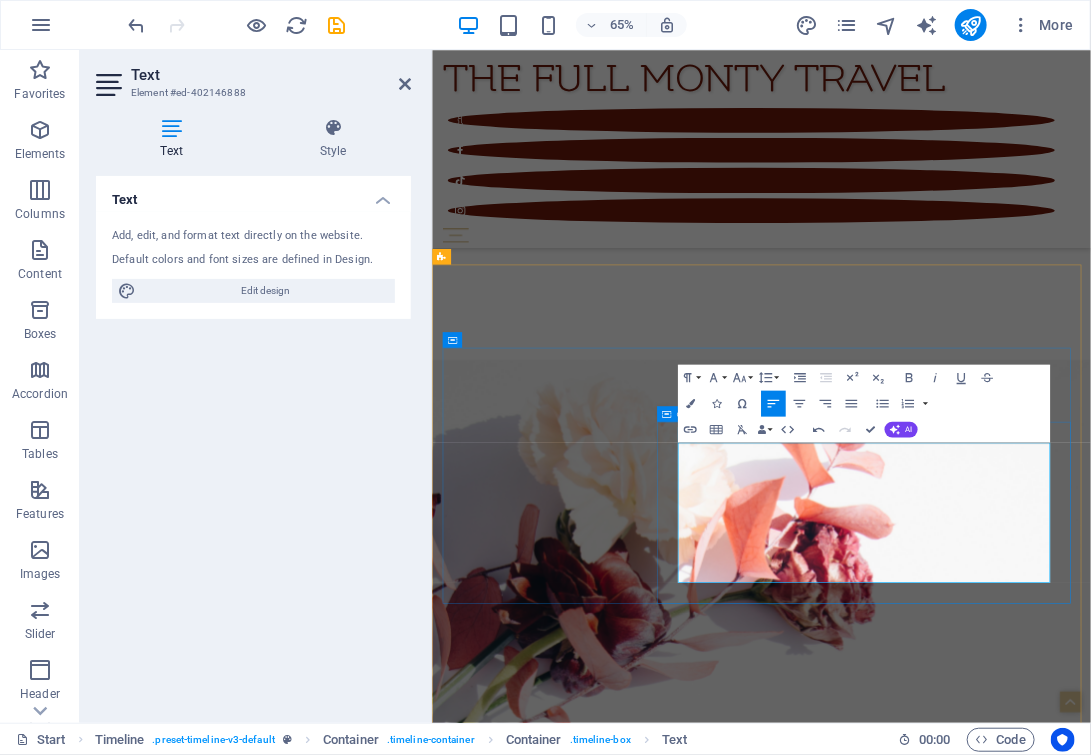 drag, startPoint x: 883, startPoint y: 828, endPoint x: 777, endPoint y: 823, distance: 106.11786 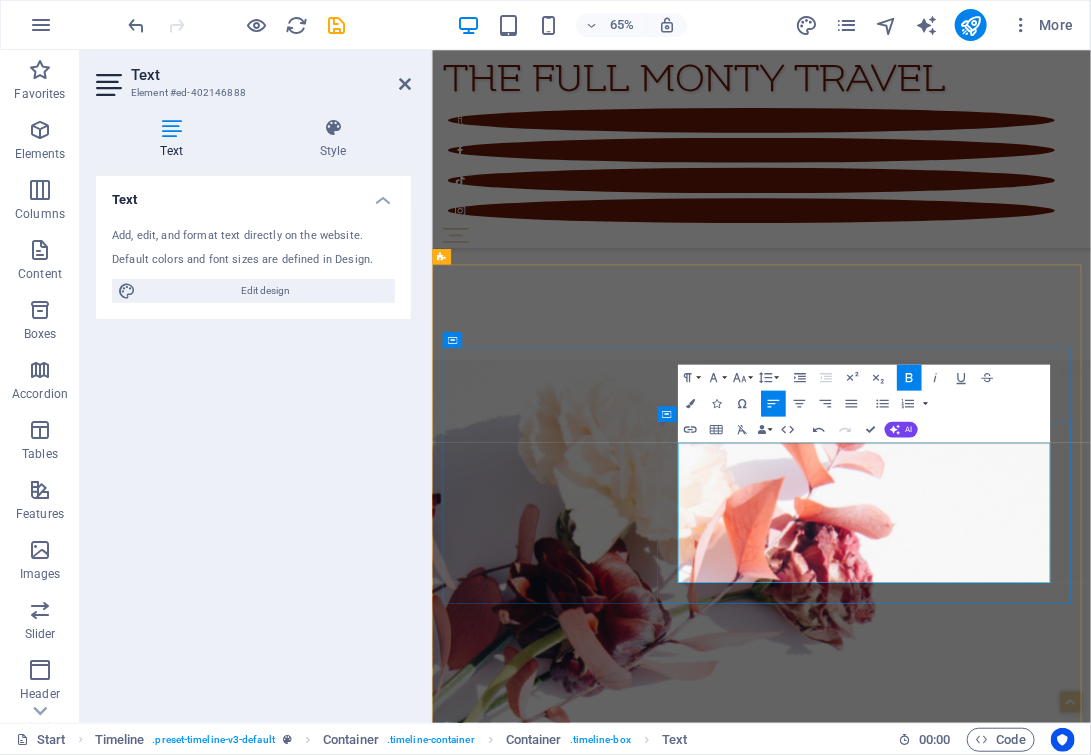click on "[LAST] House Evening with Chefs [LAST] [LAST] & [LAST] [LAST]" at bounding box center (958, 6166) 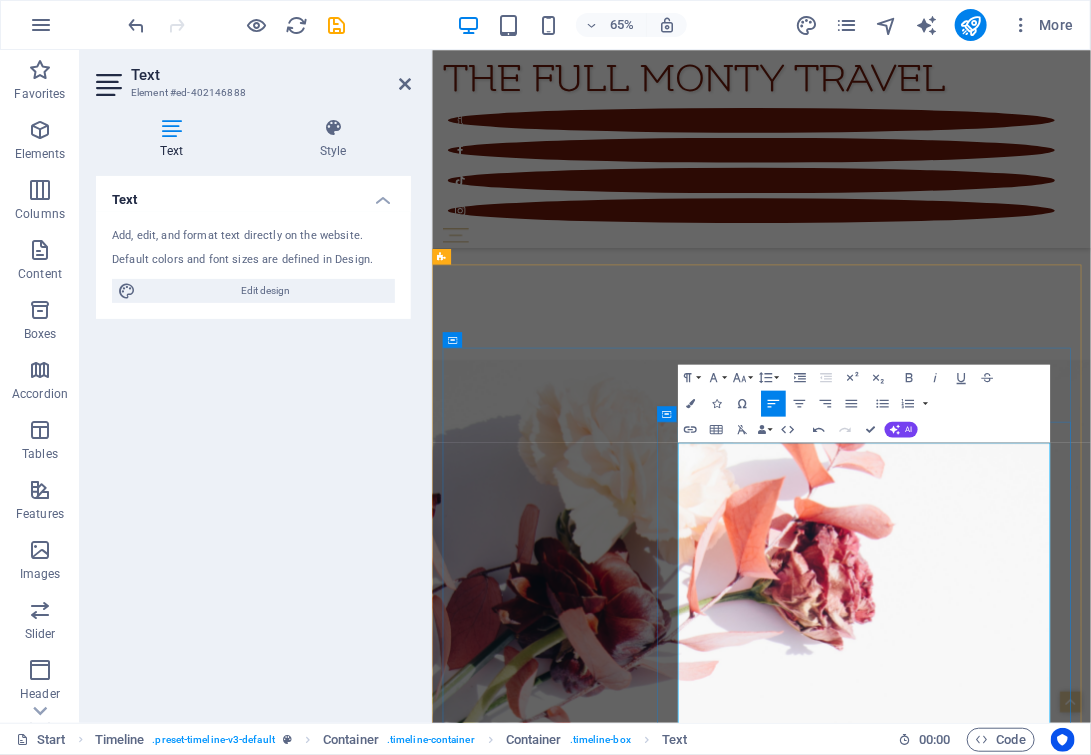 scroll, scrollTop: 5505, scrollLeft: 0, axis: vertical 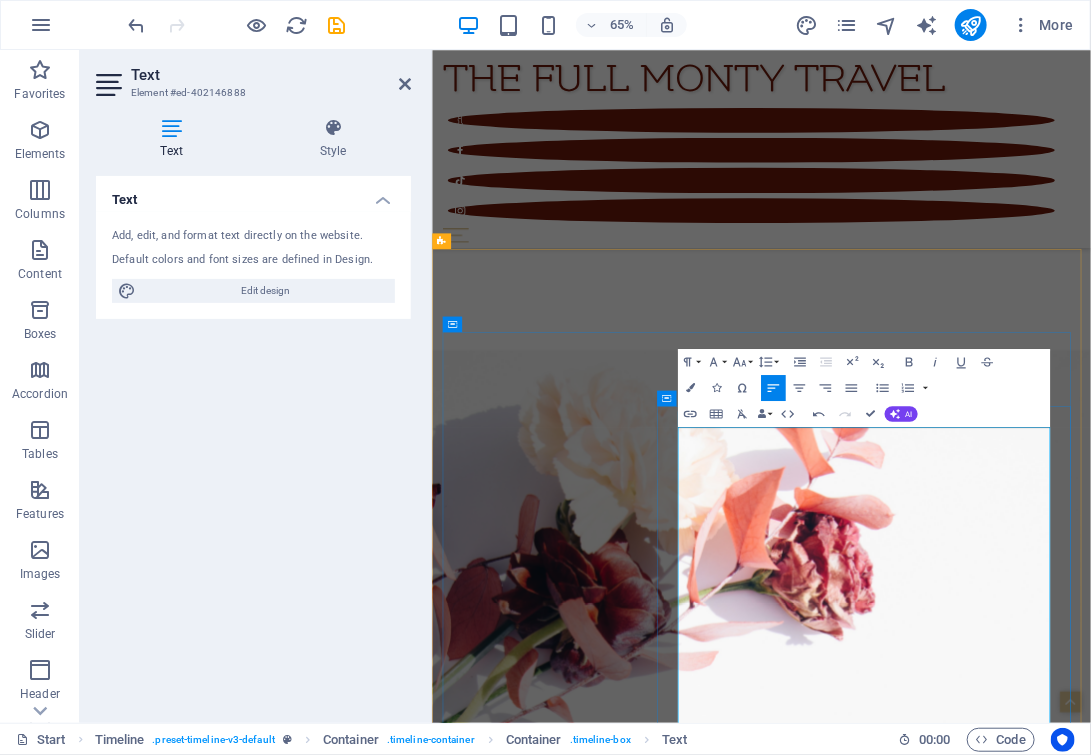 click on "Jordan - Stellenbosch" at bounding box center (958, 6196) 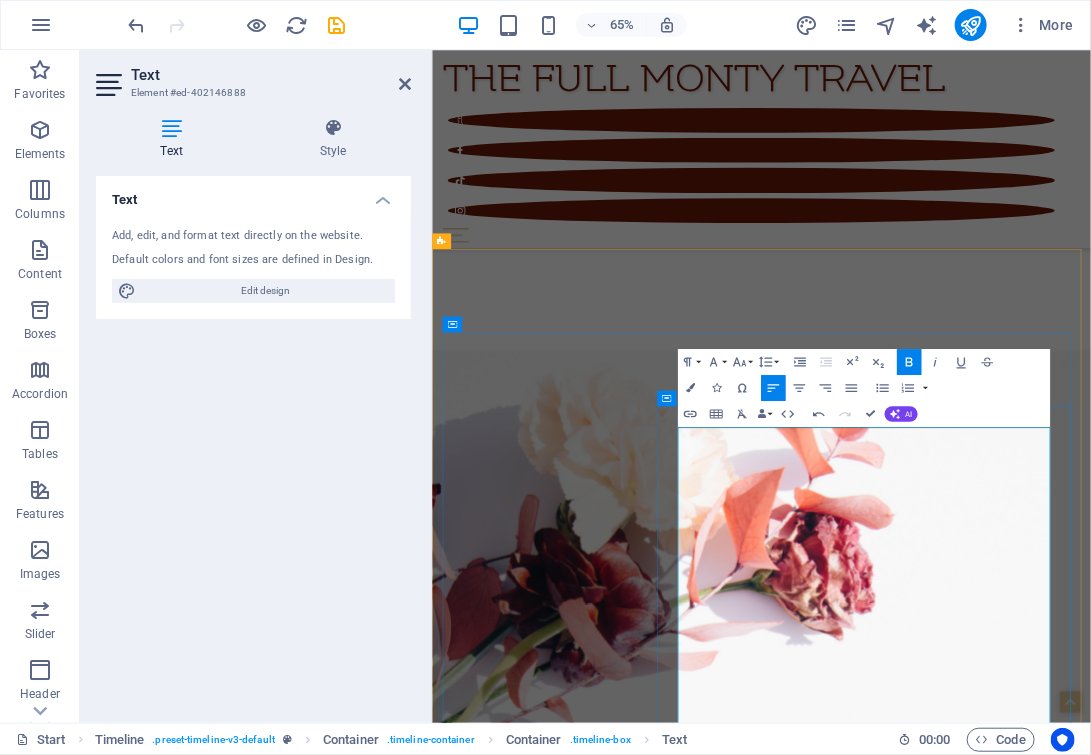 drag, startPoint x: 1088, startPoint y: 962, endPoint x: 808, endPoint y: 968, distance: 280.06427 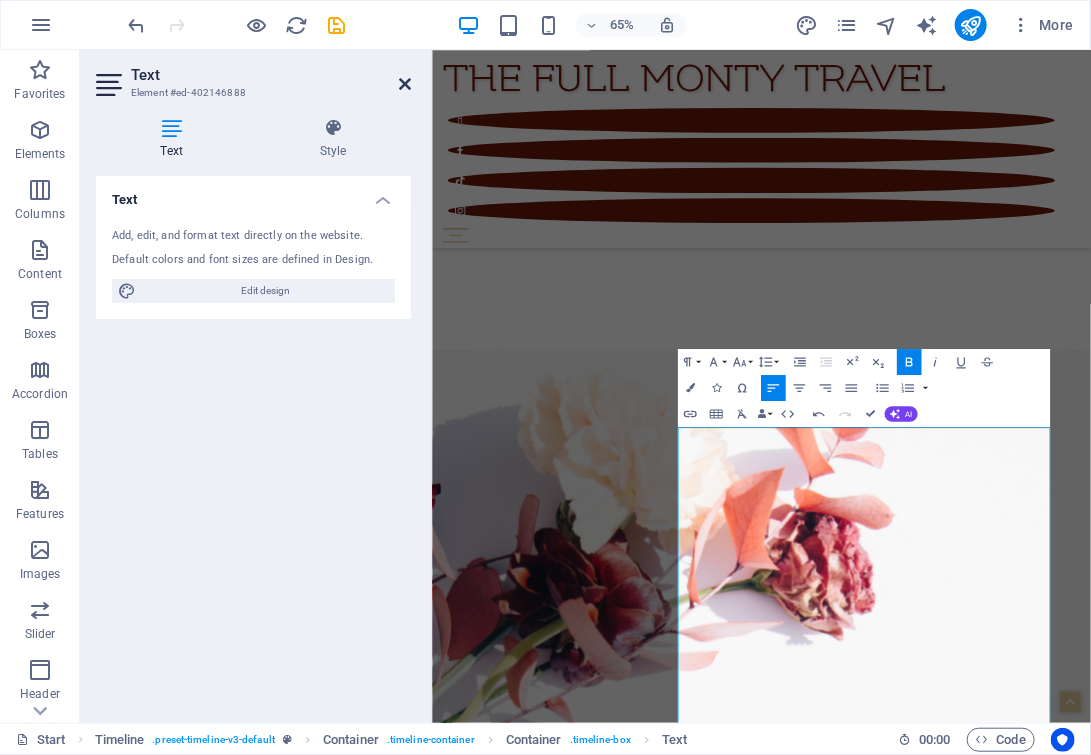 click at bounding box center (405, 84) 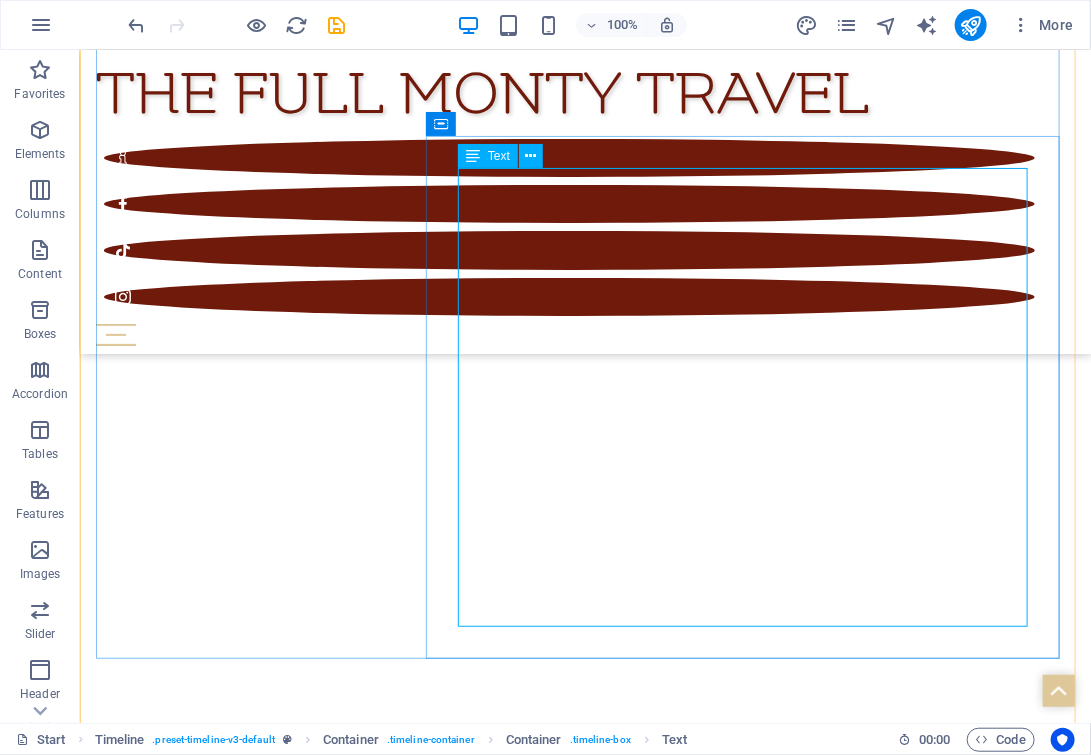 scroll, scrollTop: 5838, scrollLeft: 0, axis: vertical 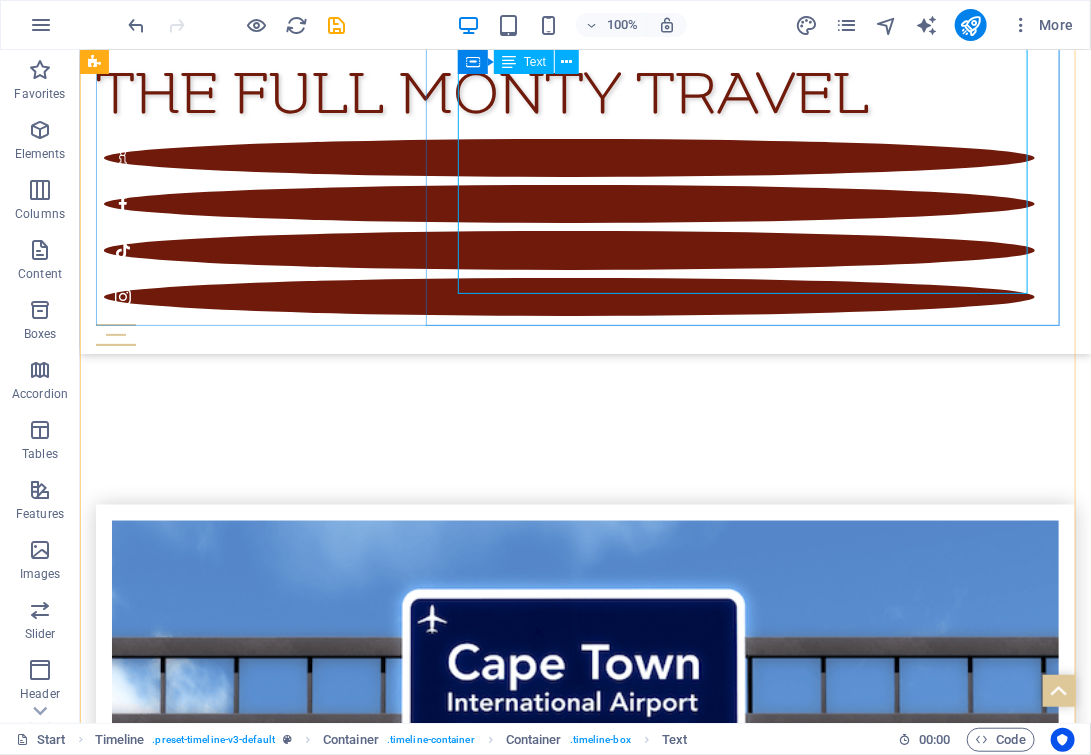 click on "Wold Albarino Day Stellenbosch Wine town Stellenbosch Stellenbosch Wine Festival De Toren - Stellenbosch Manor House Evening with Chefs Craig Cormack & Beau du Toit Jordan - Stellenbosch Woman in Wine Winemaker's Dinner The Daisy Jones Bar @ Summerhil l - Stellenbosch Gimme Shelter: A night of Rolling Stones Spier - Stellembosch Winemaker's Dinner: Our Pinotage Legacy" at bounding box center [604, 5123] 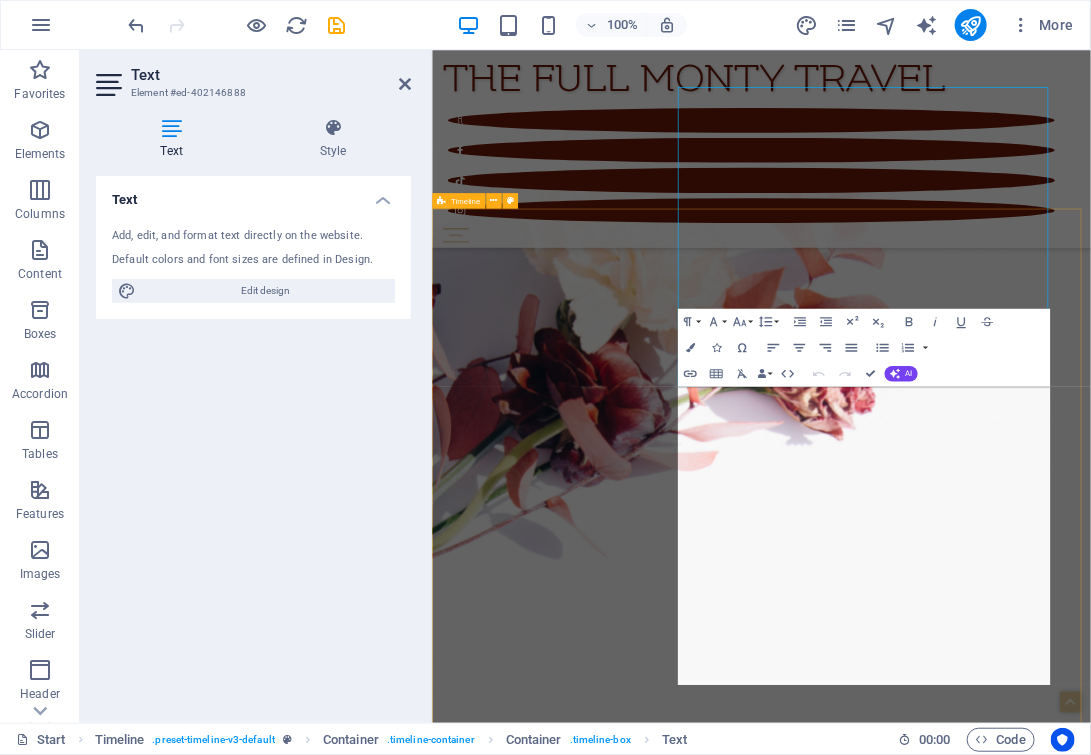 scroll, scrollTop: 5566, scrollLeft: 0, axis: vertical 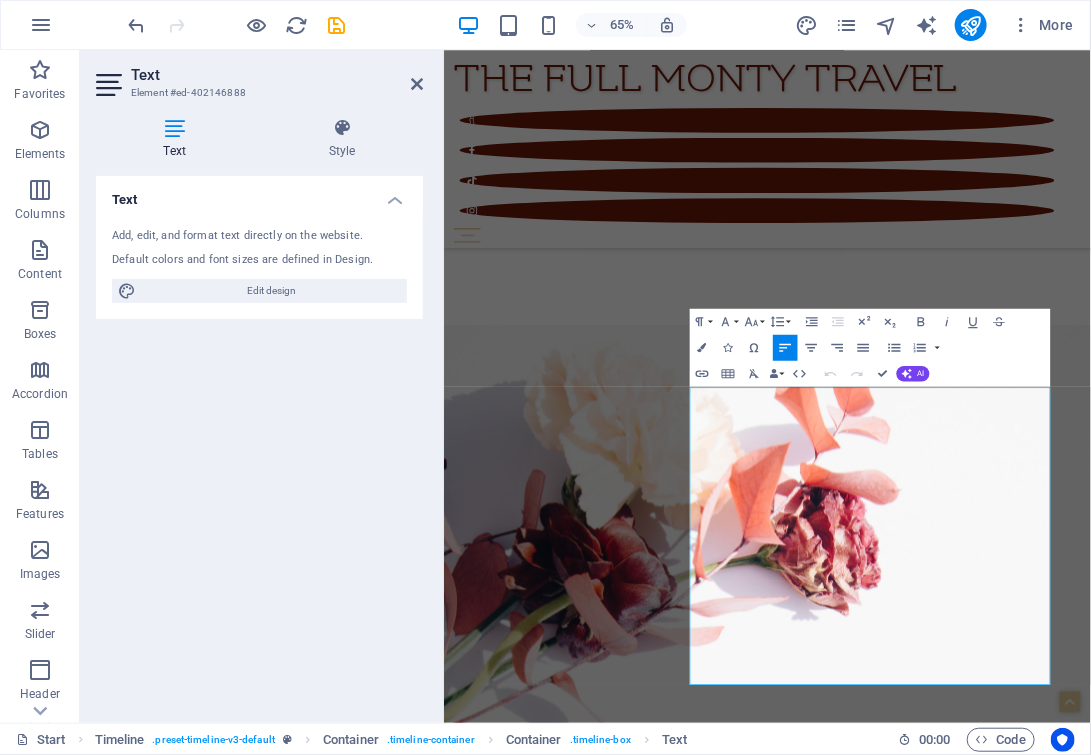drag, startPoint x: 429, startPoint y: 323, endPoint x: 304, endPoint y: 317, distance: 125.14392 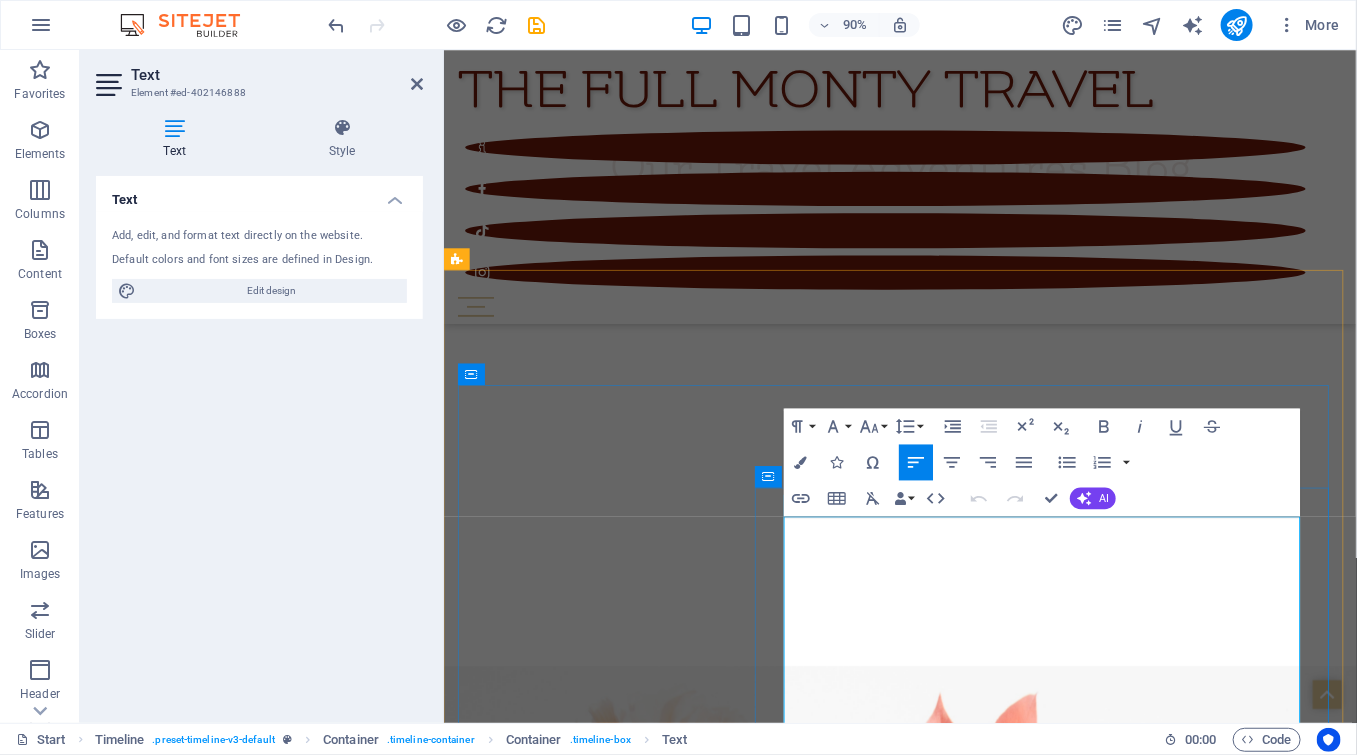 scroll, scrollTop: 5511, scrollLeft: 0, axis: vertical 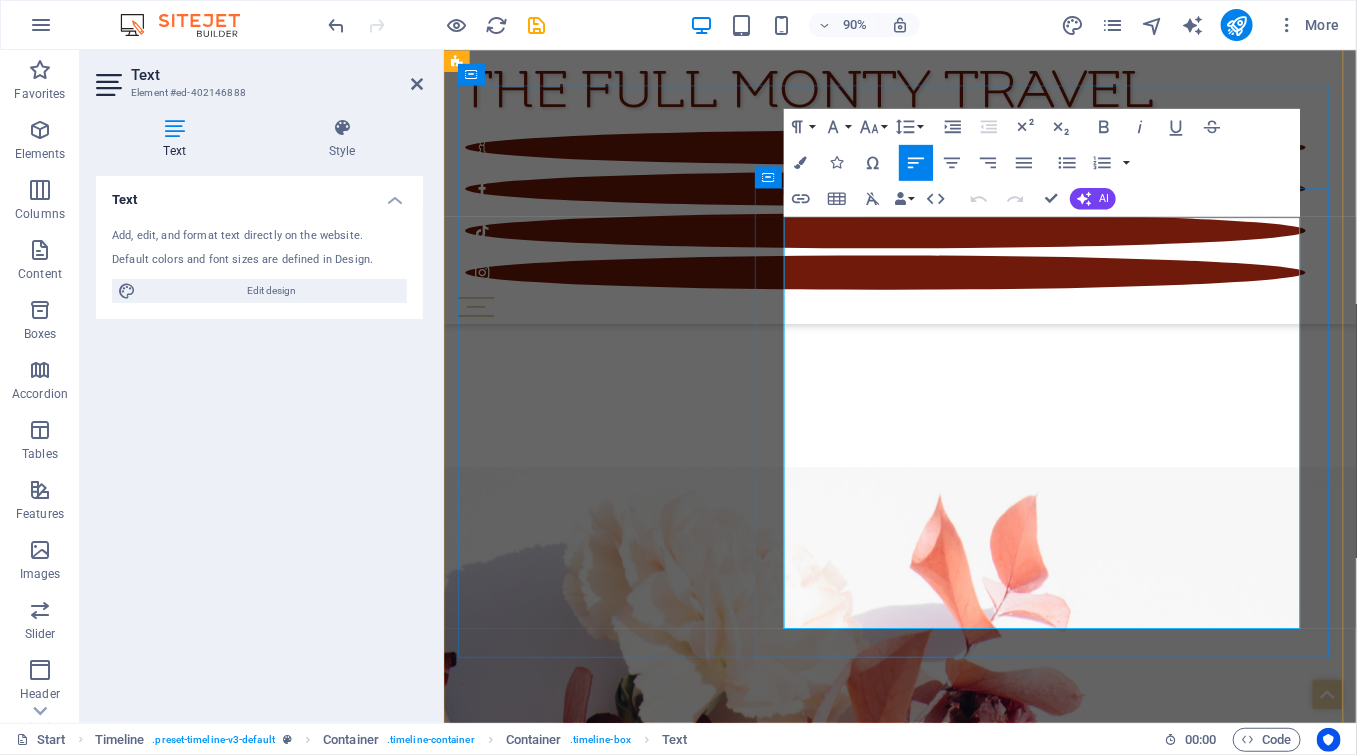 click on "Spier - [CITY]" at bounding box center (970, 6353) 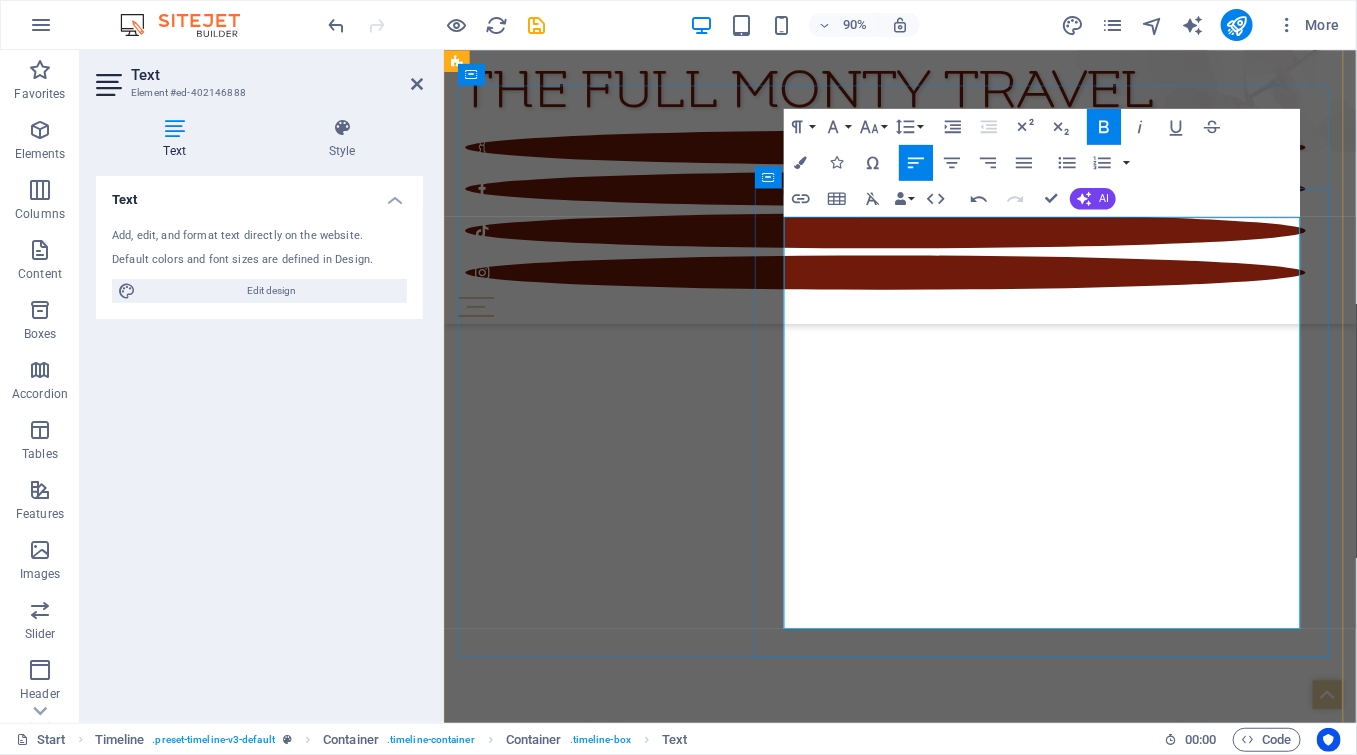 click on "Spier  - [CITY]" at bounding box center [970, 5774] 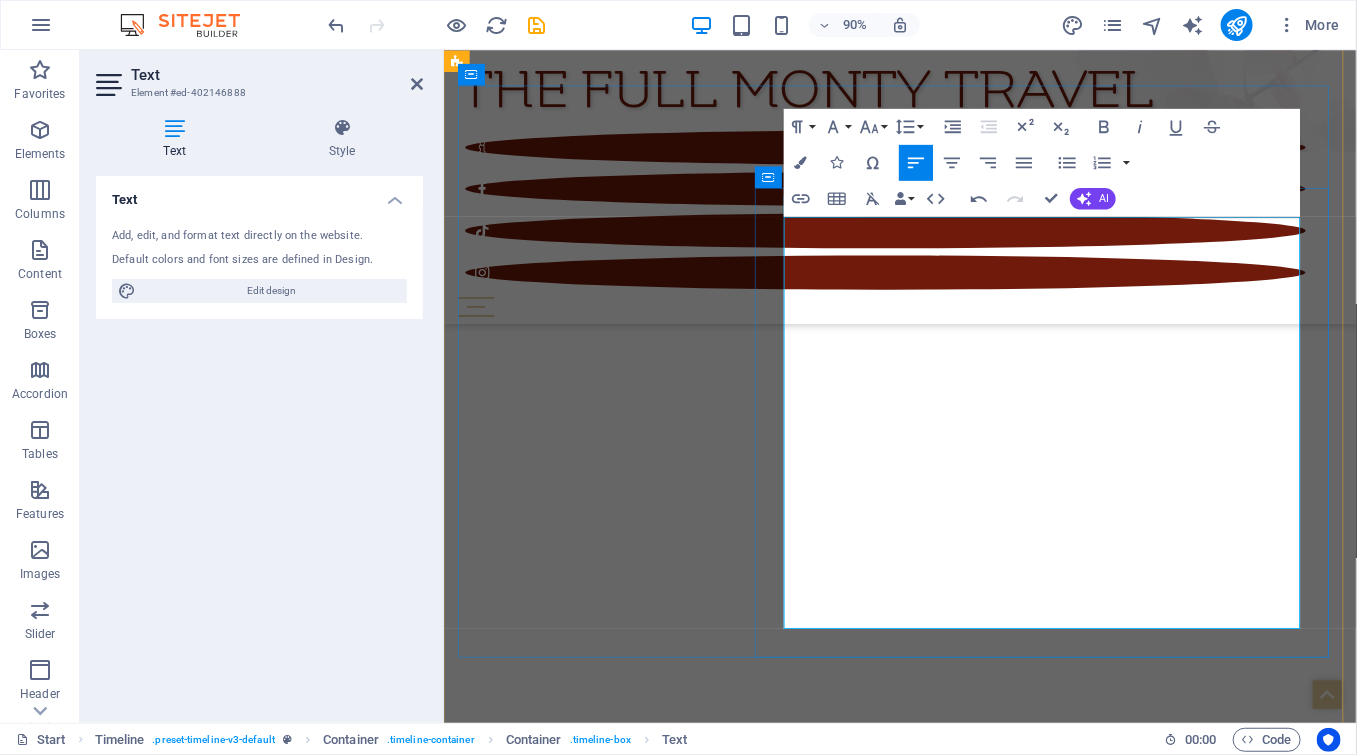click on "Spier  - [CITY]" at bounding box center (970, 5774) 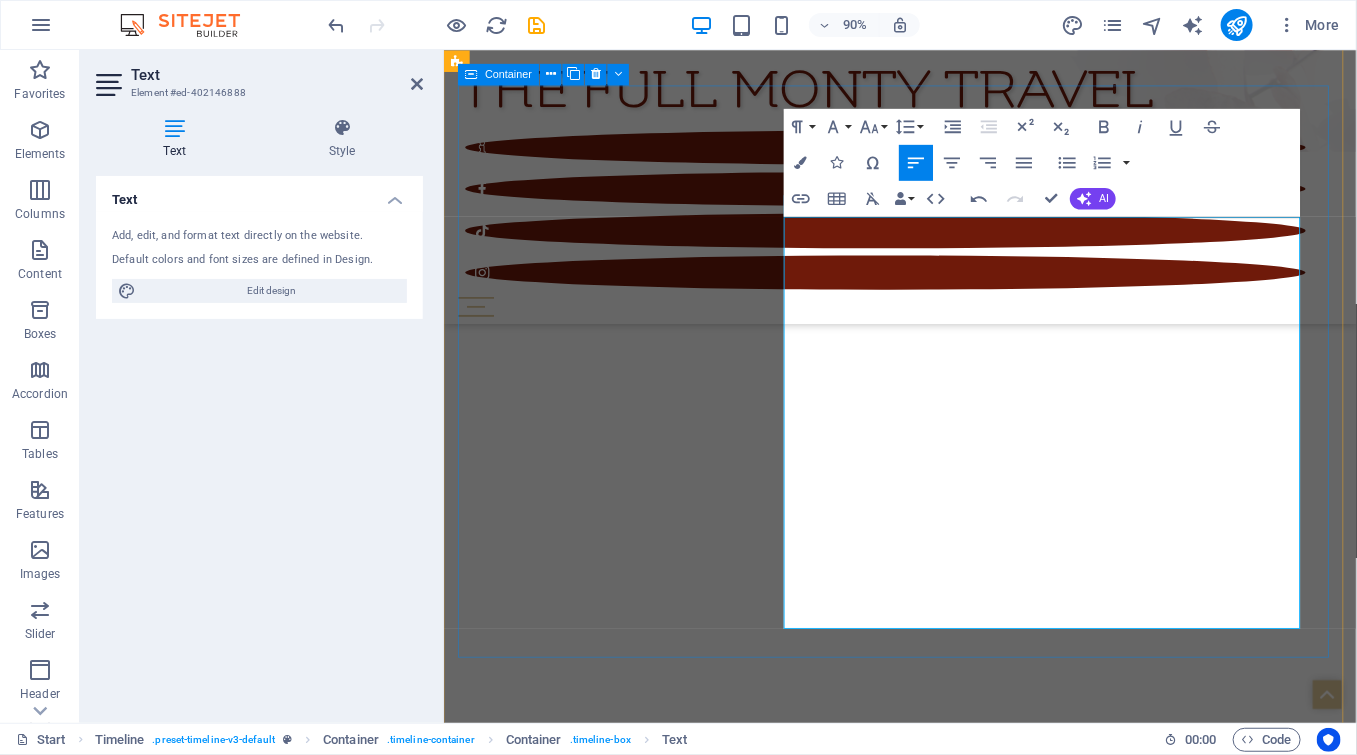 click on "What's happening in August... 01 August 2025 Wold Albarino Day [CITY] Wine town [CITY] [CITY] Wine Festival  De Toren  - [CITY] Manor House Evening with Chefs [PERSON] & [PERSON] Jordan  - [CITY] Woman in Wine Winemaker's Dinner The Daisy Jones Bar @ Summerhil l - [CITY] Gimme Shelter: A night of Rolling Stones Spier  - [CITY] Winemaker's Dinner: Our Pinotage Legacy" at bounding box center (950, 5519) 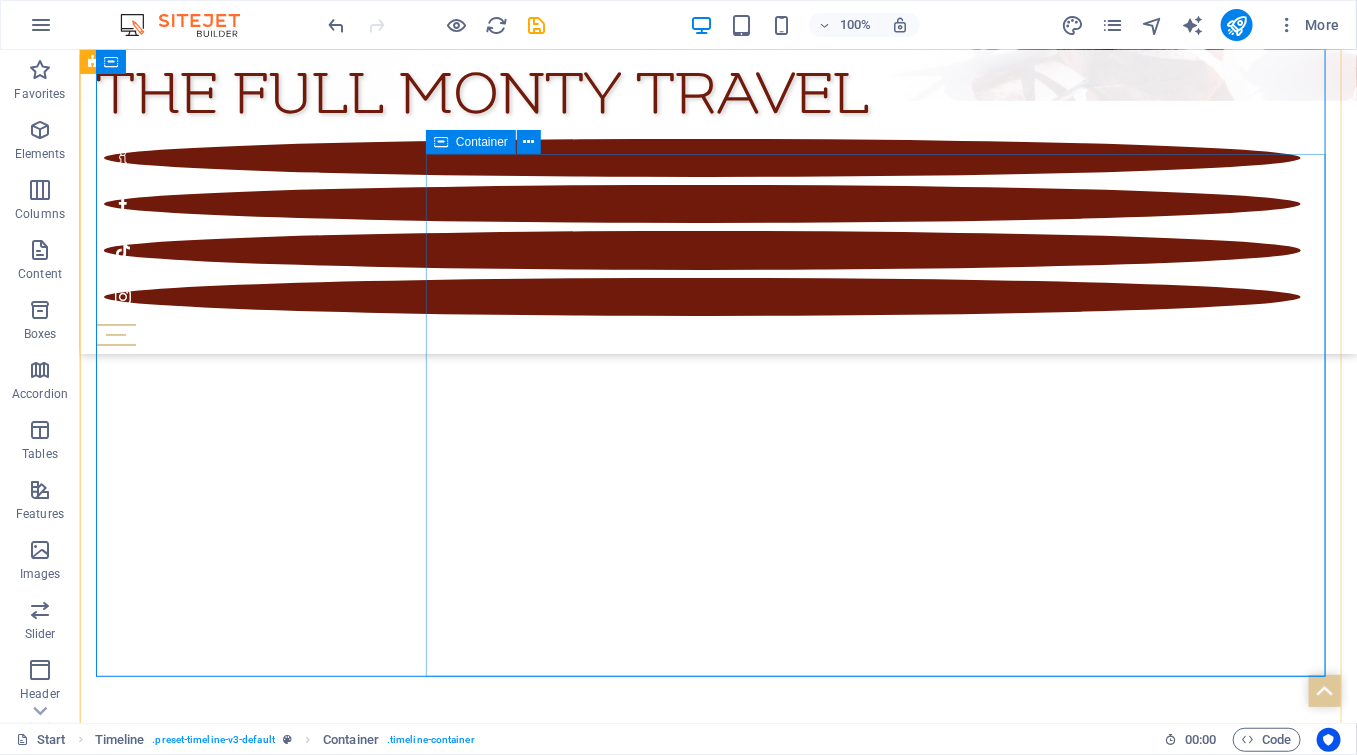 scroll, scrollTop: 5819, scrollLeft: 0, axis: vertical 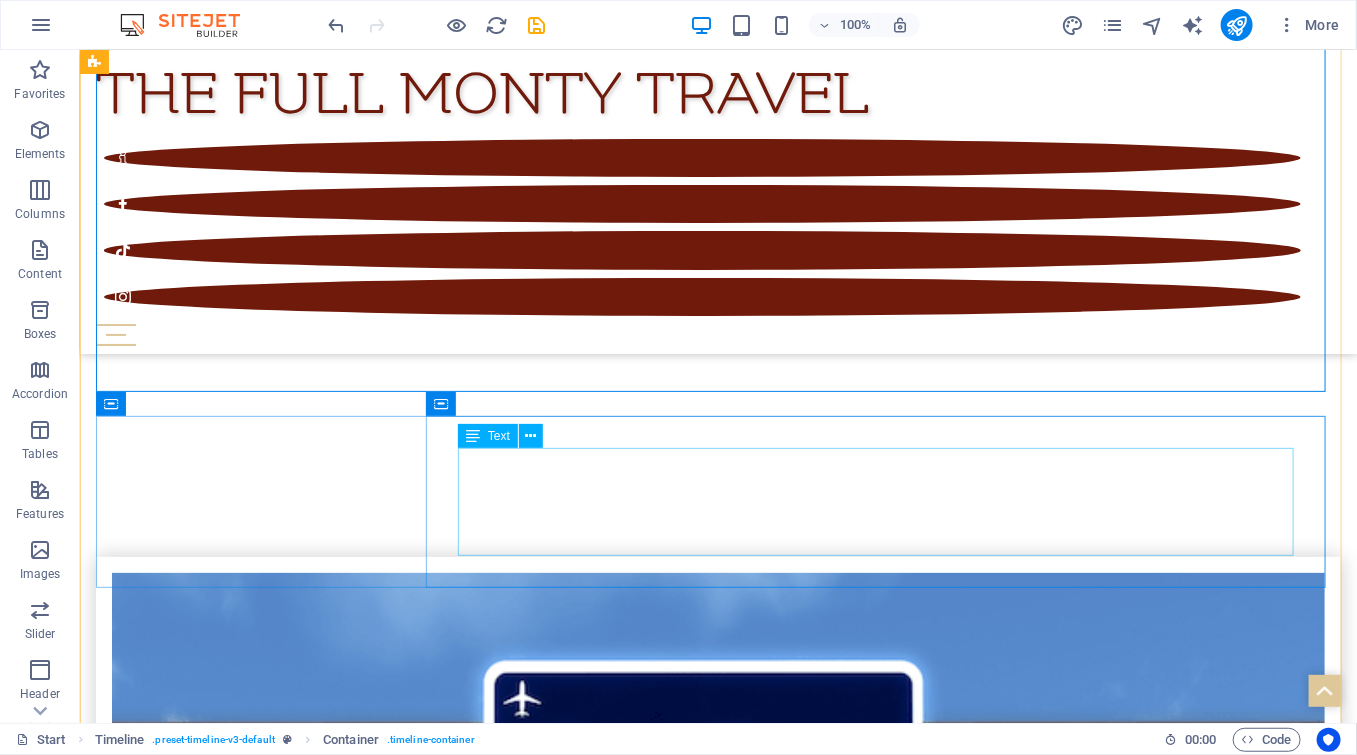 click on "[CITY] Wine town [CITY] [CITY] Wine Festival" at bounding box center [737, 5566] 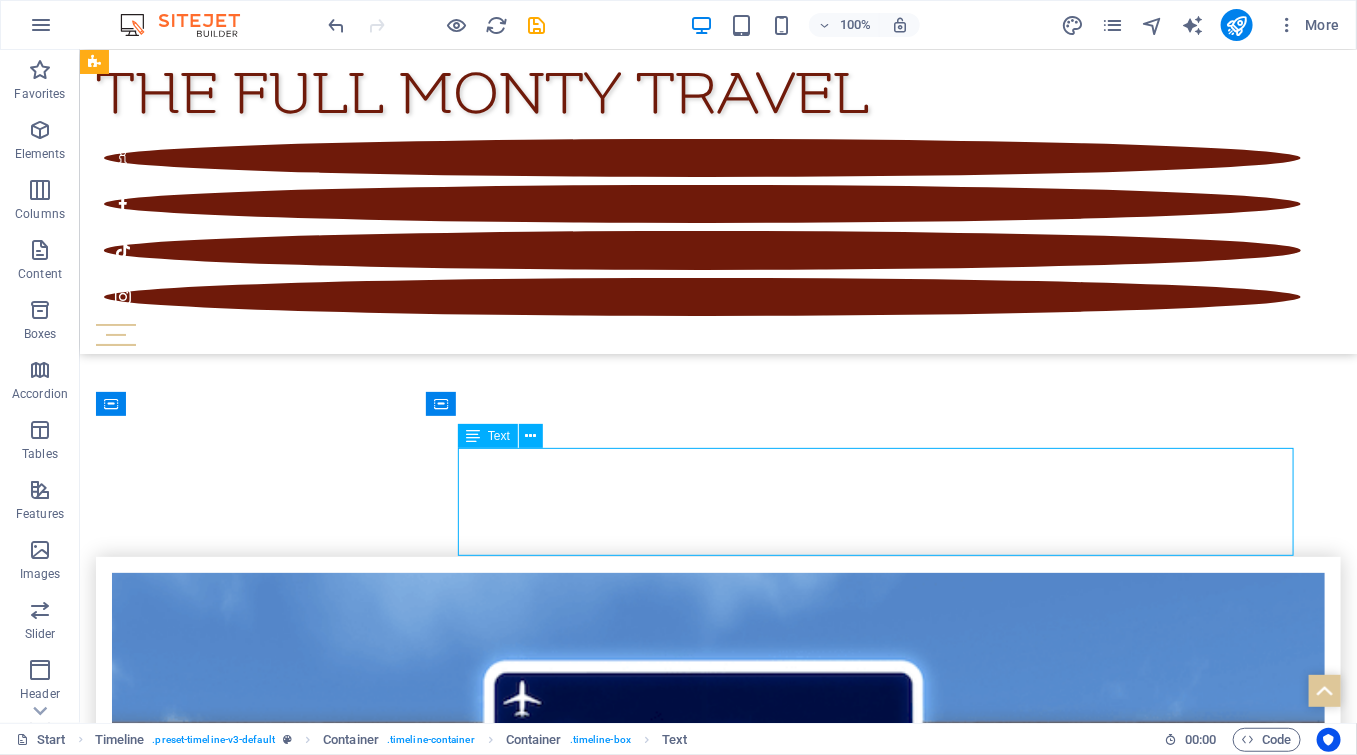 click on "[CITY] Wine town [CITY] [CITY] Wine Festival" at bounding box center (737, 5566) 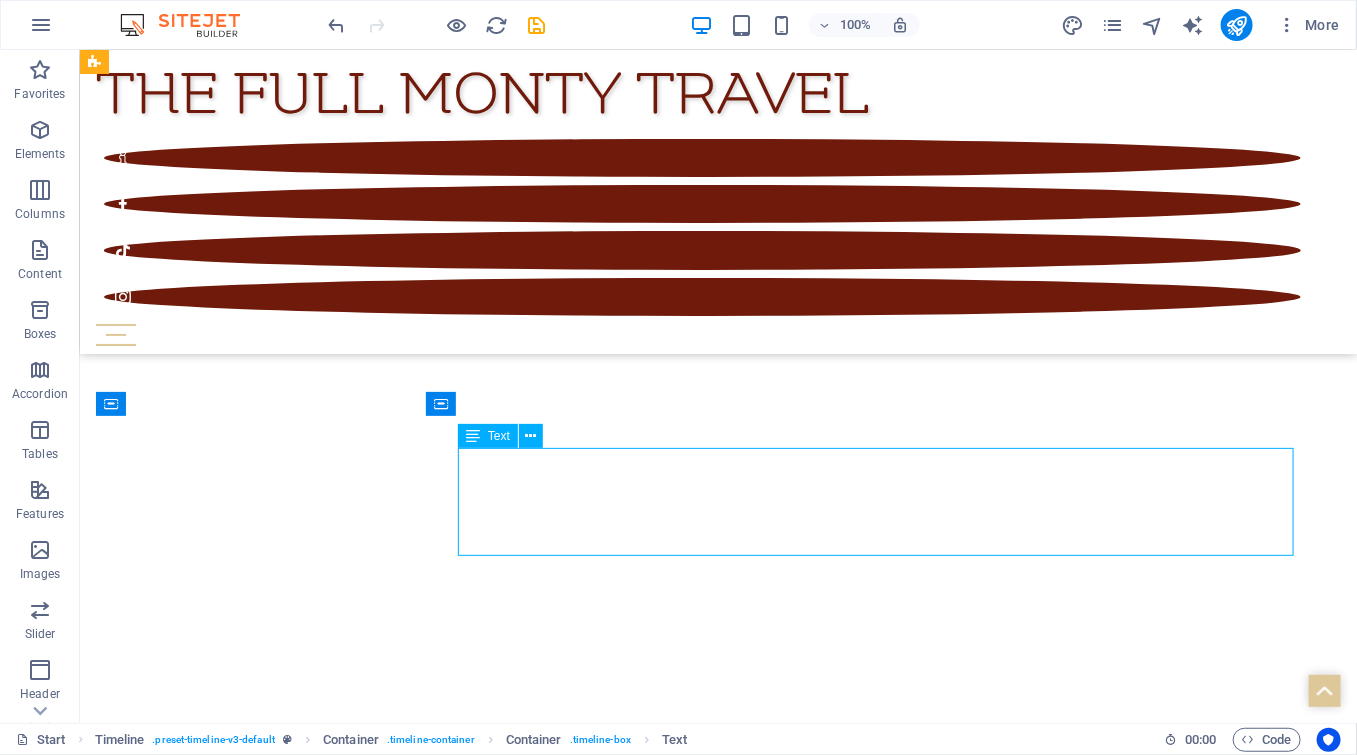 scroll, scrollTop: 5845, scrollLeft: 0, axis: vertical 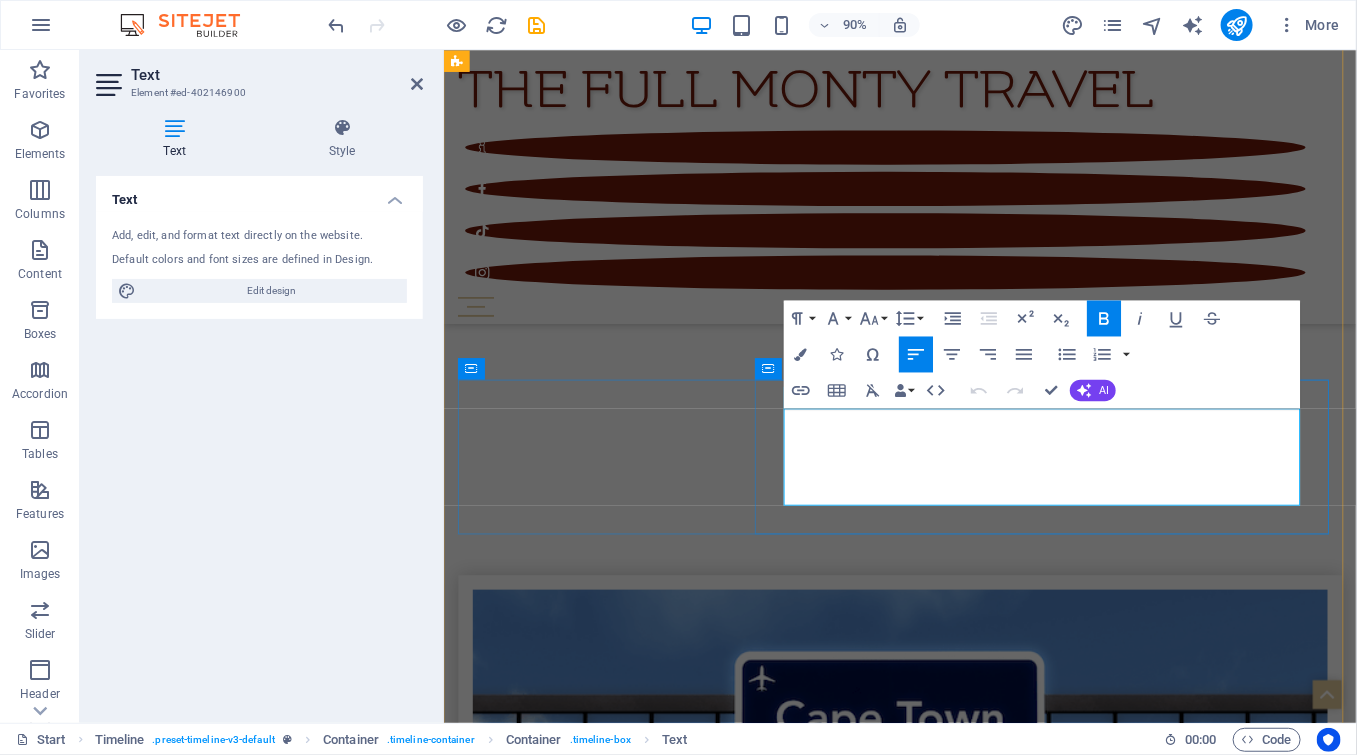 click on "Stellenbosch Wine Festival" at bounding box center [970, 5656] 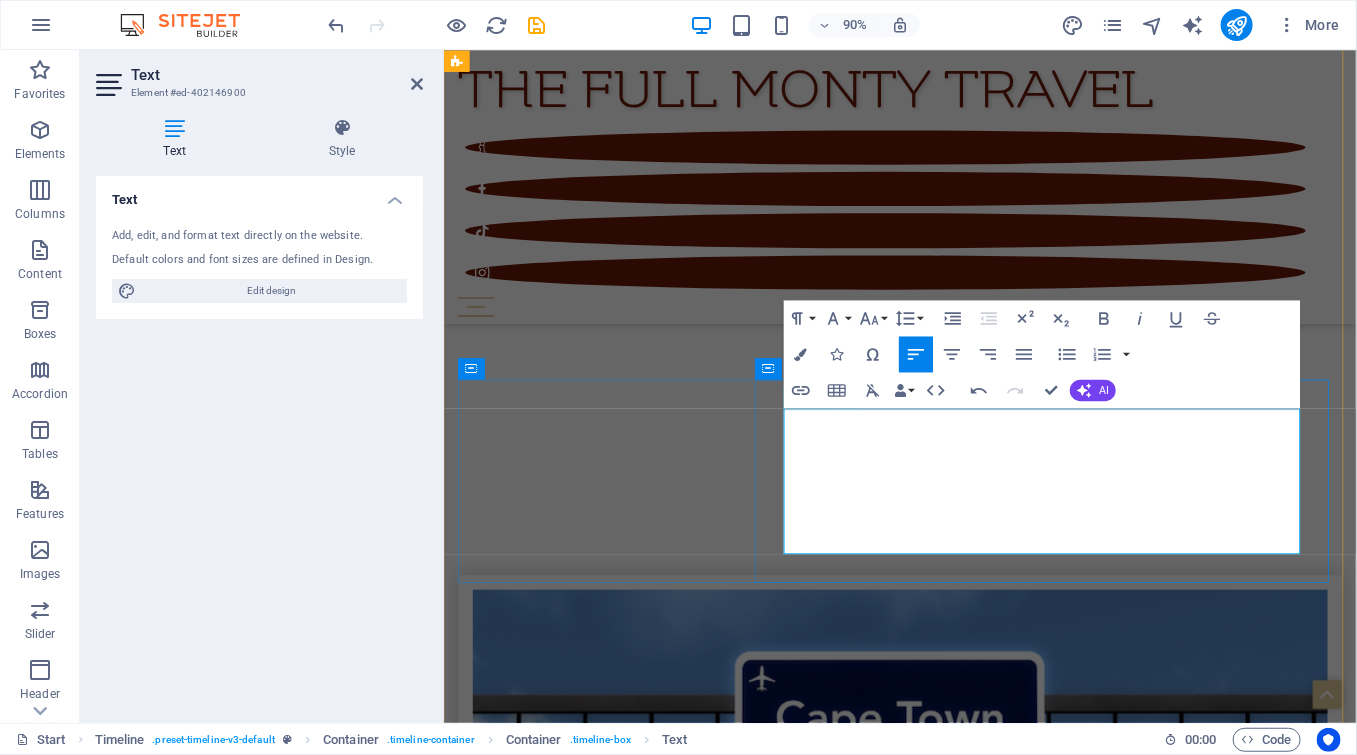 type 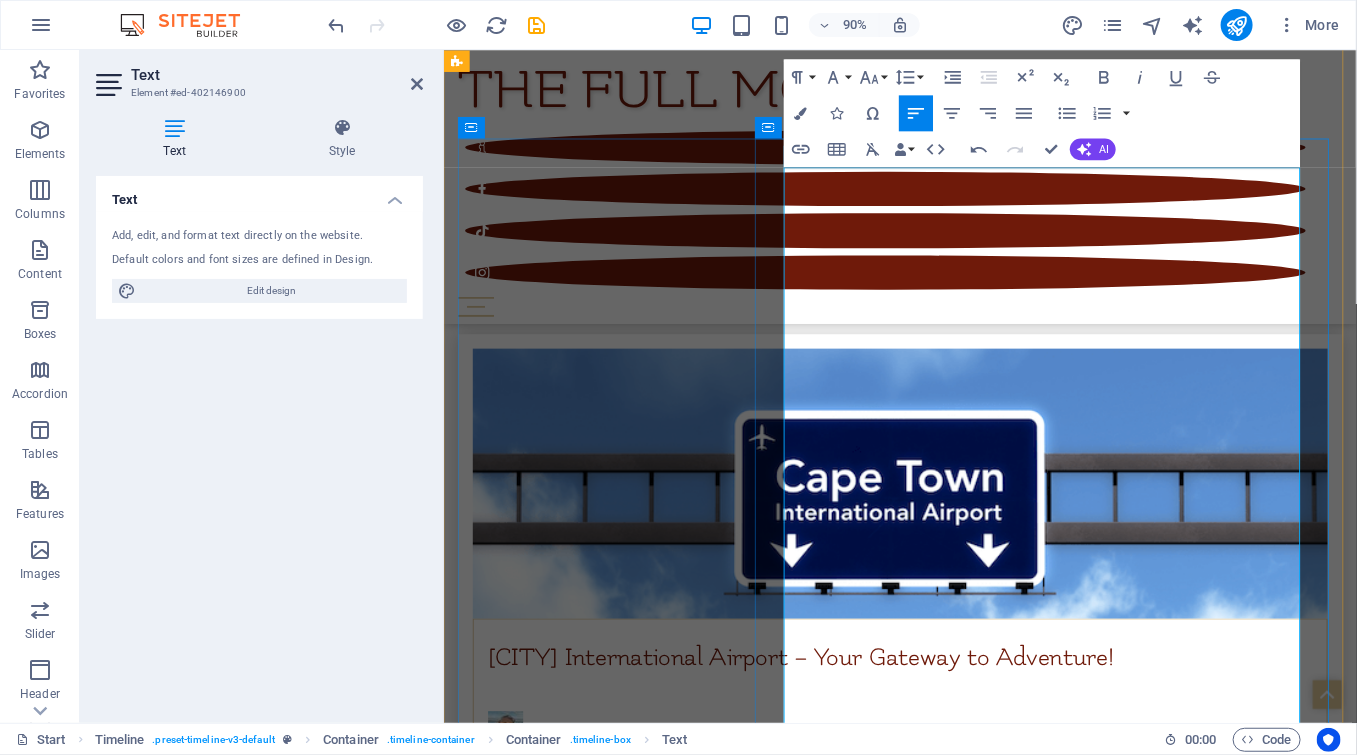 scroll, scrollTop: 6139, scrollLeft: 0, axis: vertical 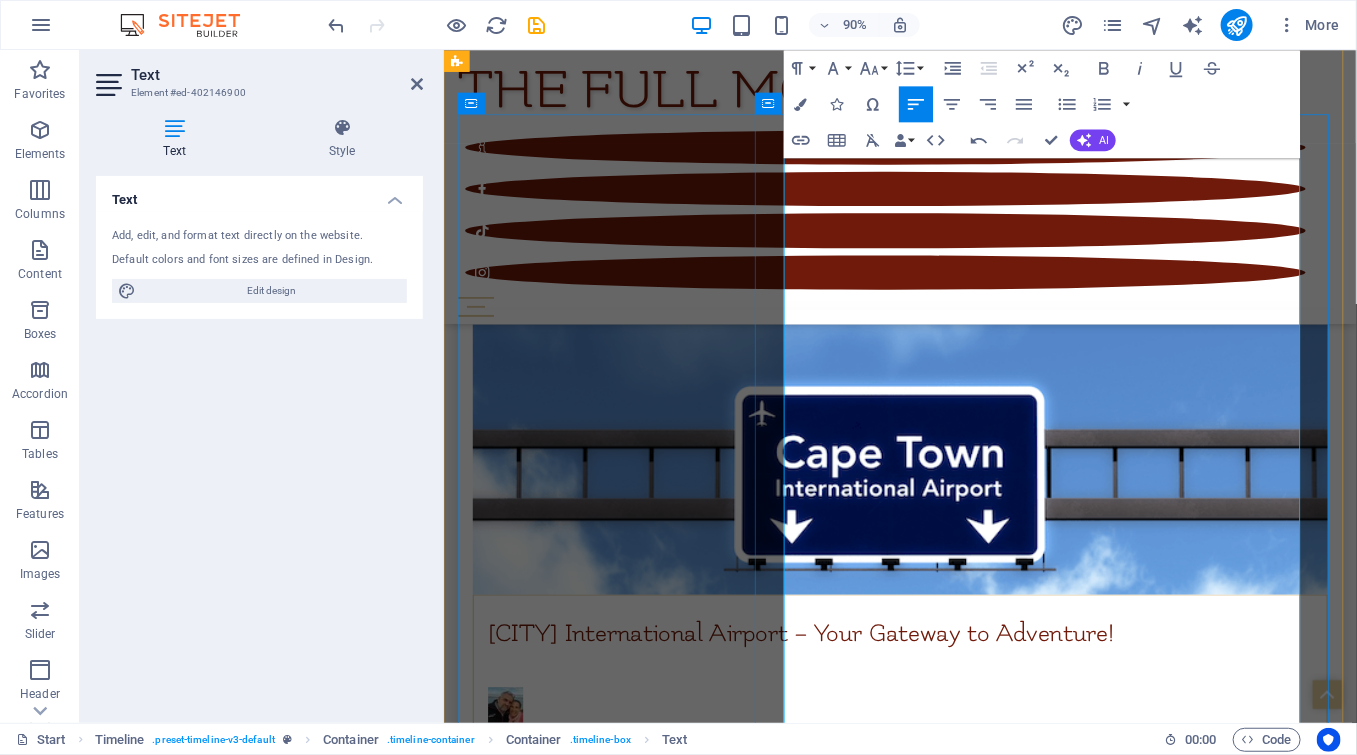click on "[LAST] - [CITY]" at bounding box center (970, 5821) 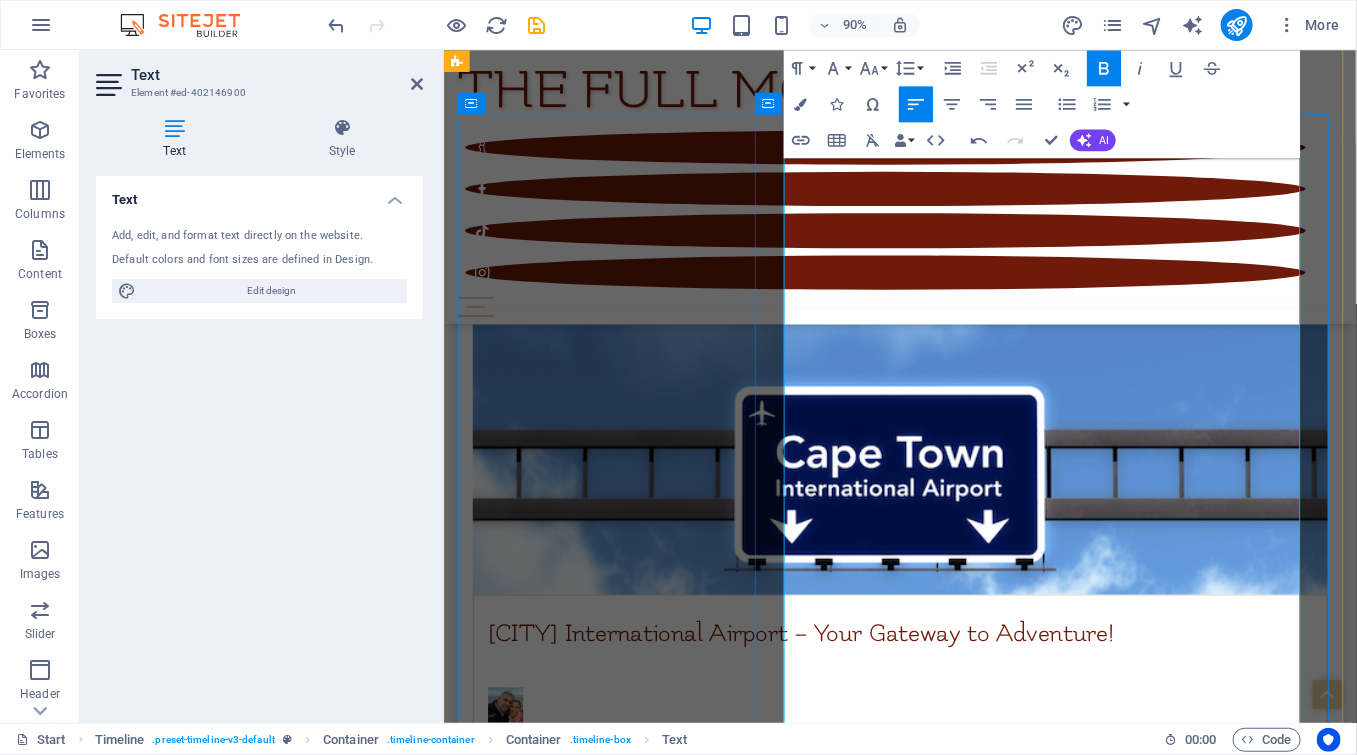 click on "Windmeul - Paarl" at bounding box center (970, 5902) 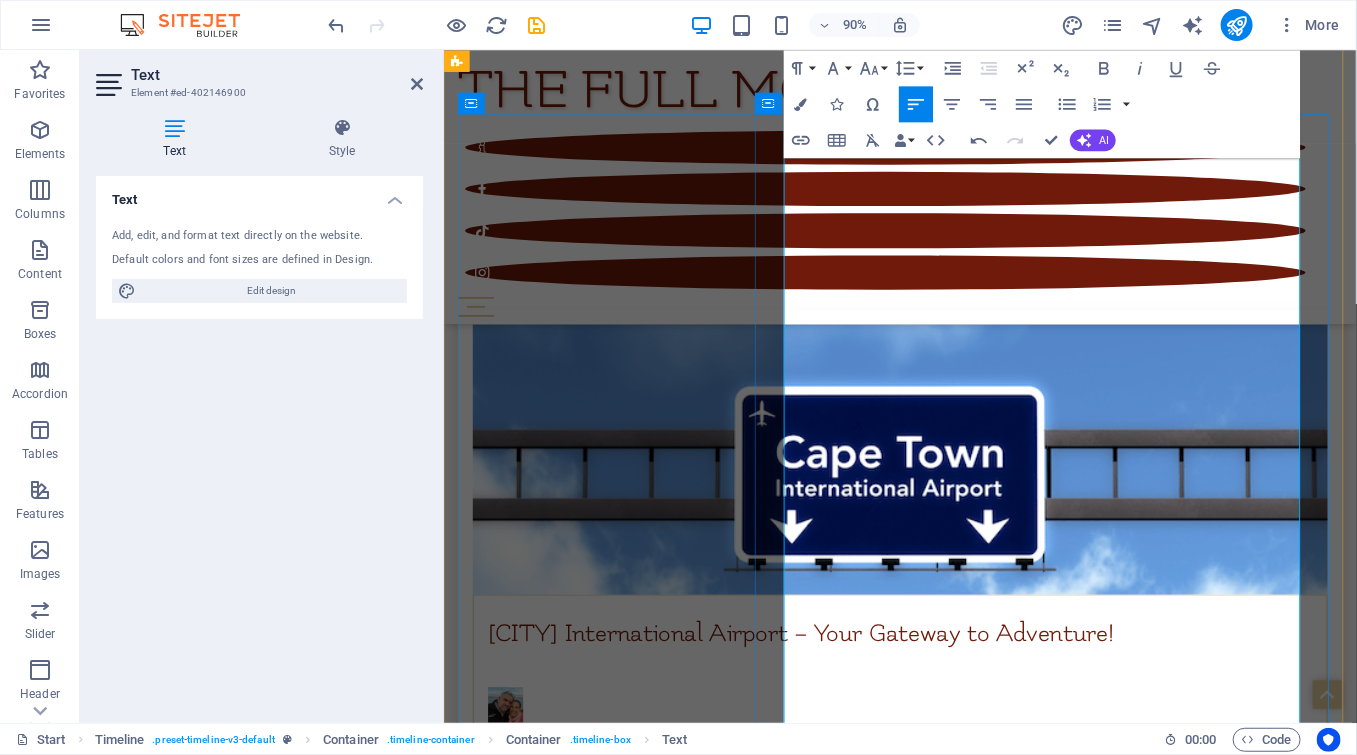 click on "Windmeul - Paarl" at bounding box center [970, 5902] 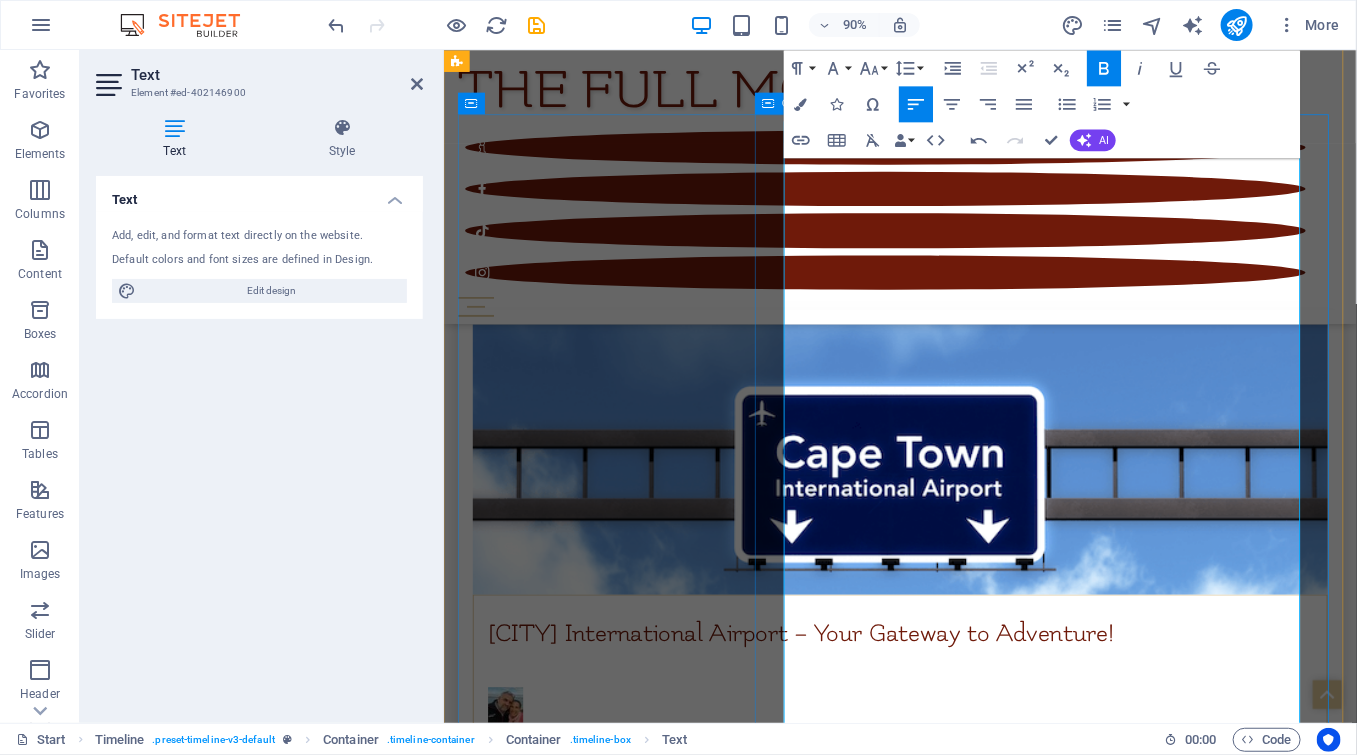drag, startPoint x: 914, startPoint y: 602, endPoint x: 798, endPoint y: 595, distance: 116.21101 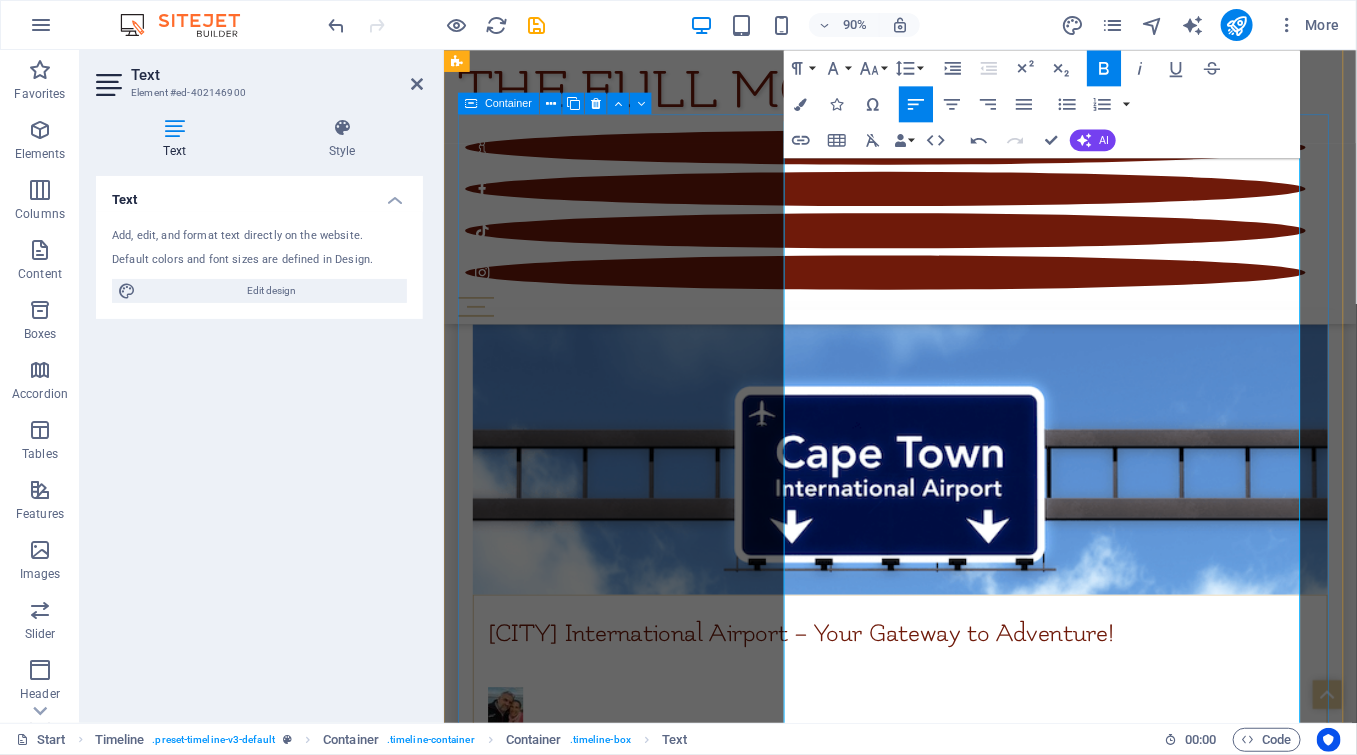 drag, startPoint x: 1106, startPoint y: 520, endPoint x: 779, endPoint y: 524, distance: 327.02448 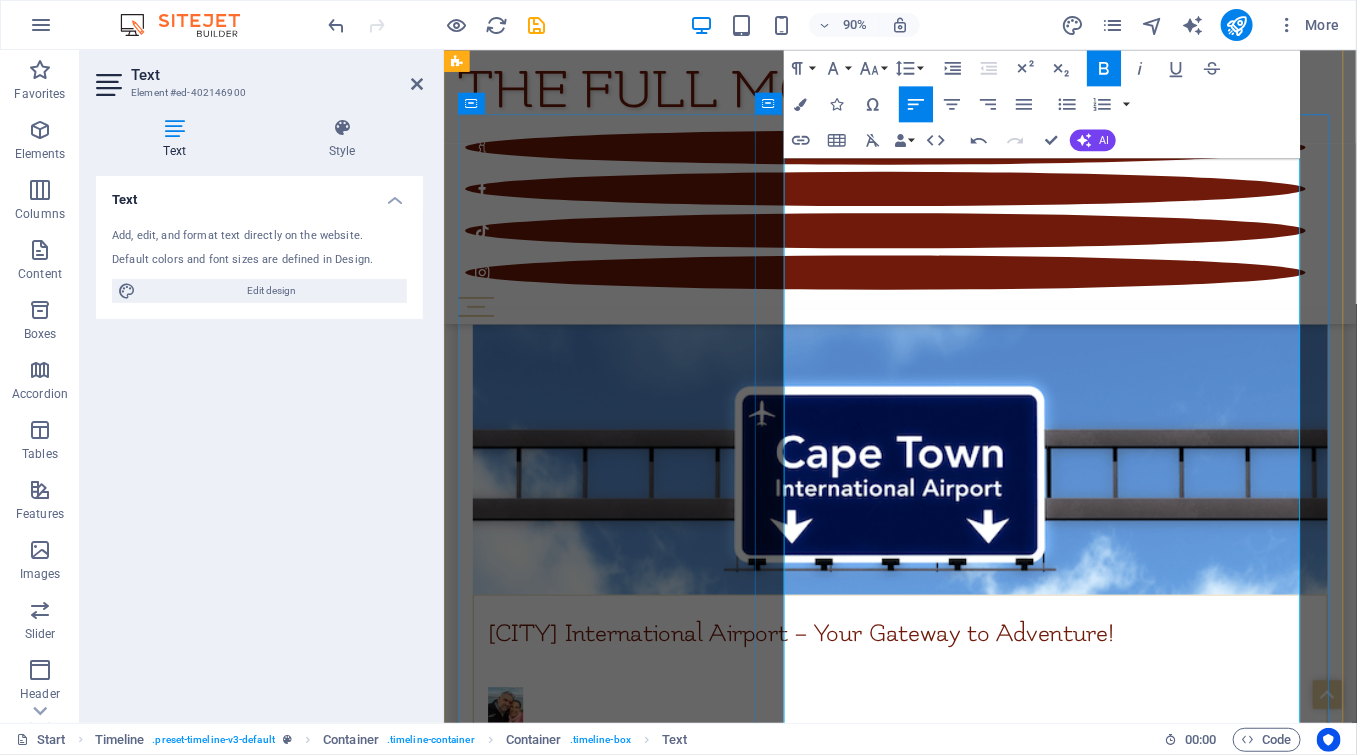 click on "Muratie - Stellenbosch" at bounding box center (970, 5578) 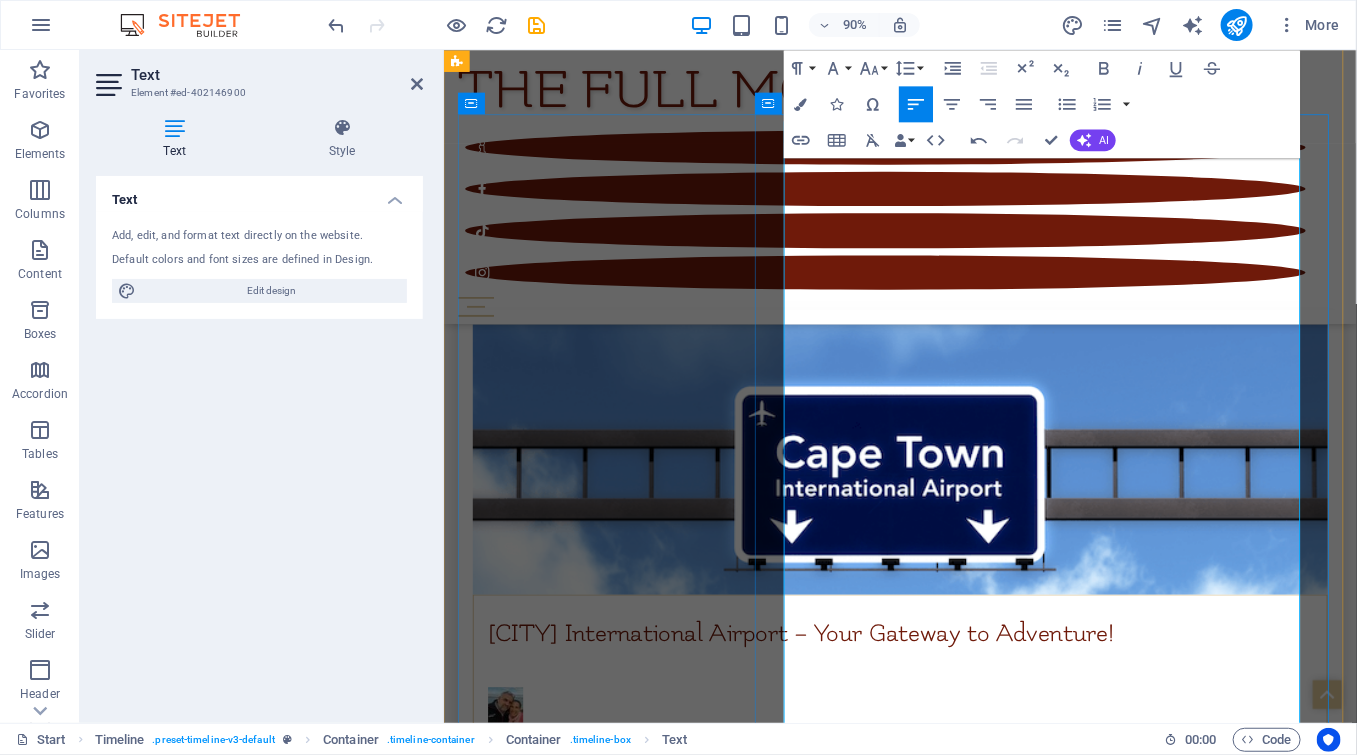 click on "Muratie - Stellenbosch" at bounding box center [970, 5578] 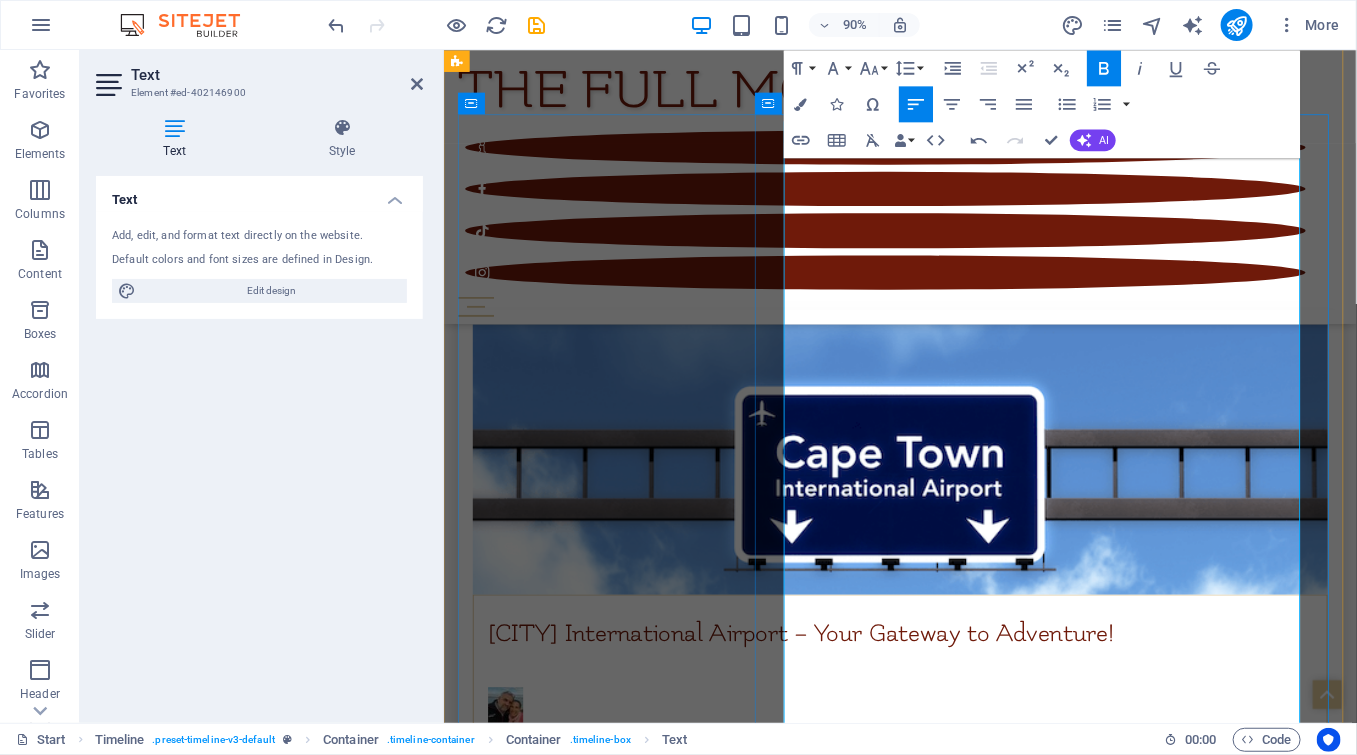 click on "Flagstone - Somerset West" at bounding box center [970, 5497] 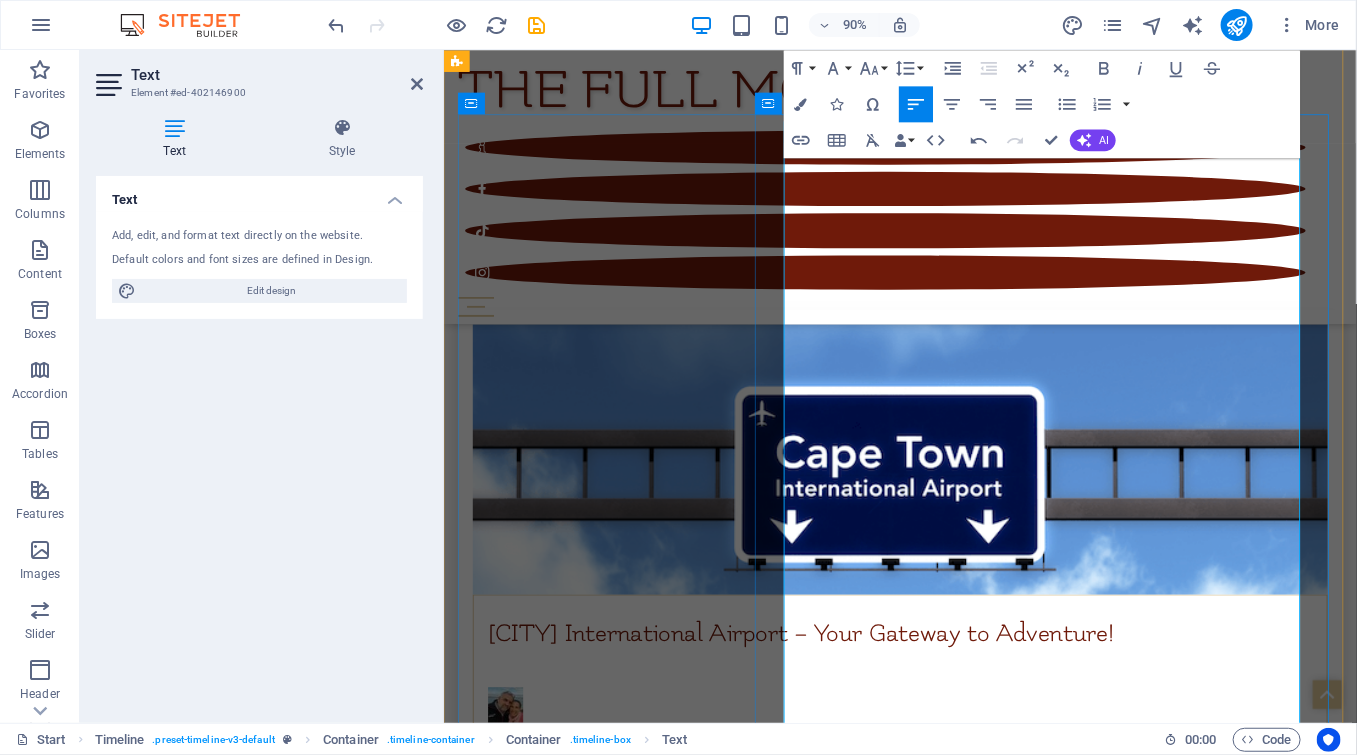 click on "Flagstone - Somerset West" at bounding box center (970, 5497) 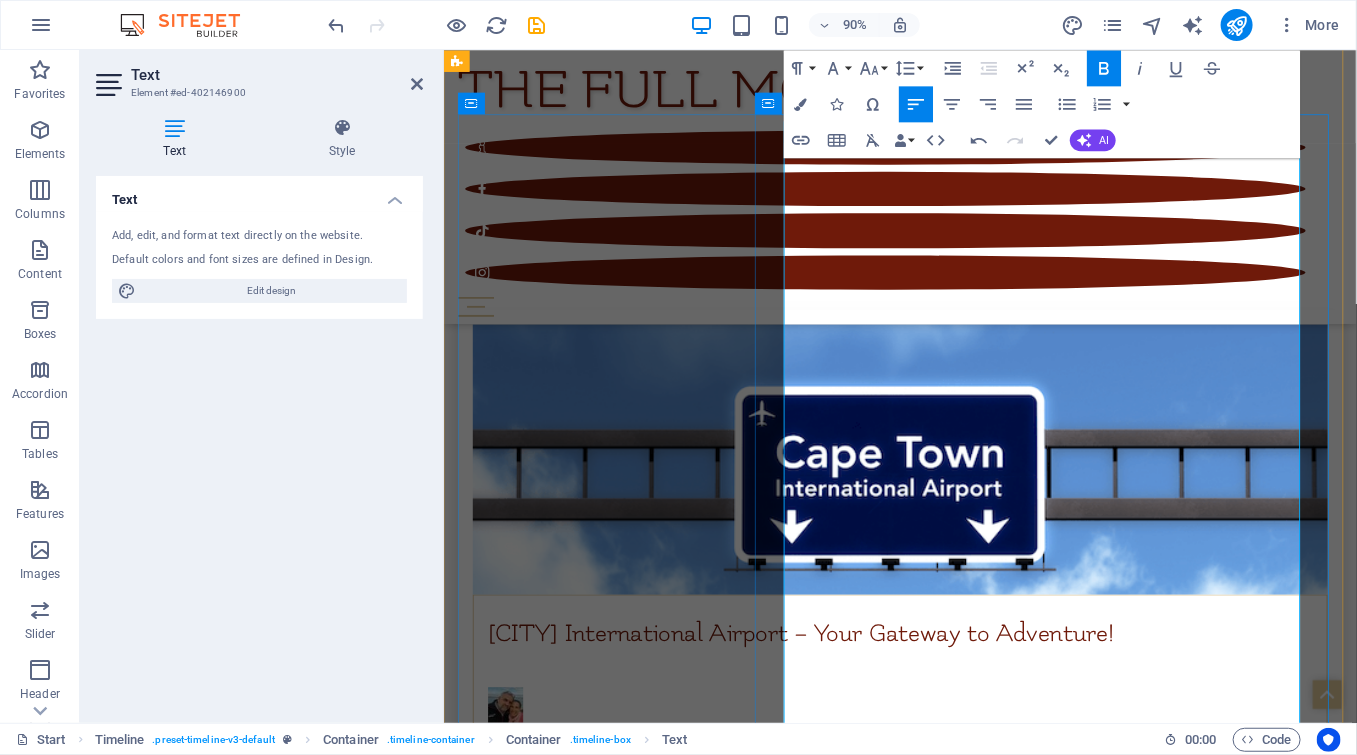 click on "Diemersfontein - [CITY]" at bounding box center [970, 5416] 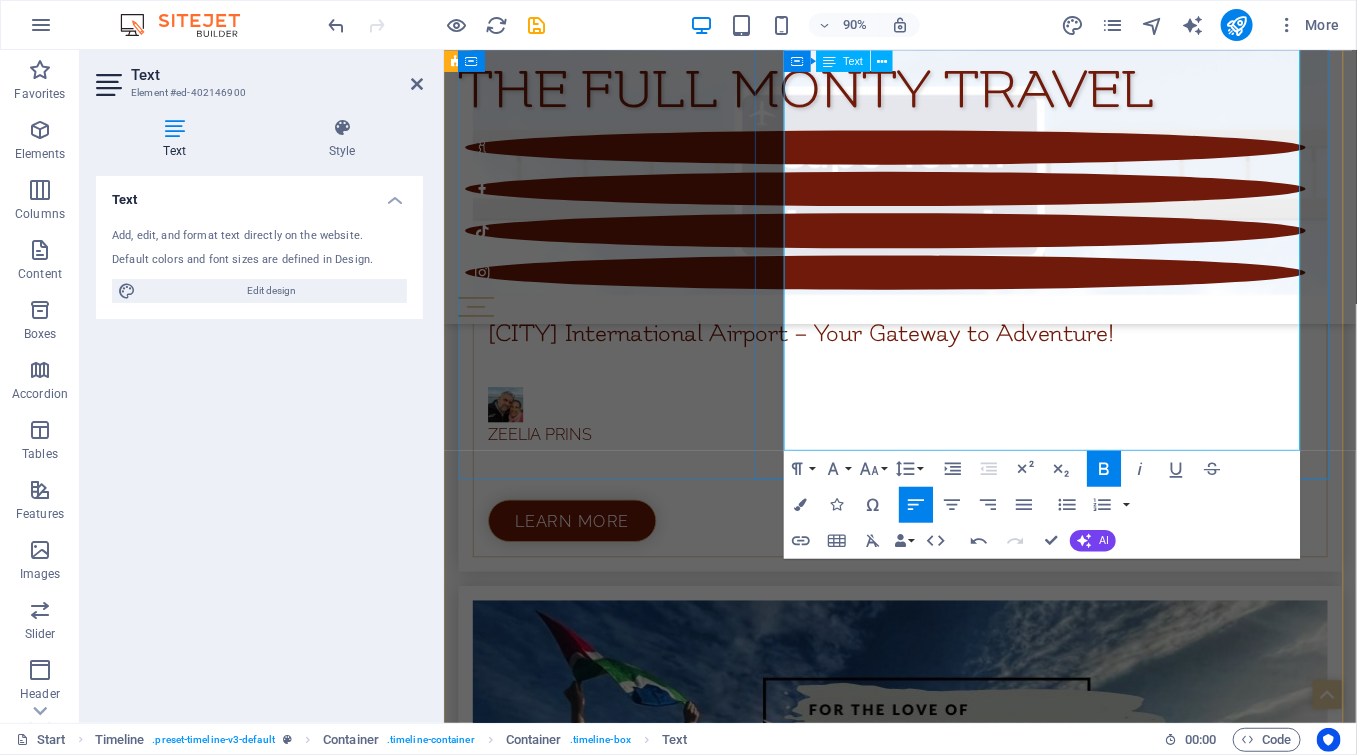 click on "Famers Market" at bounding box center (970, 5595) 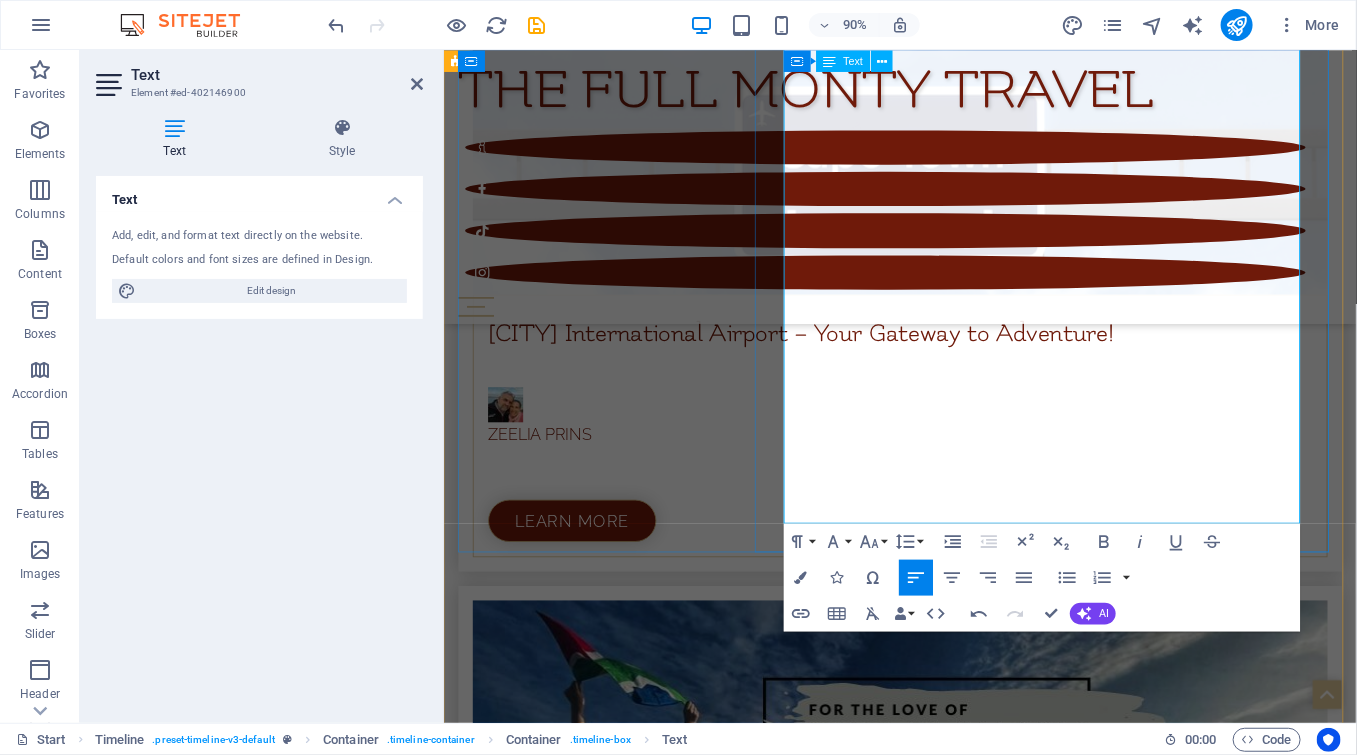 drag, startPoint x: 966, startPoint y: 517, endPoint x: 822, endPoint y: 512, distance: 144.08678 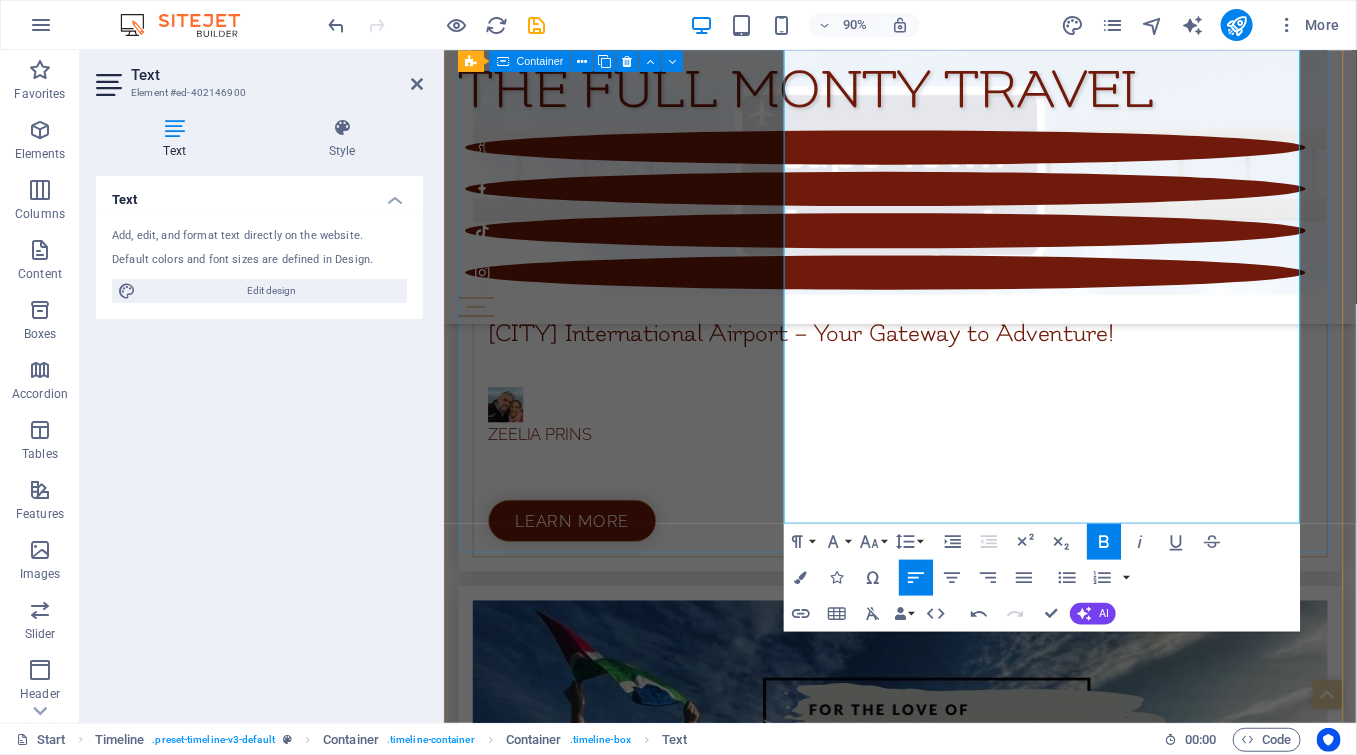 click on "[DATE] [CITY] Wine town [CITY] [CITY] Wine Festival  [LAST]  - [CITY] [LAST] @ Heroes Live [LAST]  - [CITY] Food & Wine Pop-up [LAST]  - [CITY] Raaf Live The [LAST] Jones Bar @ [LAST]  - [CITY] [FIRST] [LAST] [LAST]  - [CITY] Live Music and Port & Pastry Pairing [LAST]  - [CITY] Cyanotype Workshop with [LAST] & Co [LAST]  - [CITY]  Famers Market" at bounding box center [950, 5328] 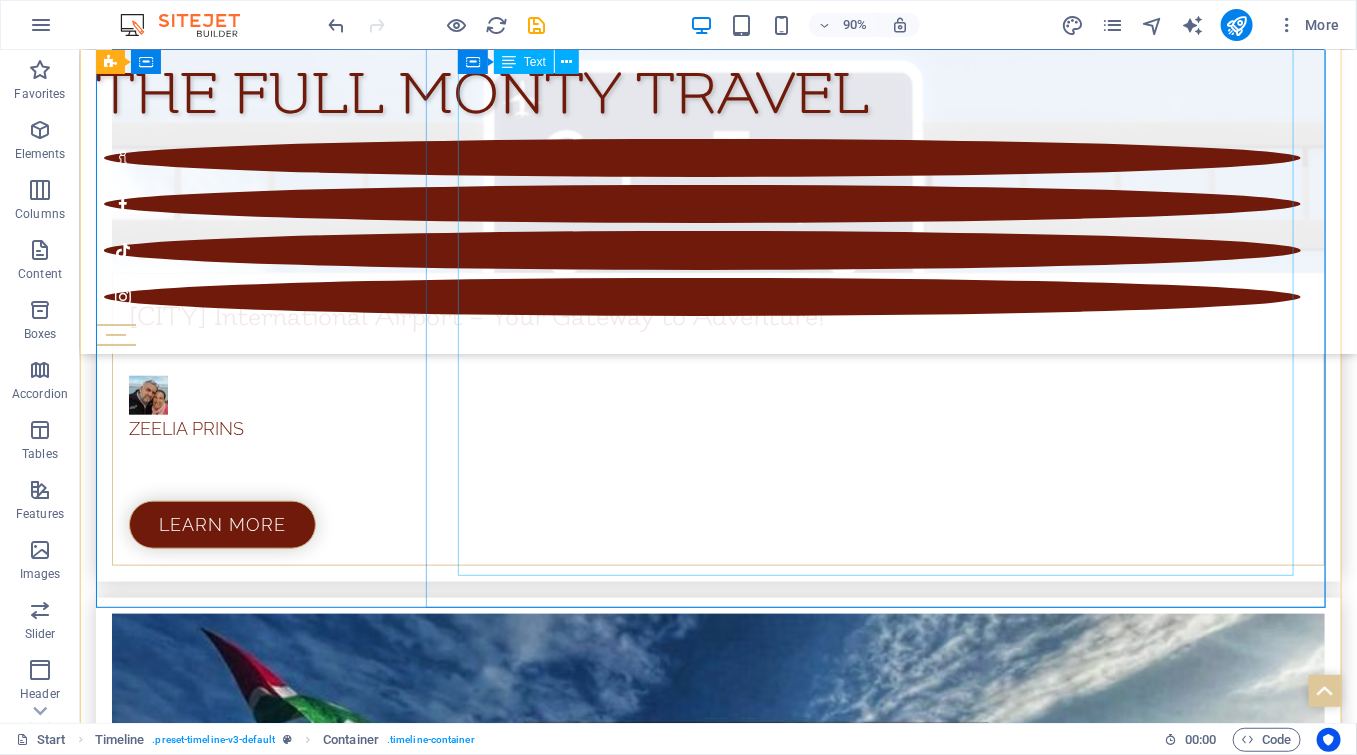 scroll, scrollTop: 6446, scrollLeft: 0, axis: vertical 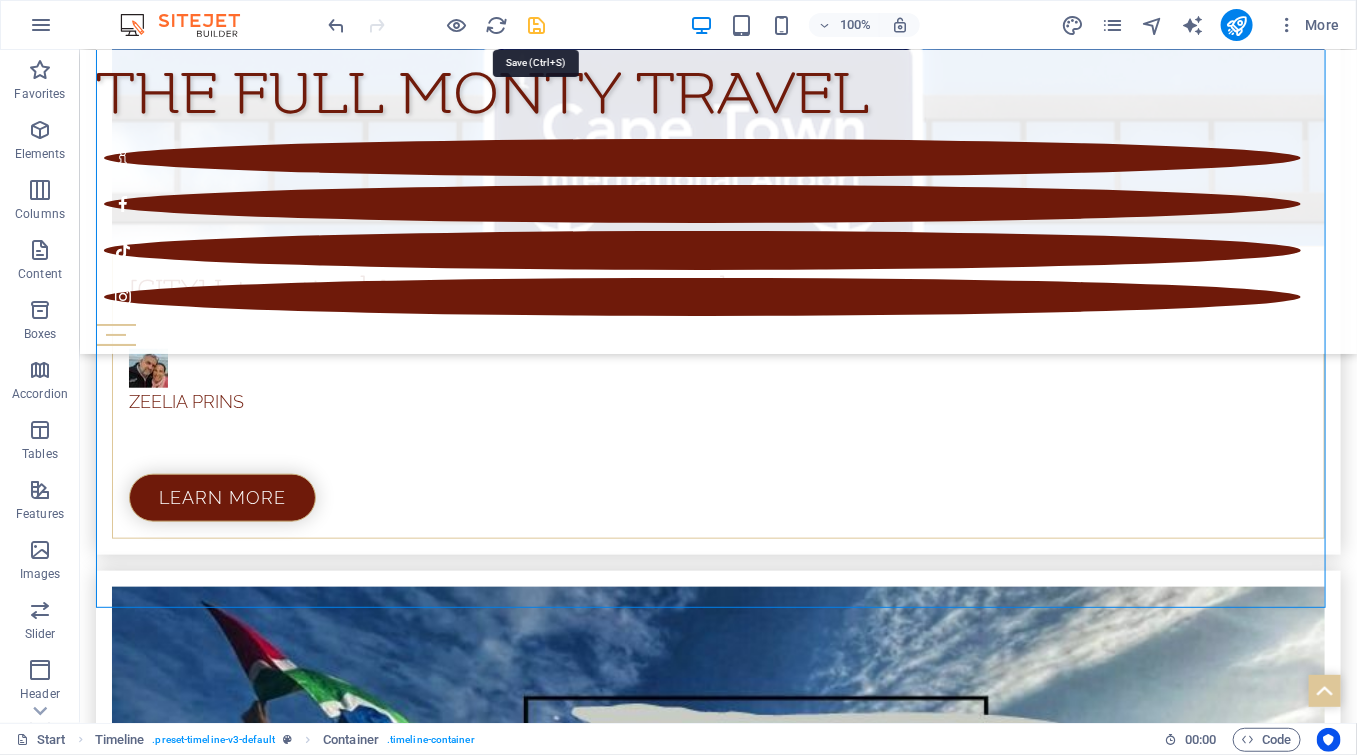click at bounding box center (537, 25) 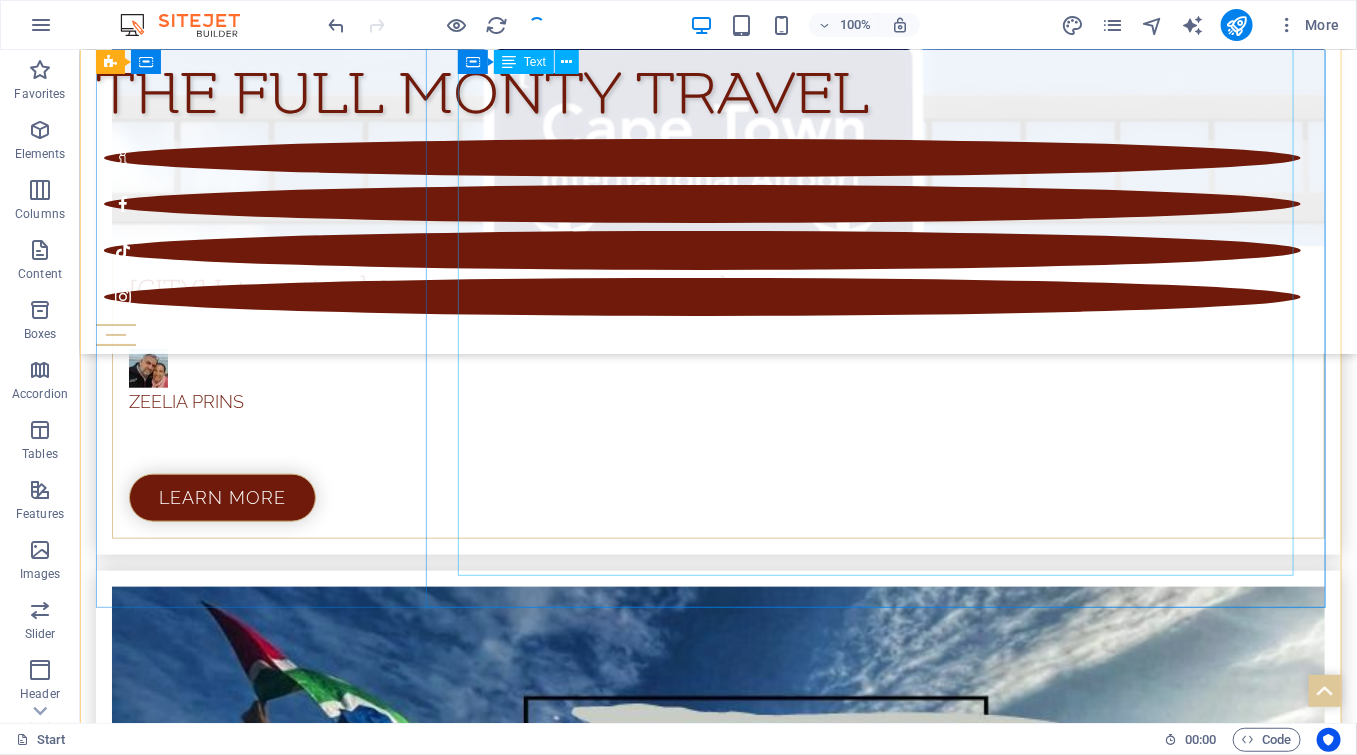 scroll, scrollTop: 6780, scrollLeft: 0, axis: vertical 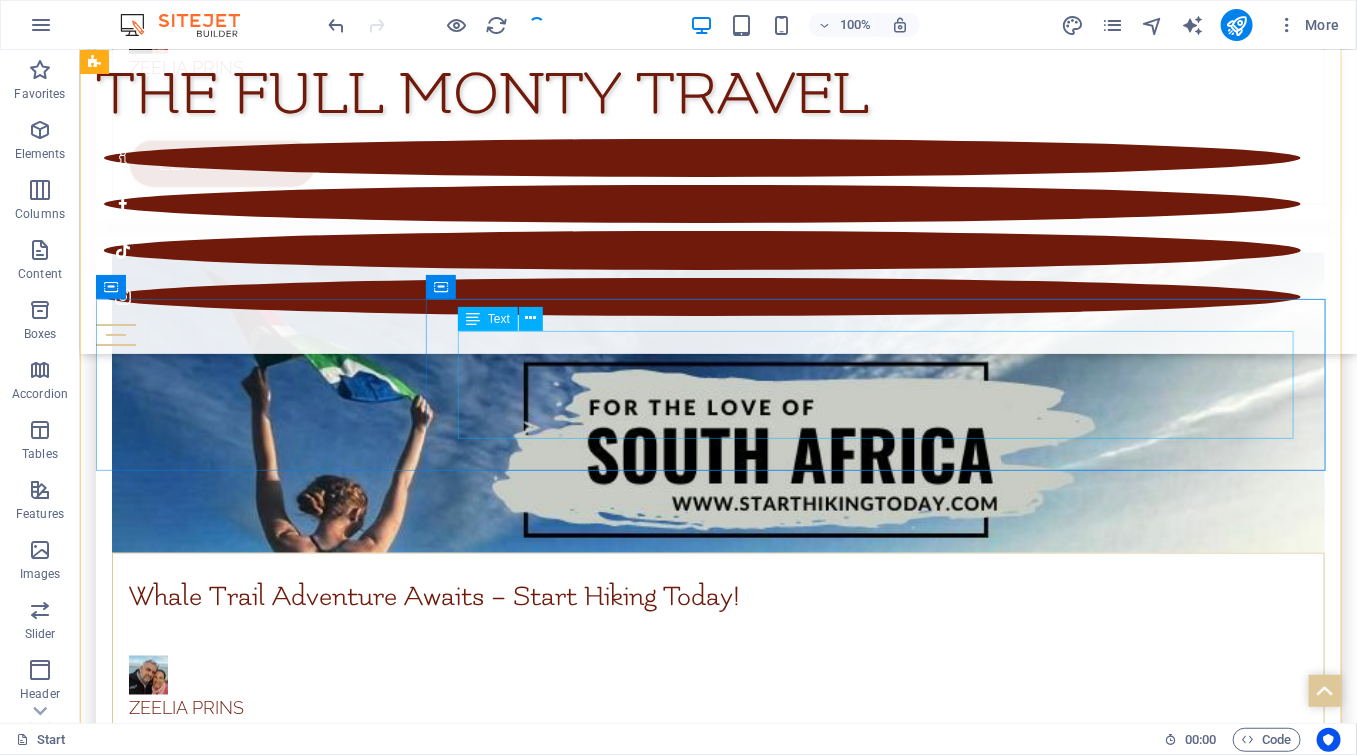 click on "[CITY] Wine town [CITY]" at bounding box center (737, 5468) 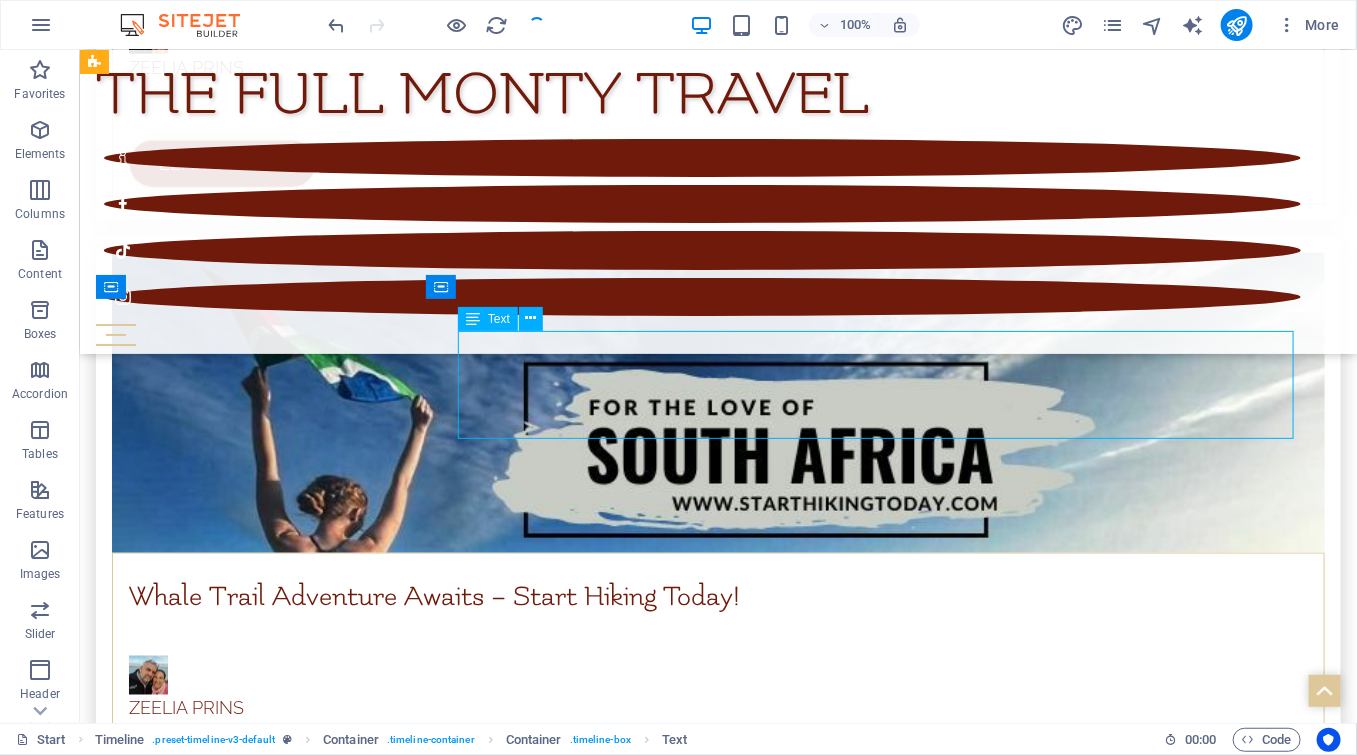click on "[CITY] Wine town [CITY]" at bounding box center (737, 5468) 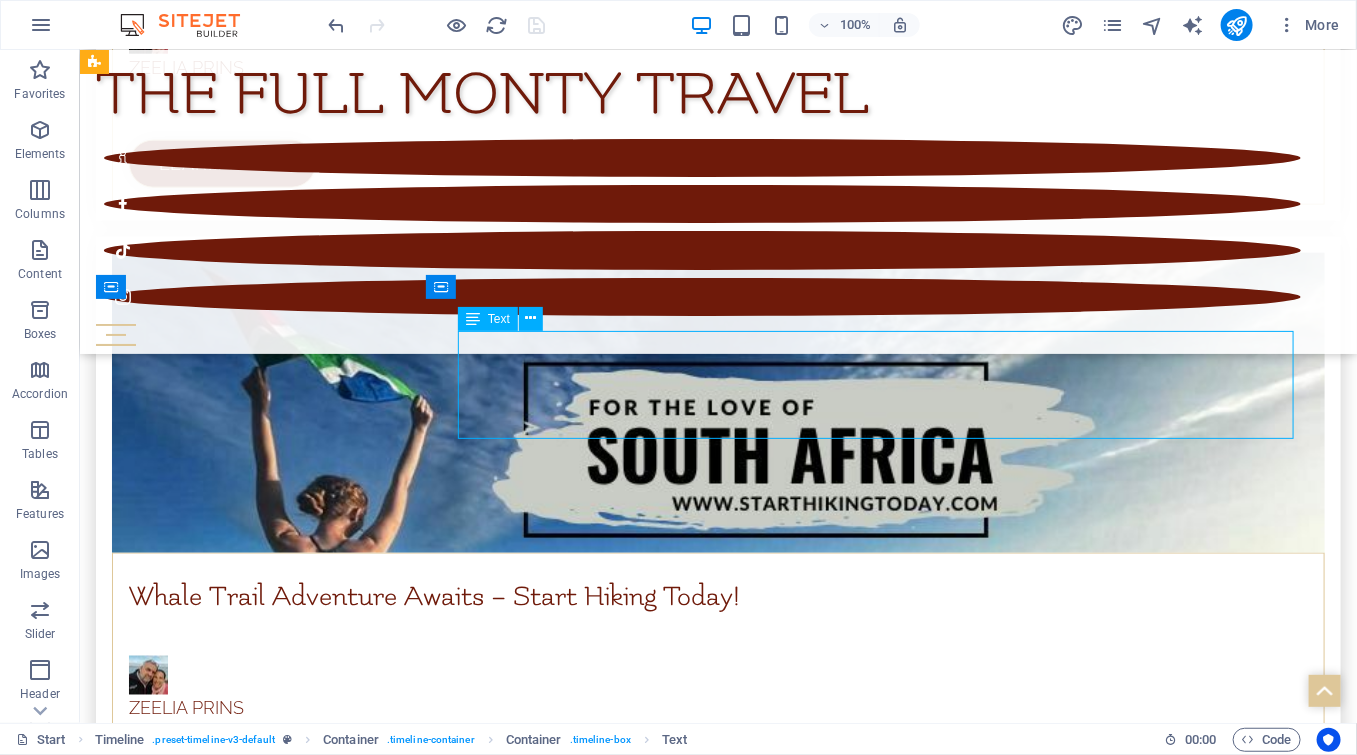 click on "[CITY] Wine town [CITY]" at bounding box center [737, 5468] 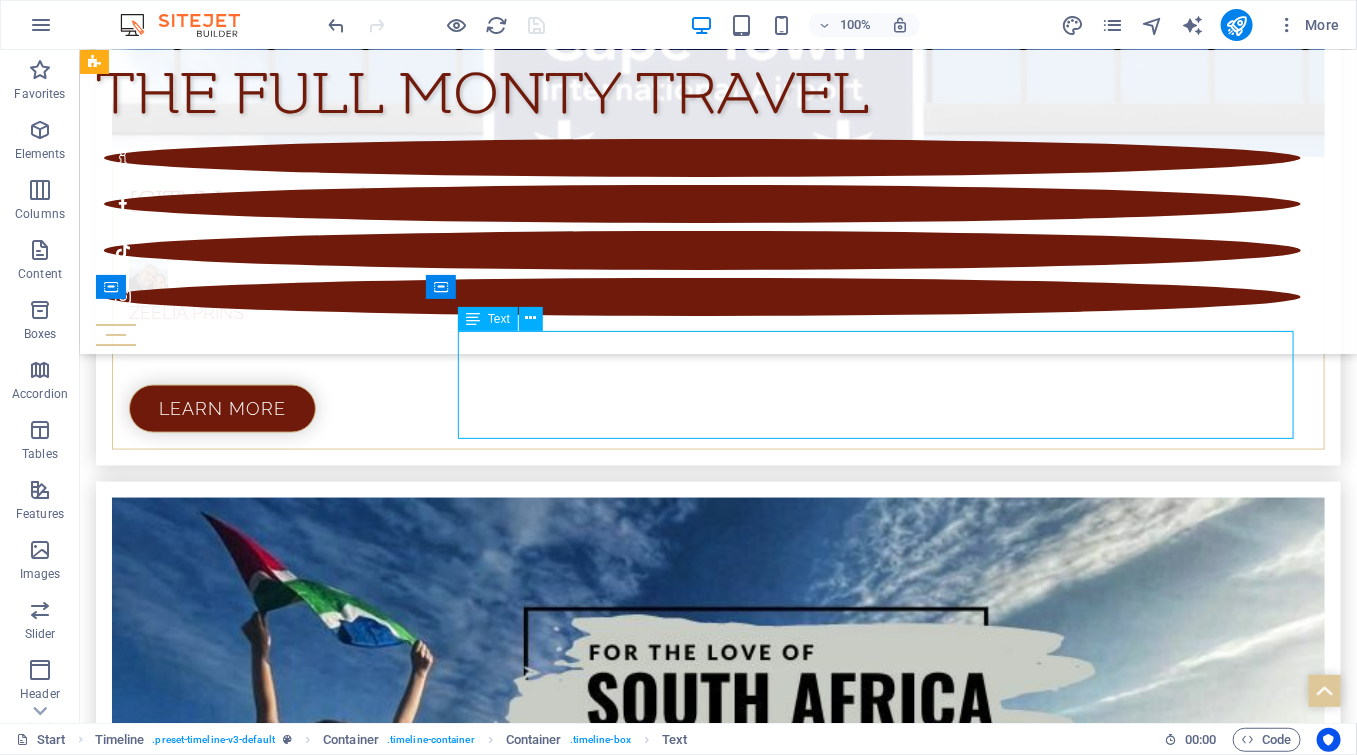 scroll, scrollTop: 6806, scrollLeft: 0, axis: vertical 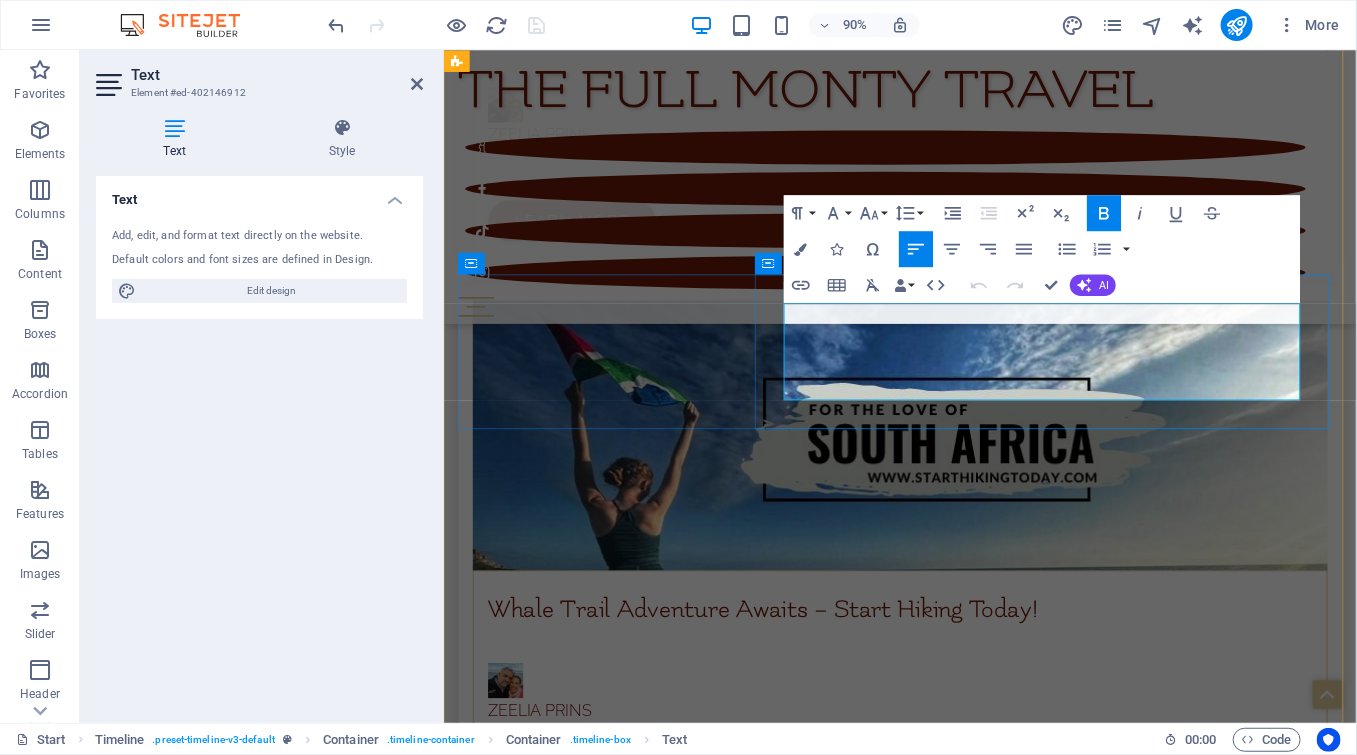 click on "Wine town Stellenbosch" at bounding box center (970, 5531) 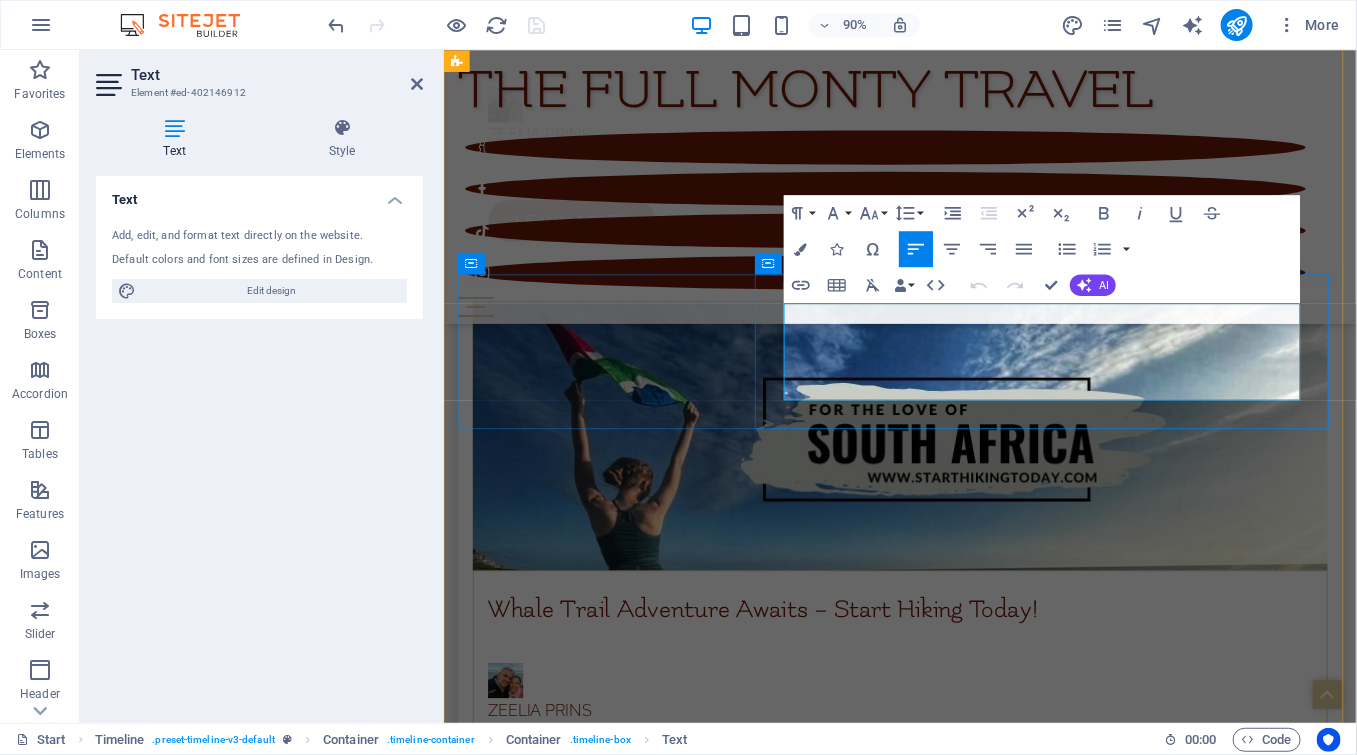 click at bounding box center [970, 5558] 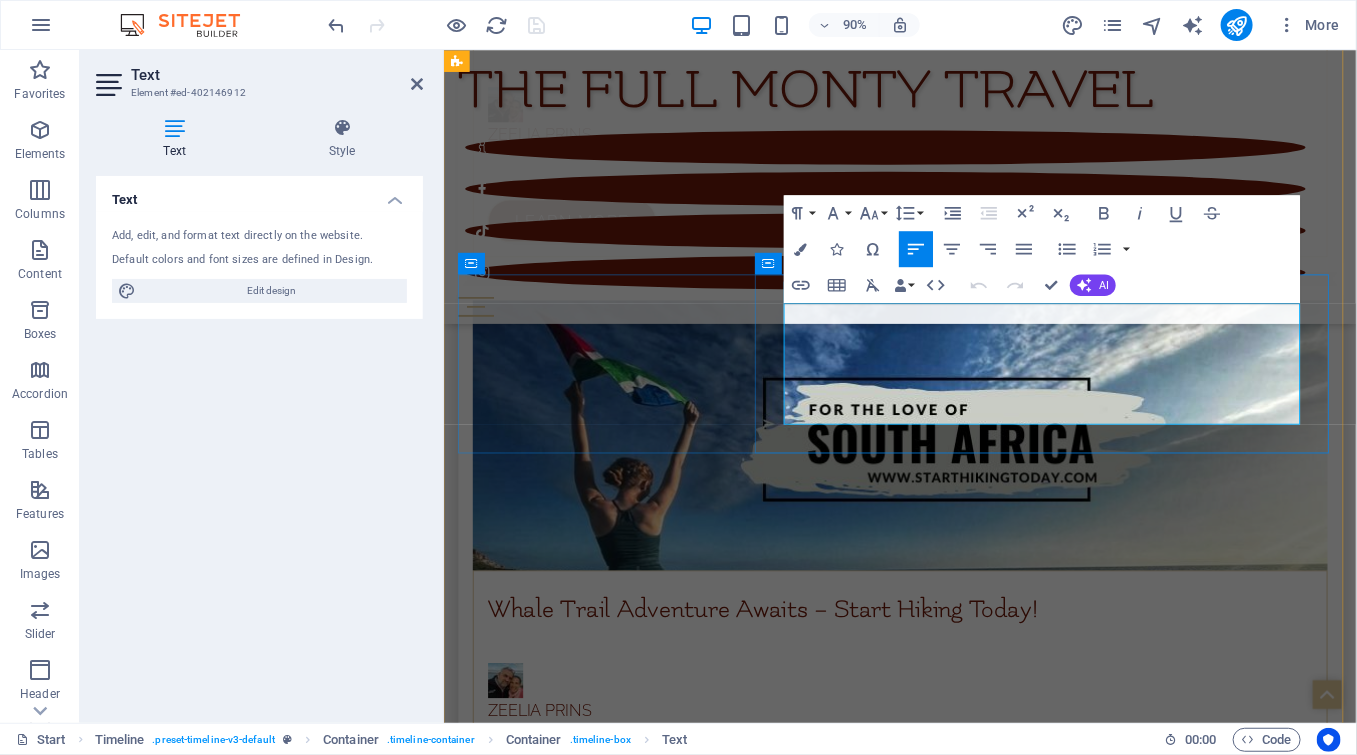 type 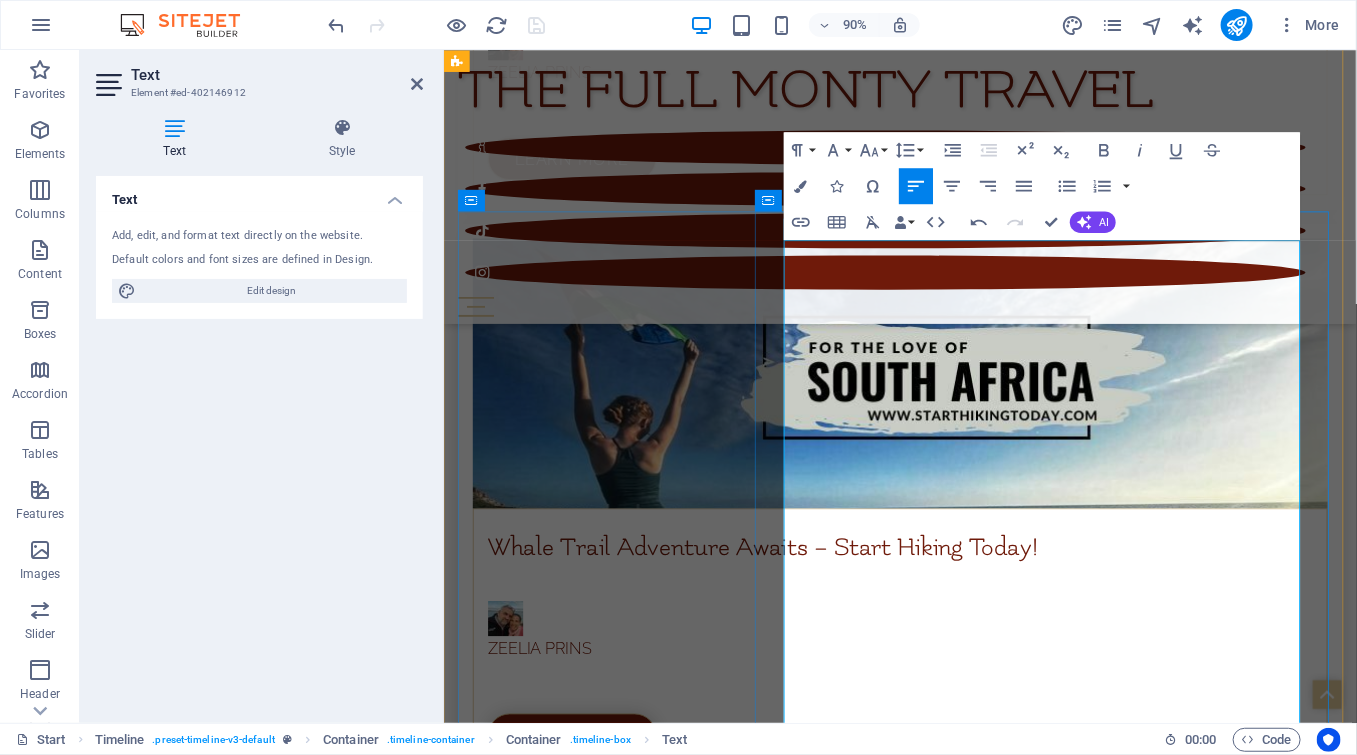 scroll, scrollTop: 6902, scrollLeft: 0, axis: vertical 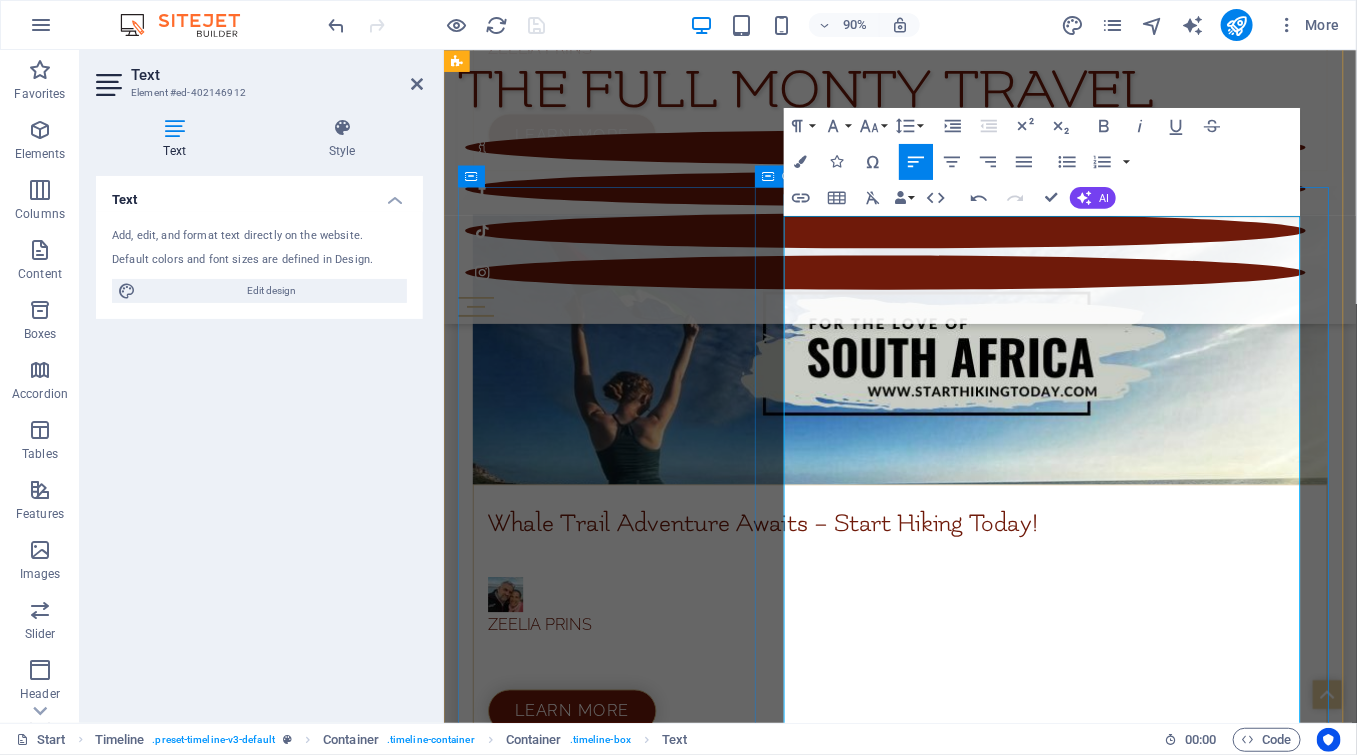 drag, startPoint x: 1067, startPoint y: 760, endPoint x: 817, endPoint y: 757, distance: 250.018 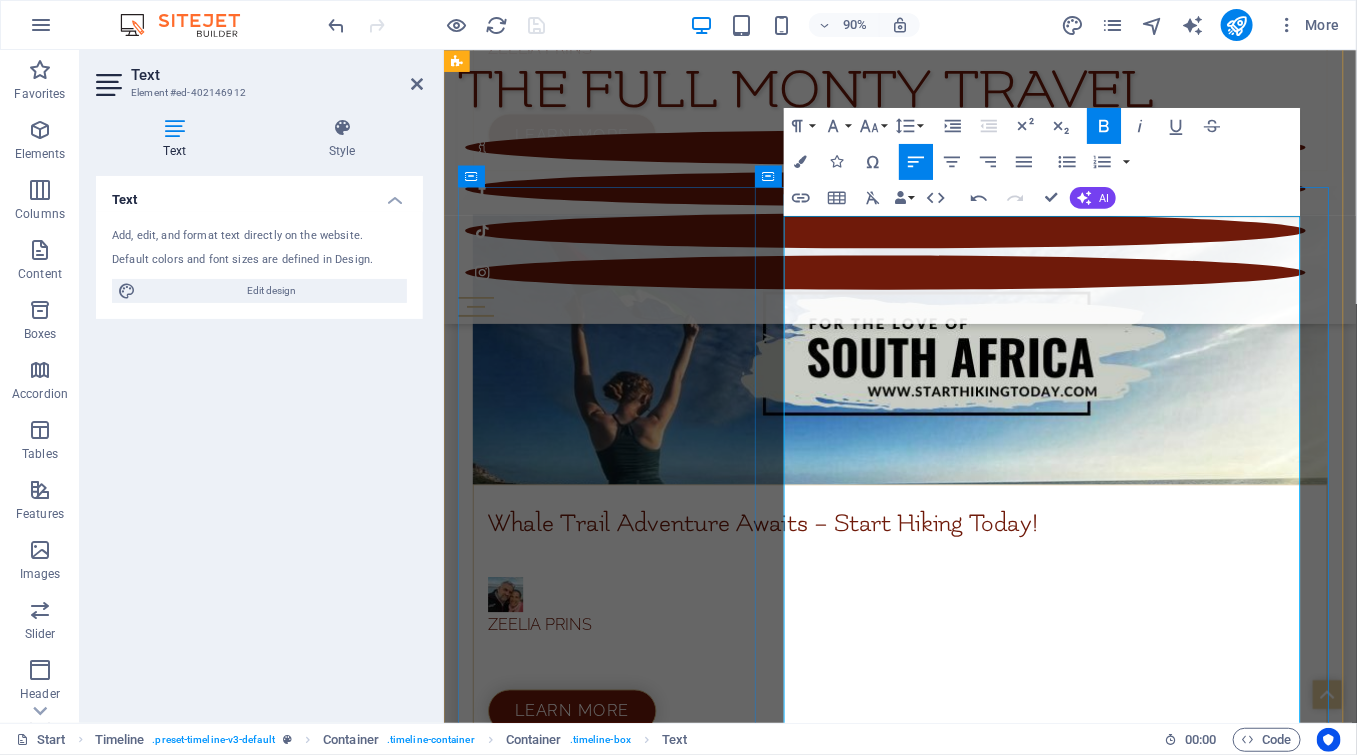 click on "Diemersfontein - Wellington" at bounding box center (970, 5840) 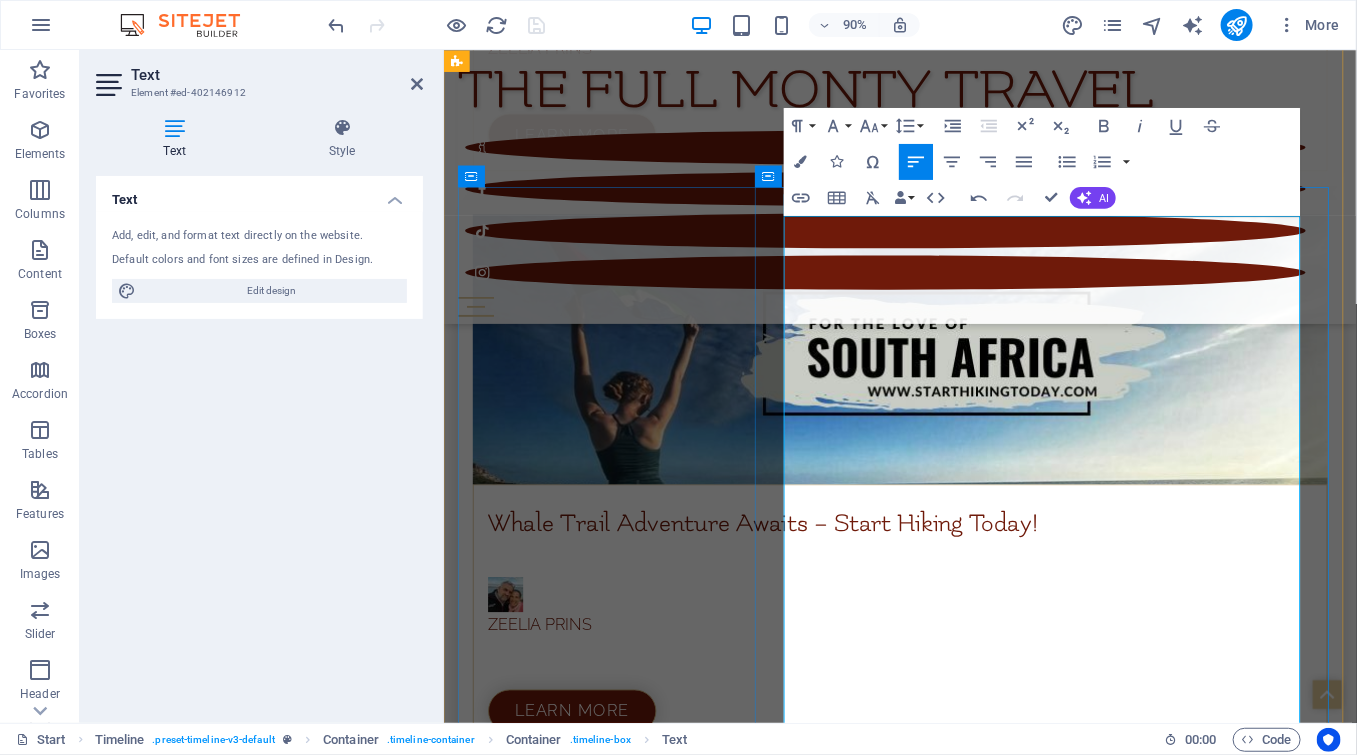 click on "Diemersfontein - Wellington" at bounding box center (970, 5840) 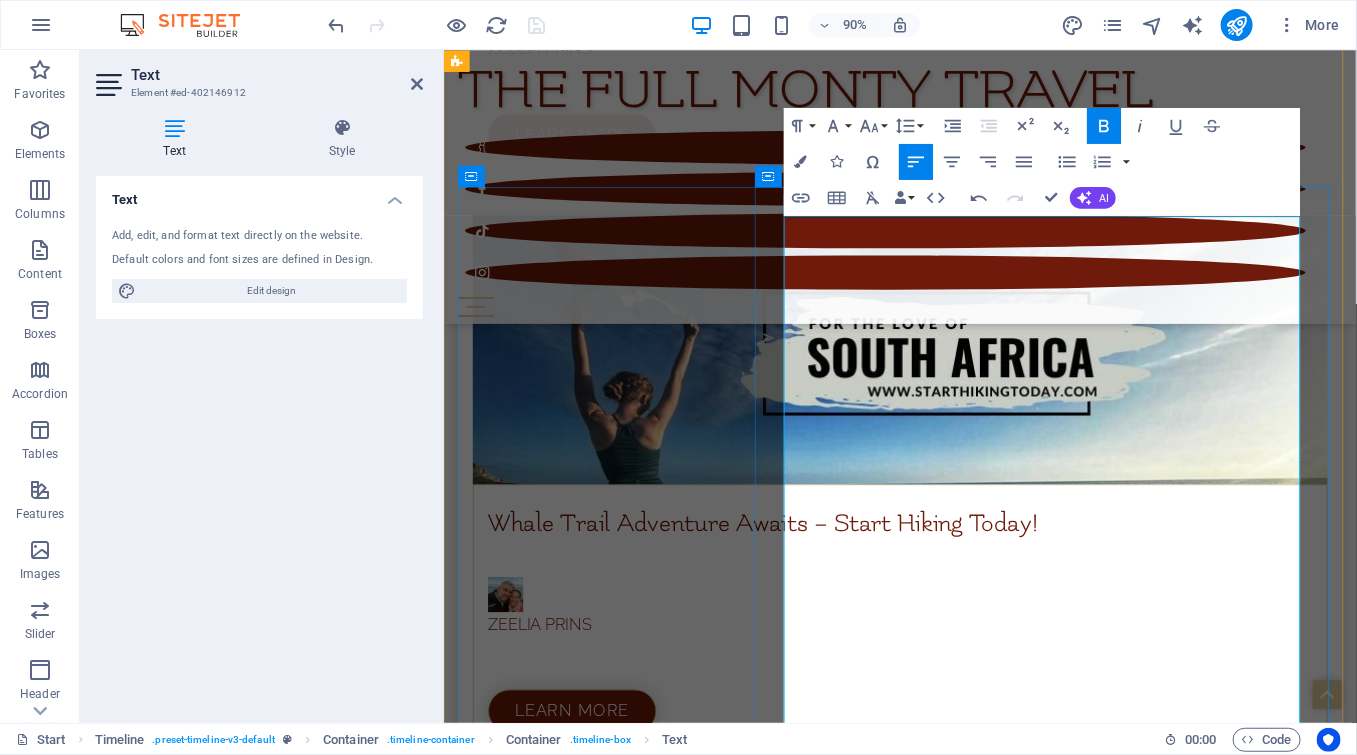 click on "[LAST] - [CITY]" at bounding box center [970, 5732] 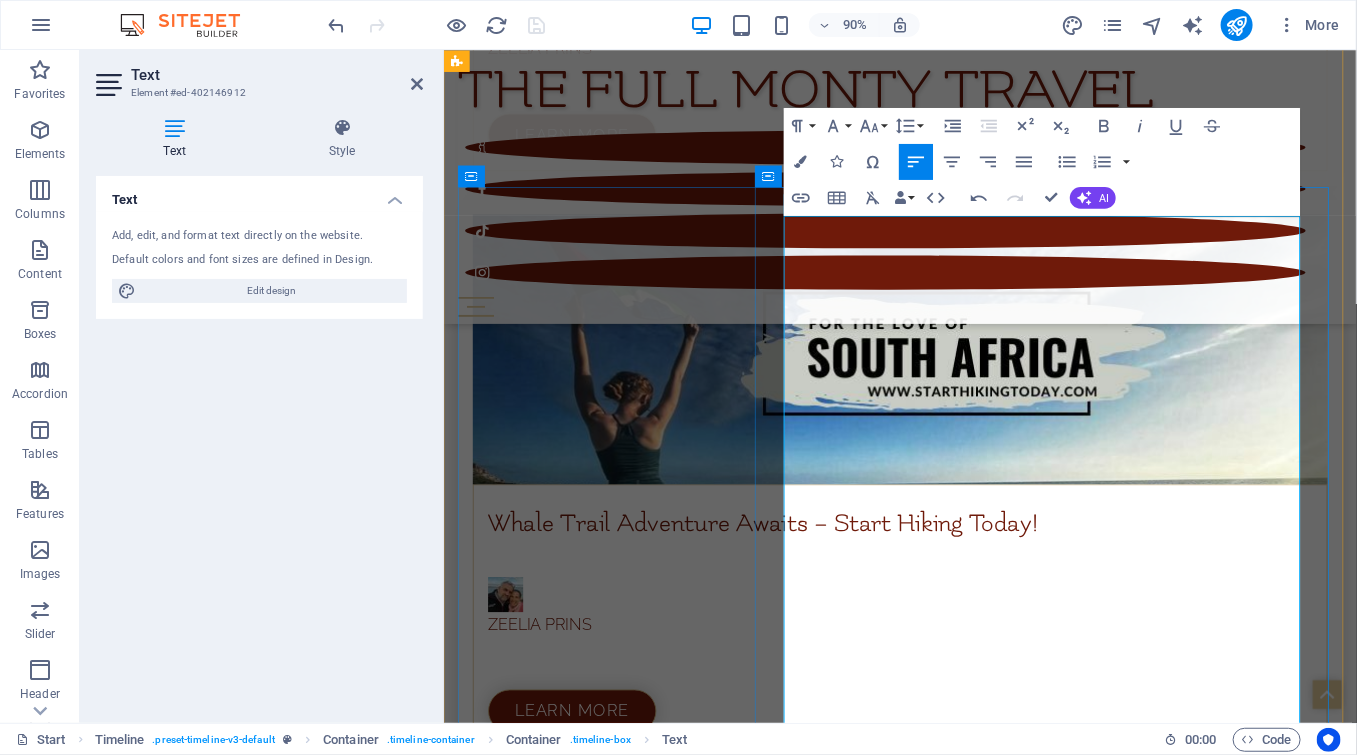 click on "[LAST] - [CITY]" at bounding box center (970, 5732) 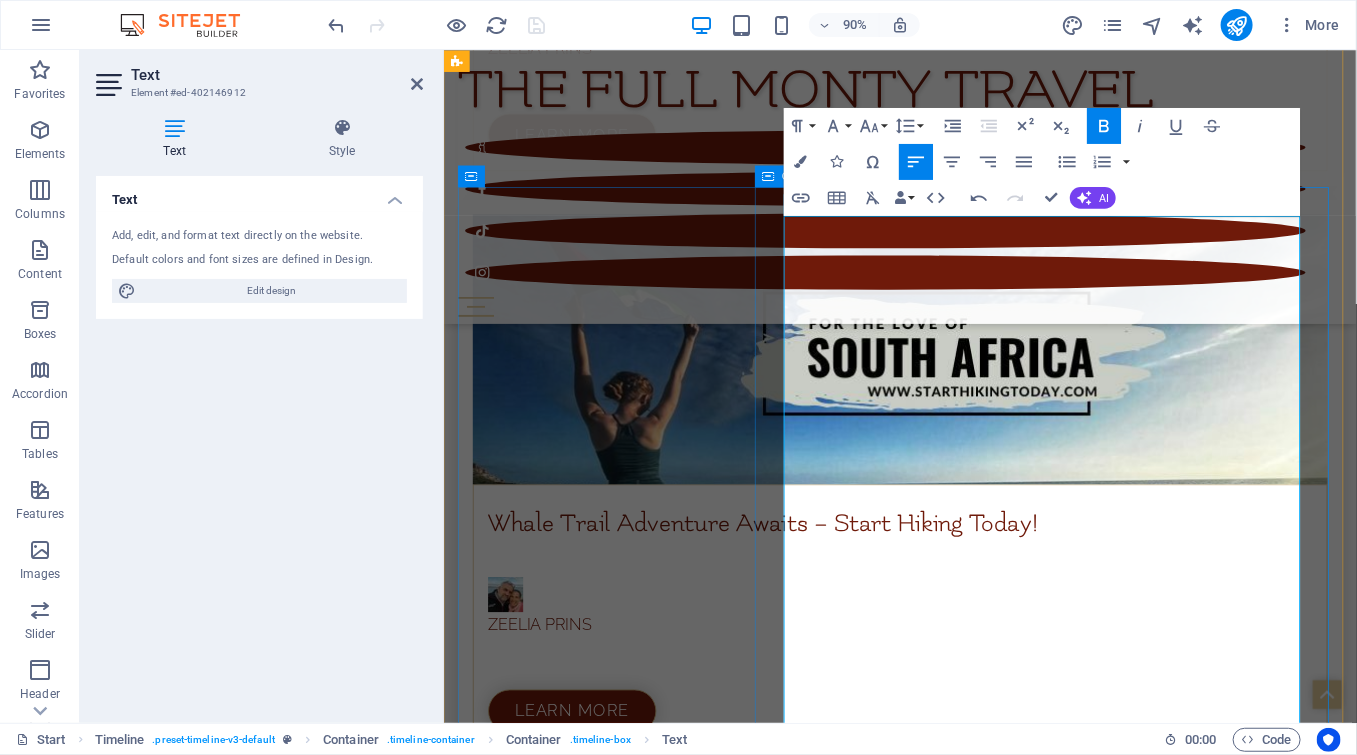 drag, startPoint x: 983, startPoint y: 497, endPoint x: 815, endPoint y: 491, distance: 168.1071 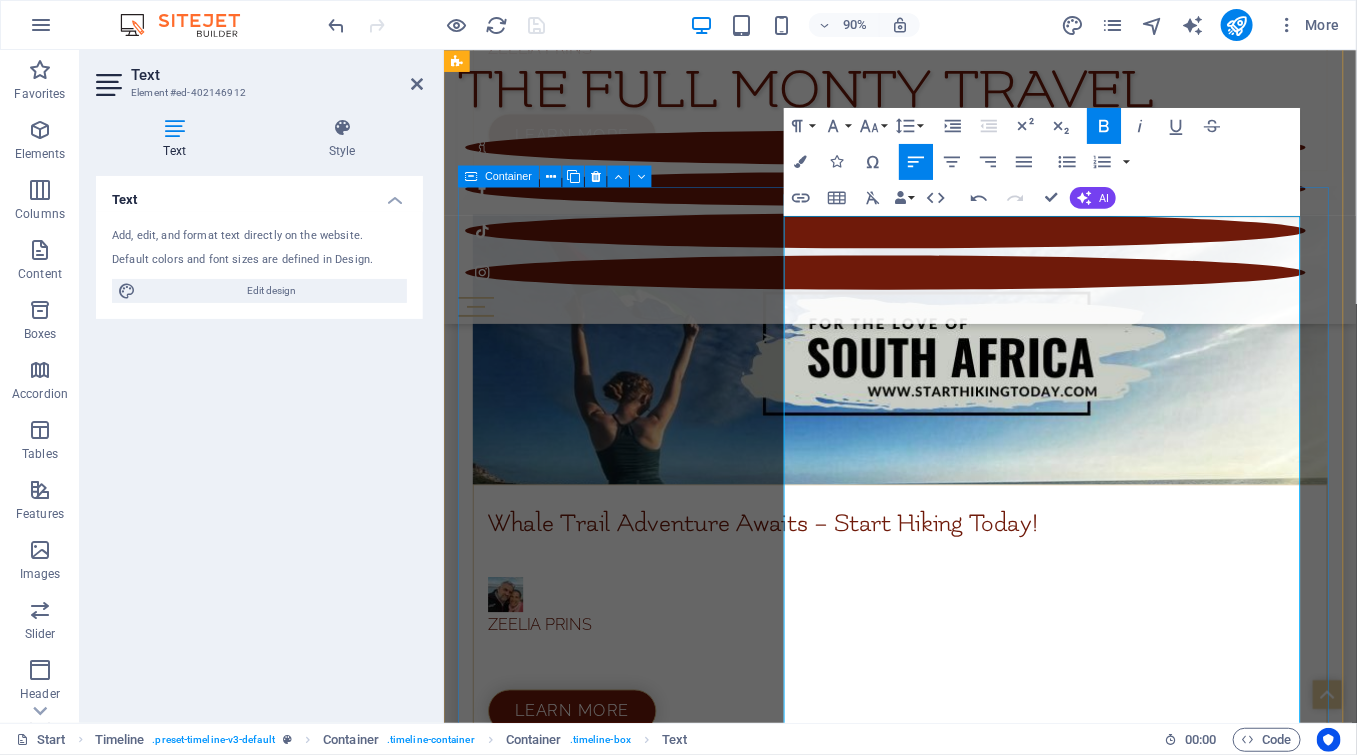 drag, startPoint x: 947, startPoint y: 406, endPoint x: 785, endPoint y: 409, distance: 162.02777 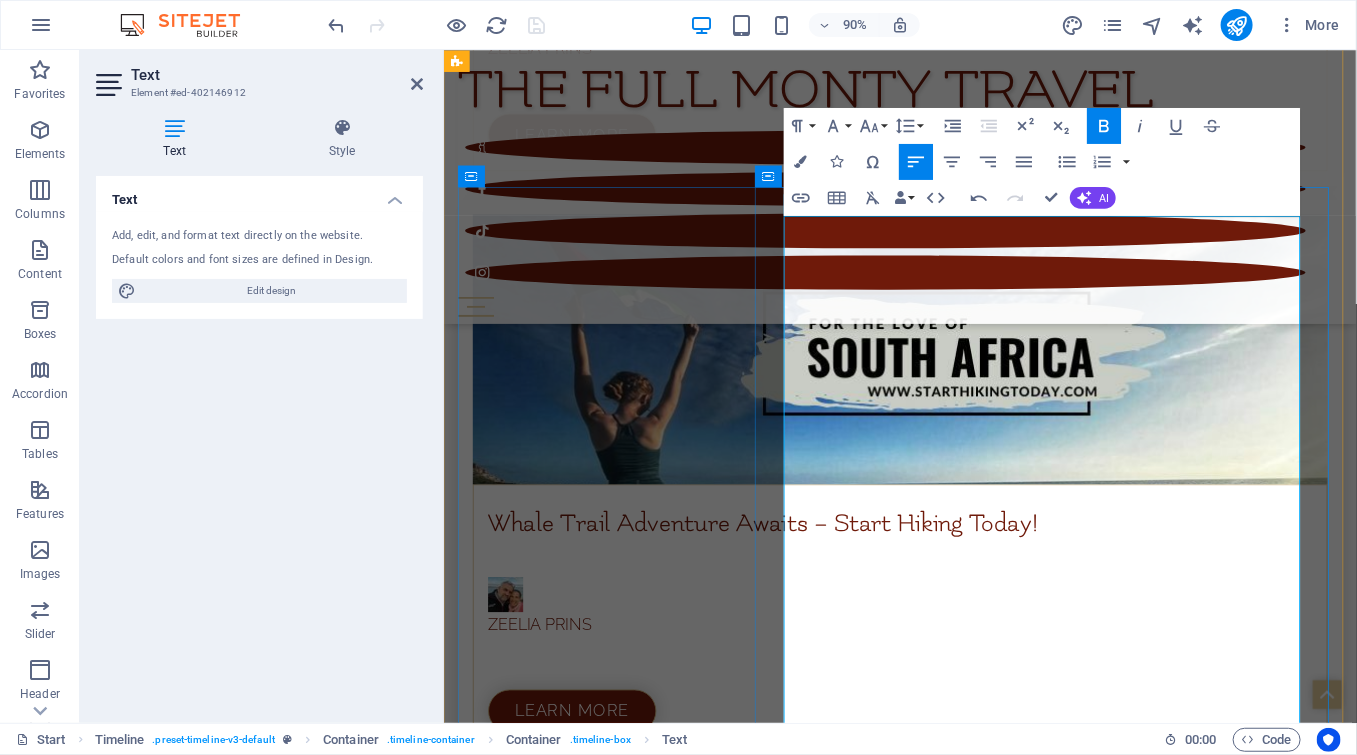 click on "Arra - [CITY]/ [CITY]" at bounding box center (970, 5489) 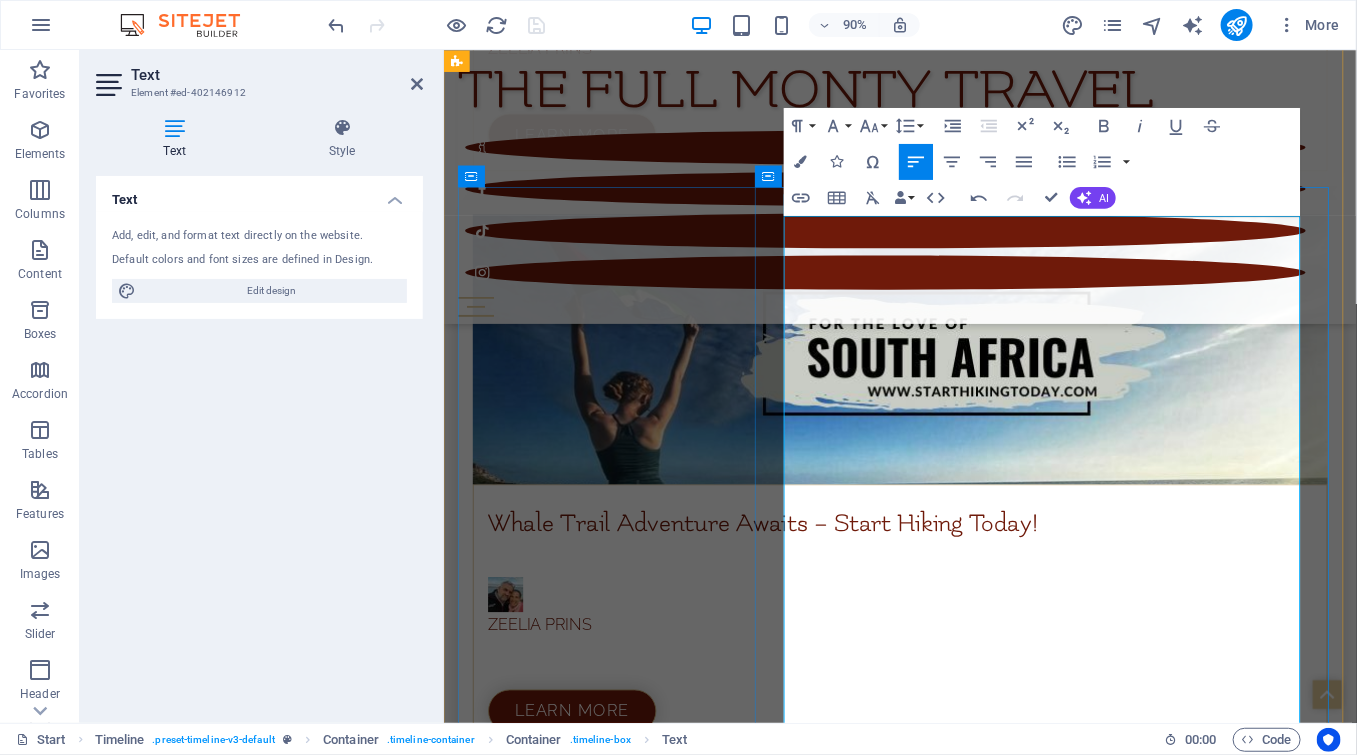 click on "Arra - [CITY]/ [CITY]" at bounding box center (970, 5489) 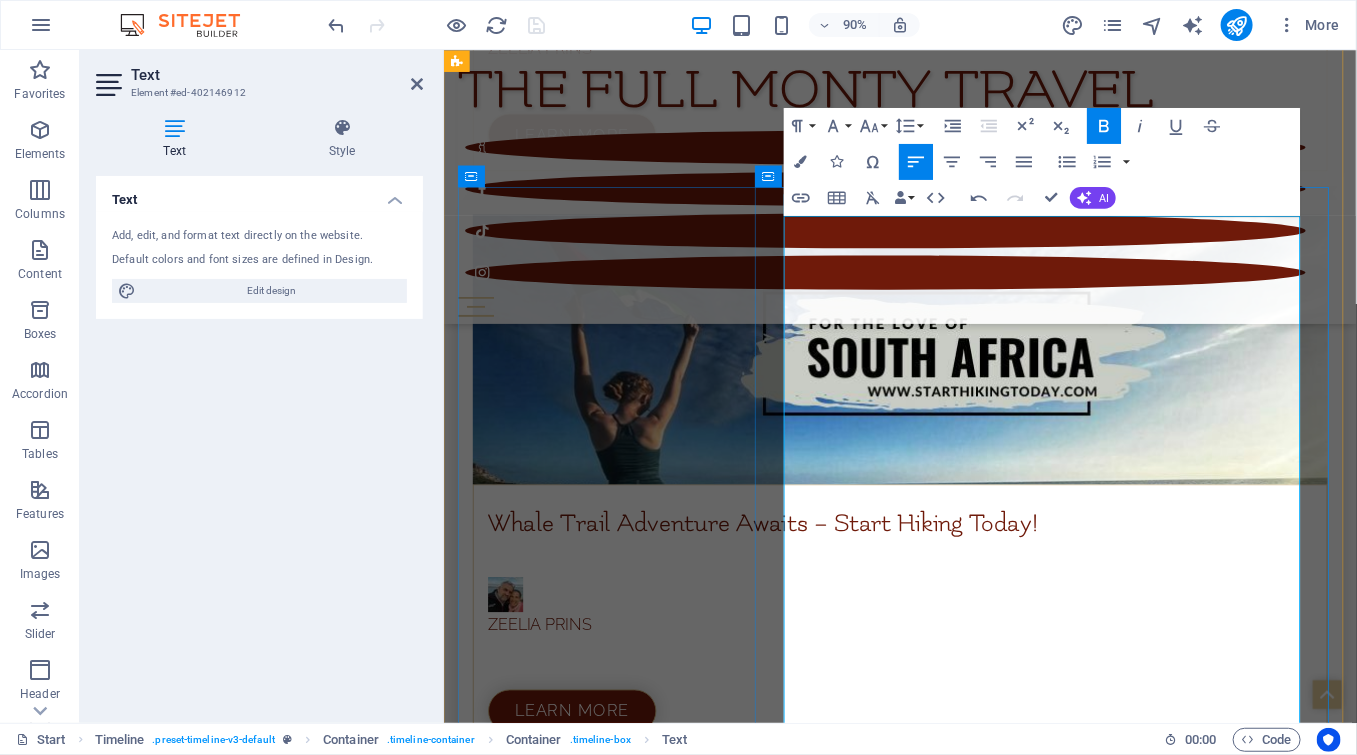drag, startPoint x: 854, startPoint y: 468, endPoint x: 1182, endPoint y: 511, distance: 330.80658 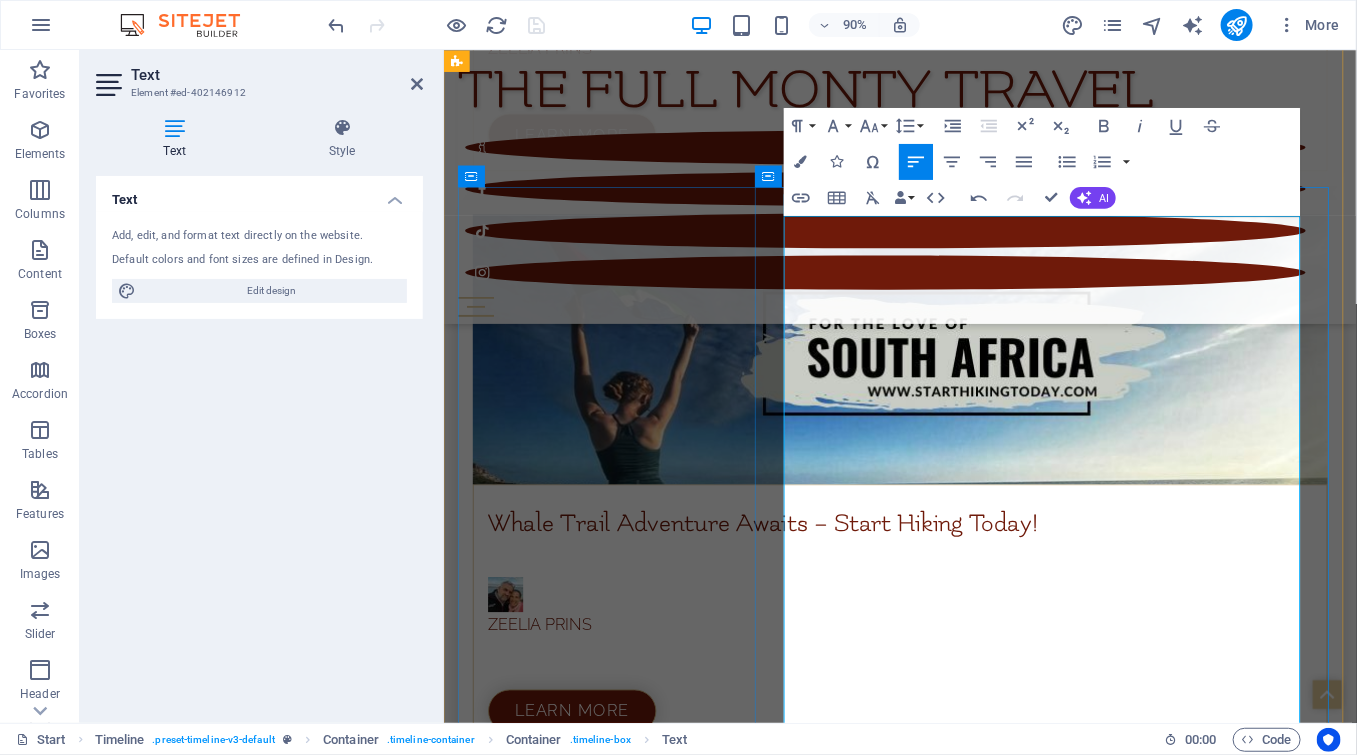 copy on "Bouchard Finlayson - Hermanus Spring Series # 1-5km or 10km walk or run" 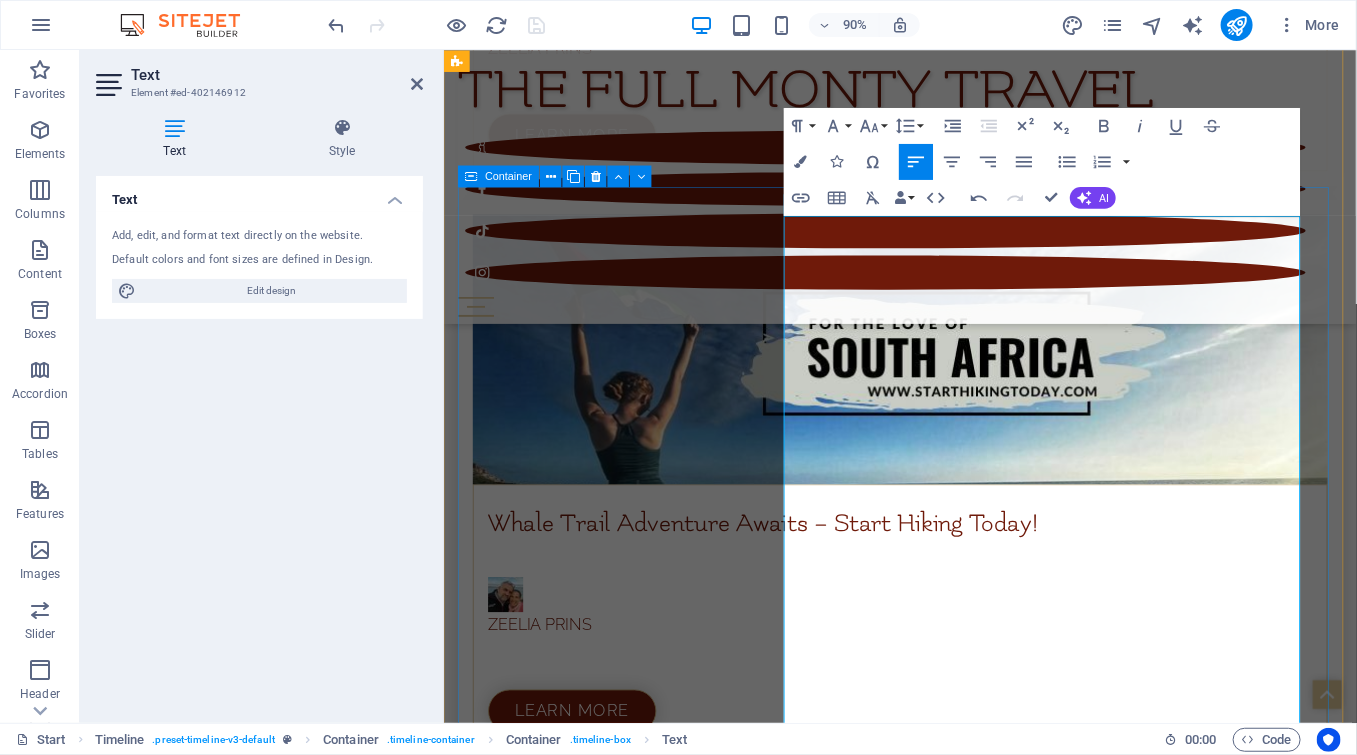 click on "03 August 2025 Stellenbosch Wine town Stellenbosch Arra - Klapmuts/ Paarl Village Drinks - Out in the Winelands - LGBT Networking Benguela Cove - Hermanus Albert Frost Live Bouchard Finlayson - Hermanus Spring Series # 1-5km or 10km walk or run Delheim - Stellenbosch ​Cheese Fondue Sunday Live music by Adolf Thelen Diemerfontein - Wellington Country Market The Daisy Jones @ Summerhil l - Stellenbosch Big Folk Africa" at bounding box center (950, 5682) 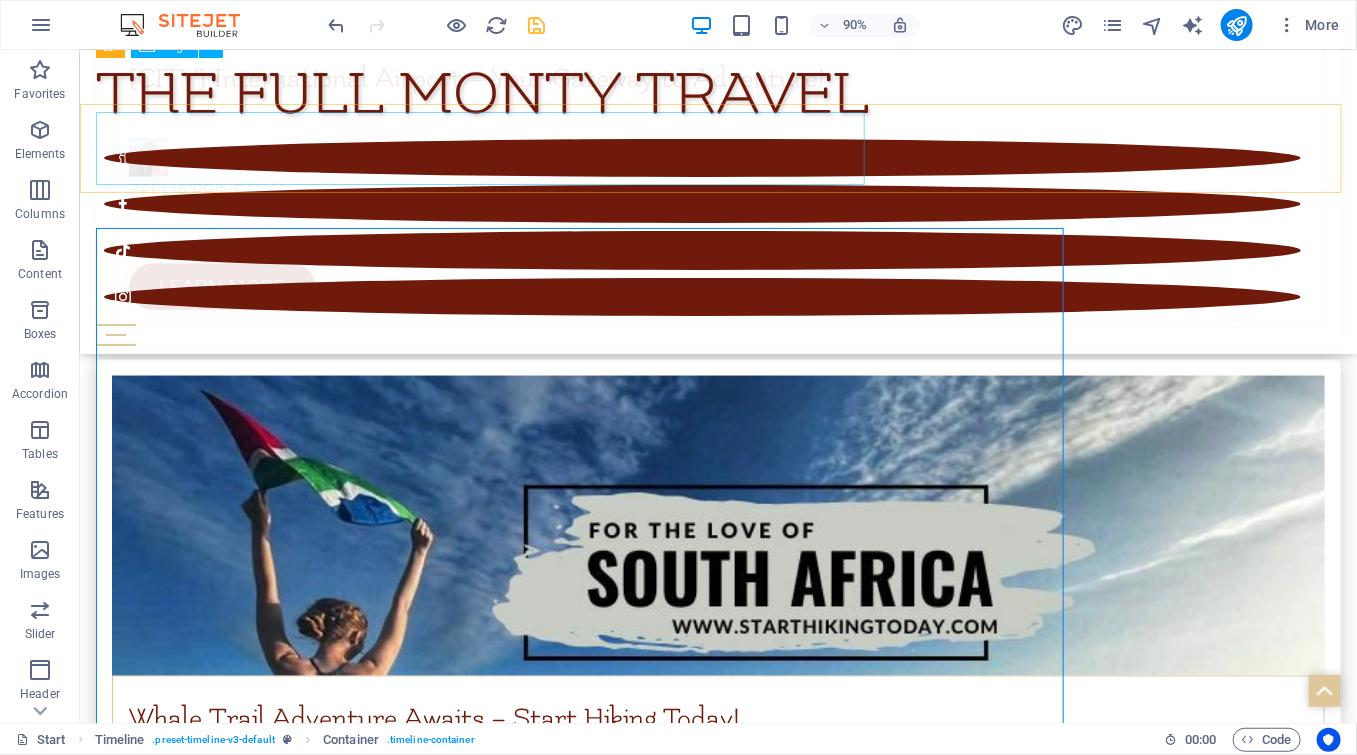 scroll, scrollTop: 6876, scrollLeft: 0, axis: vertical 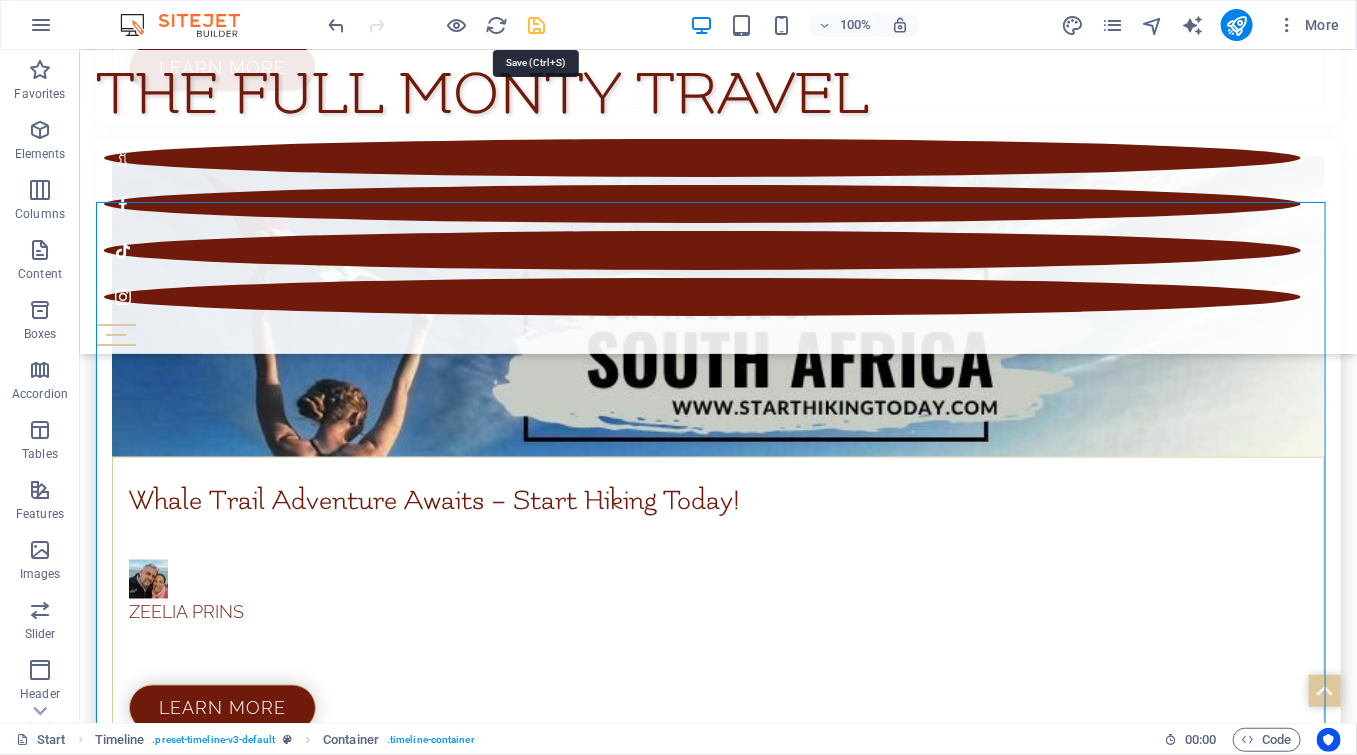 click at bounding box center [537, 25] 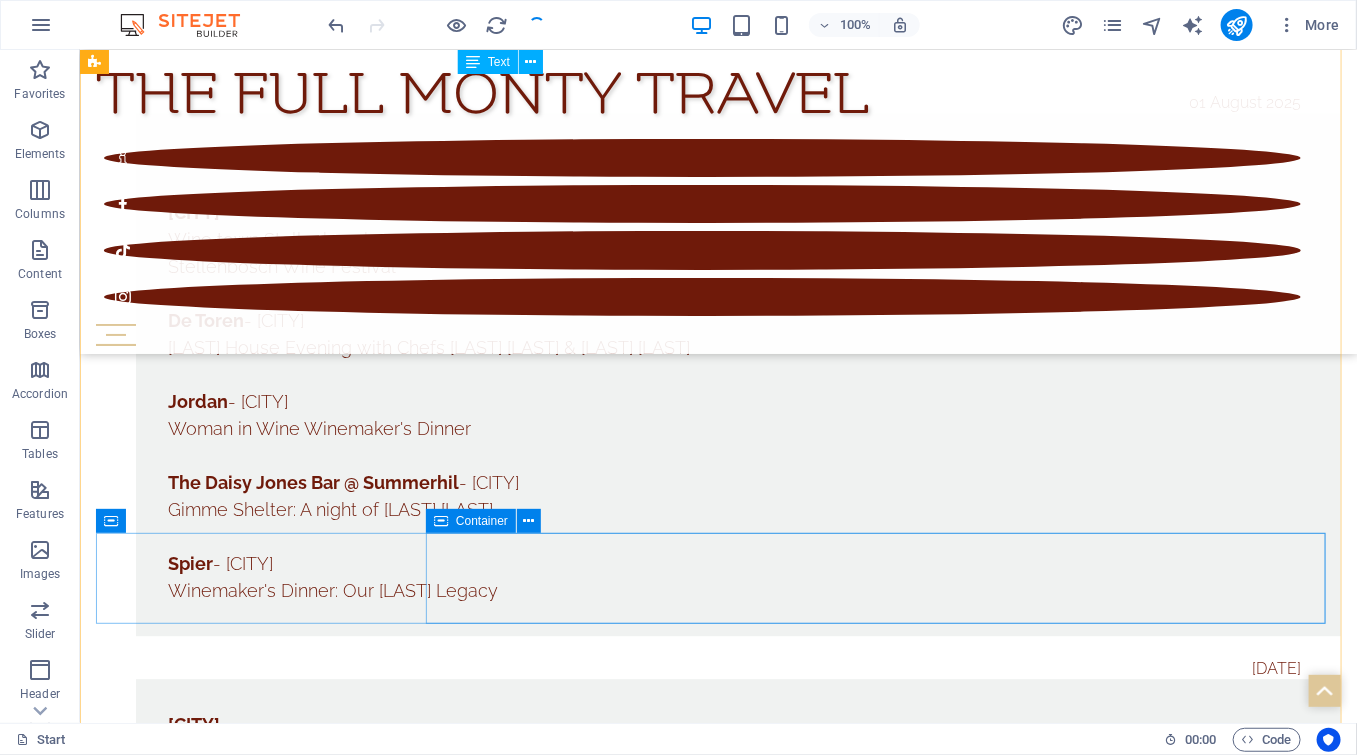 scroll, scrollTop: 10549, scrollLeft: 0, axis: vertical 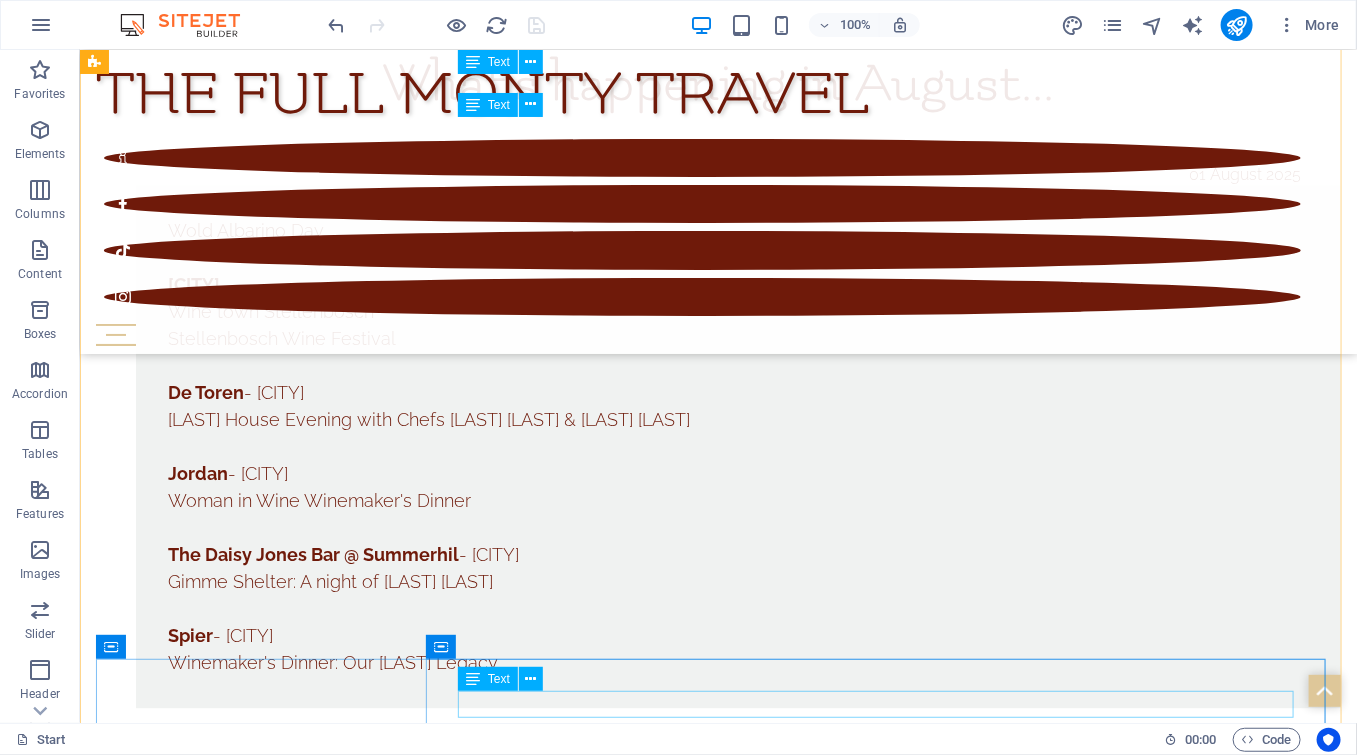 click at bounding box center (737, 6307) 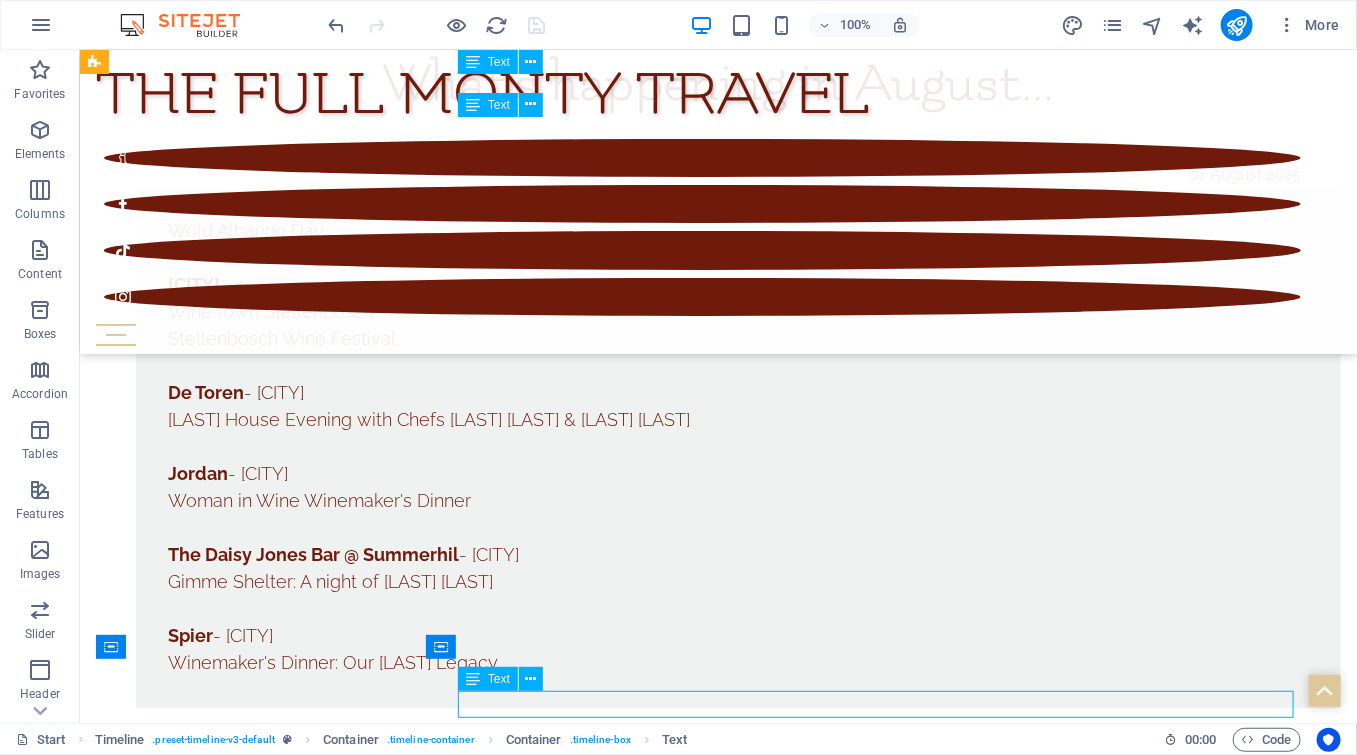 click at bounding box center (737, 6307) 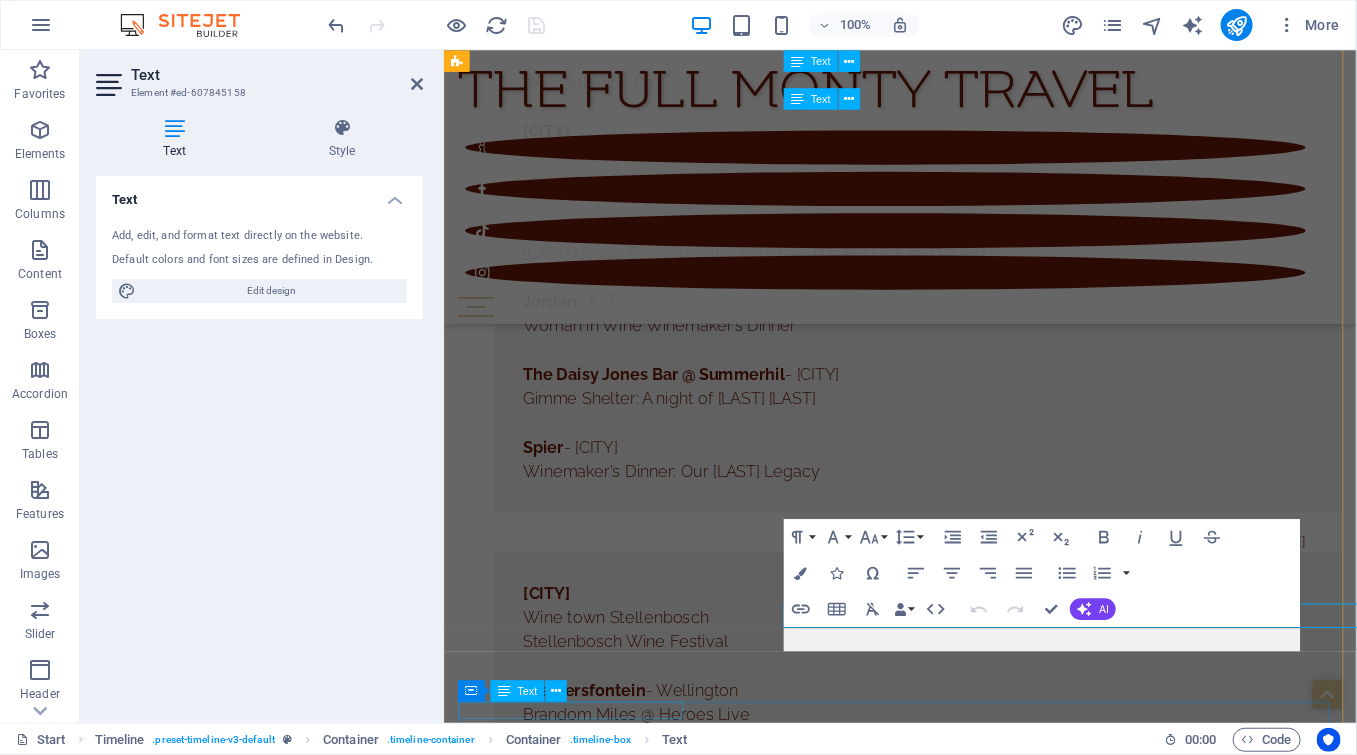 scroll, scrollTop: 10575, scrollLeft: 0, axis: vertical 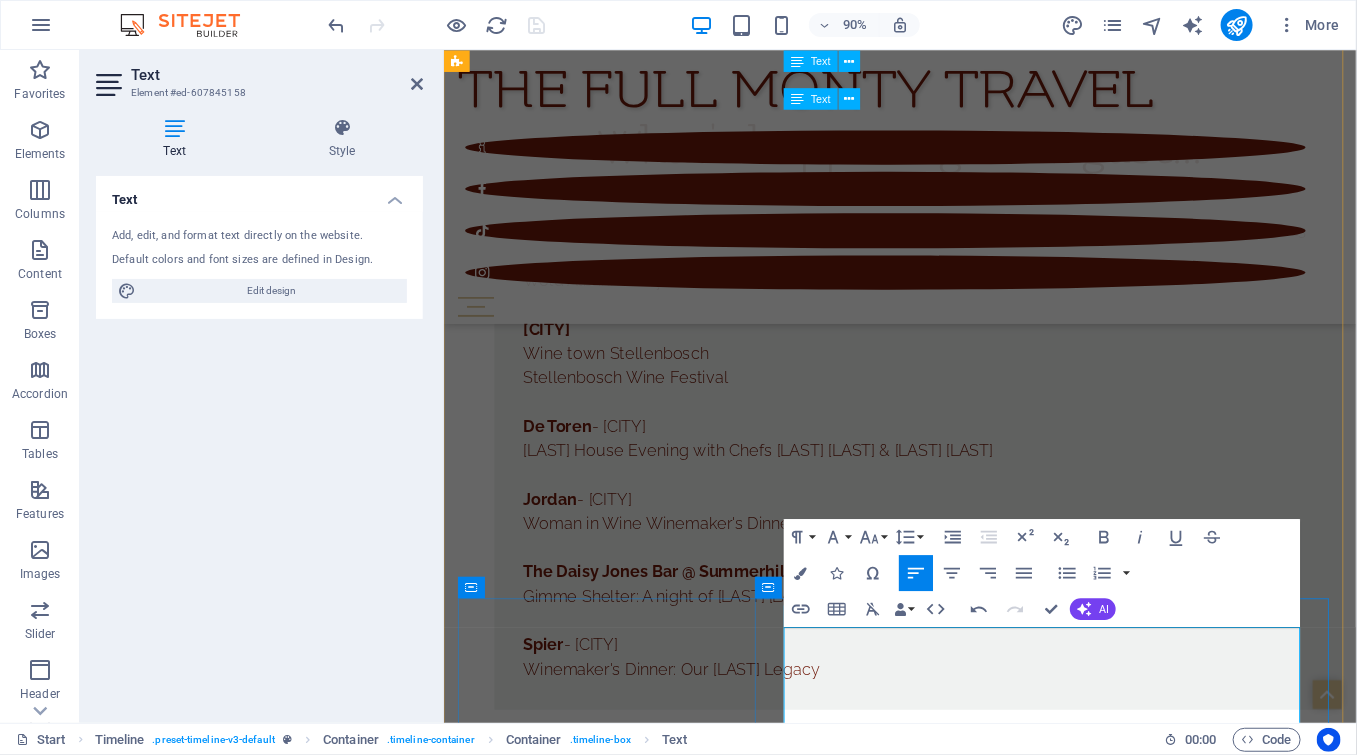 click at bounding box center [970, 6384] 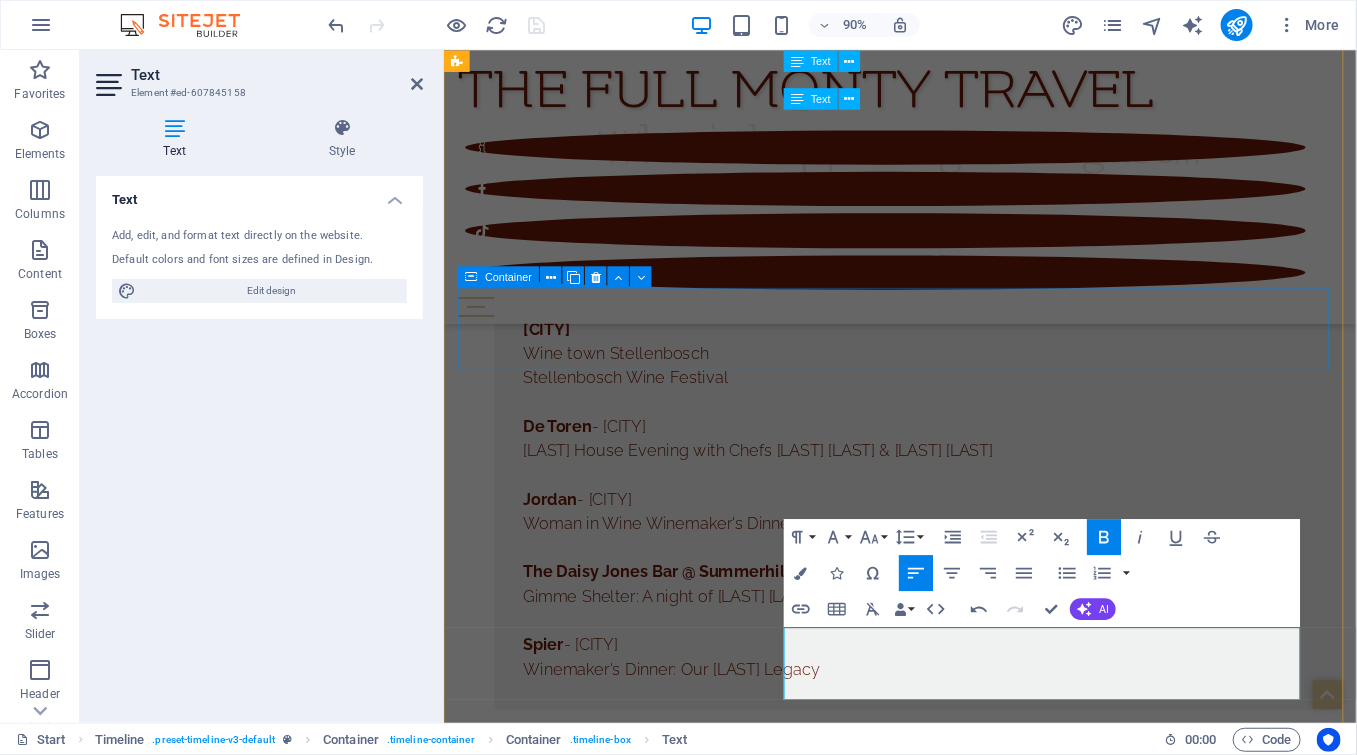 click on "27  August 2025" at bounding box center [950, 5972] 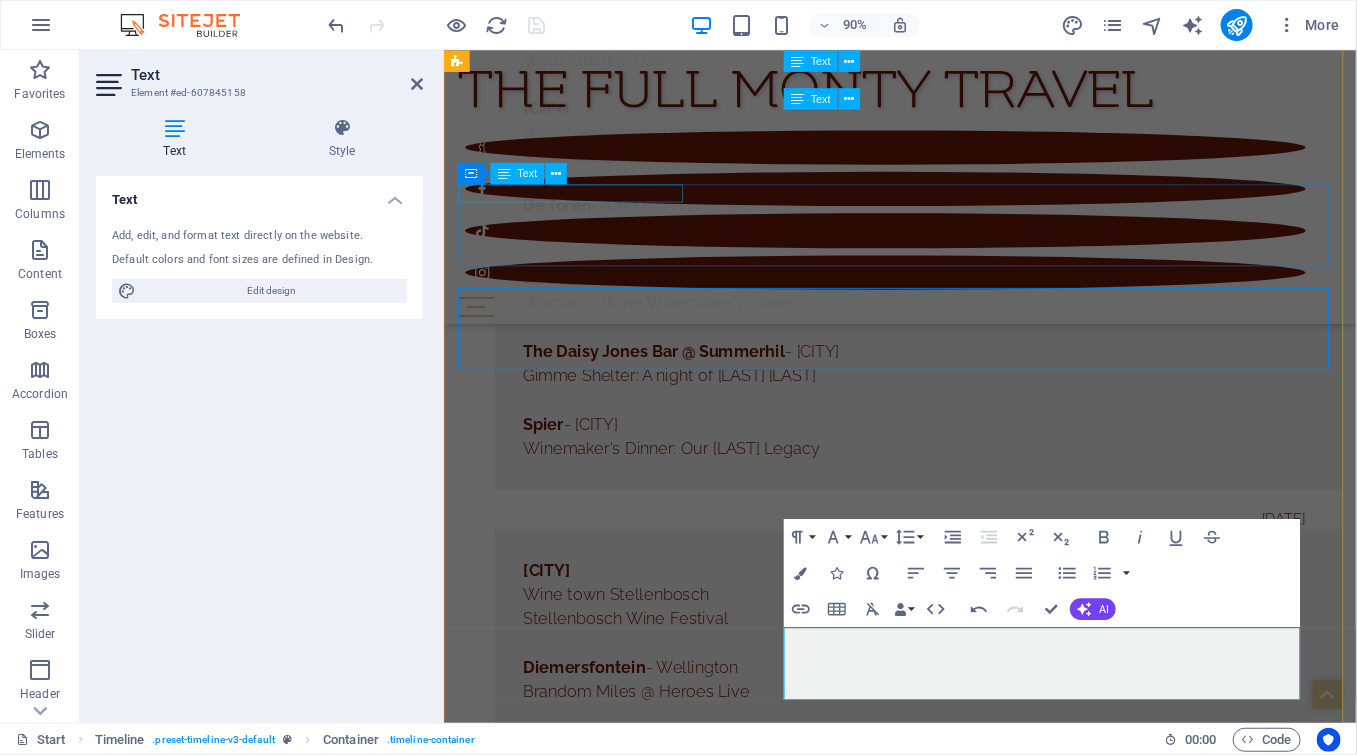 scroll, scrollTop: 10549, scrollLeft: 0, axis: vertical 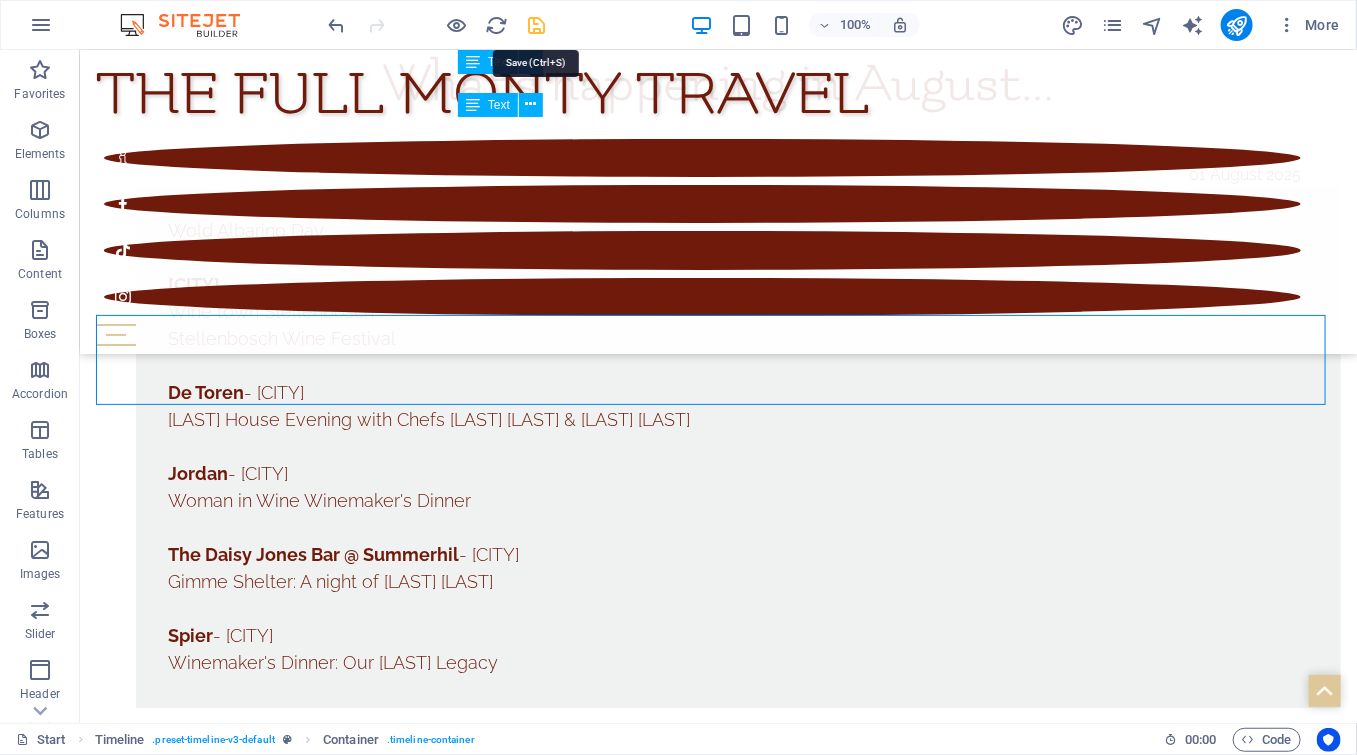 click at bounding box center (537, 25) 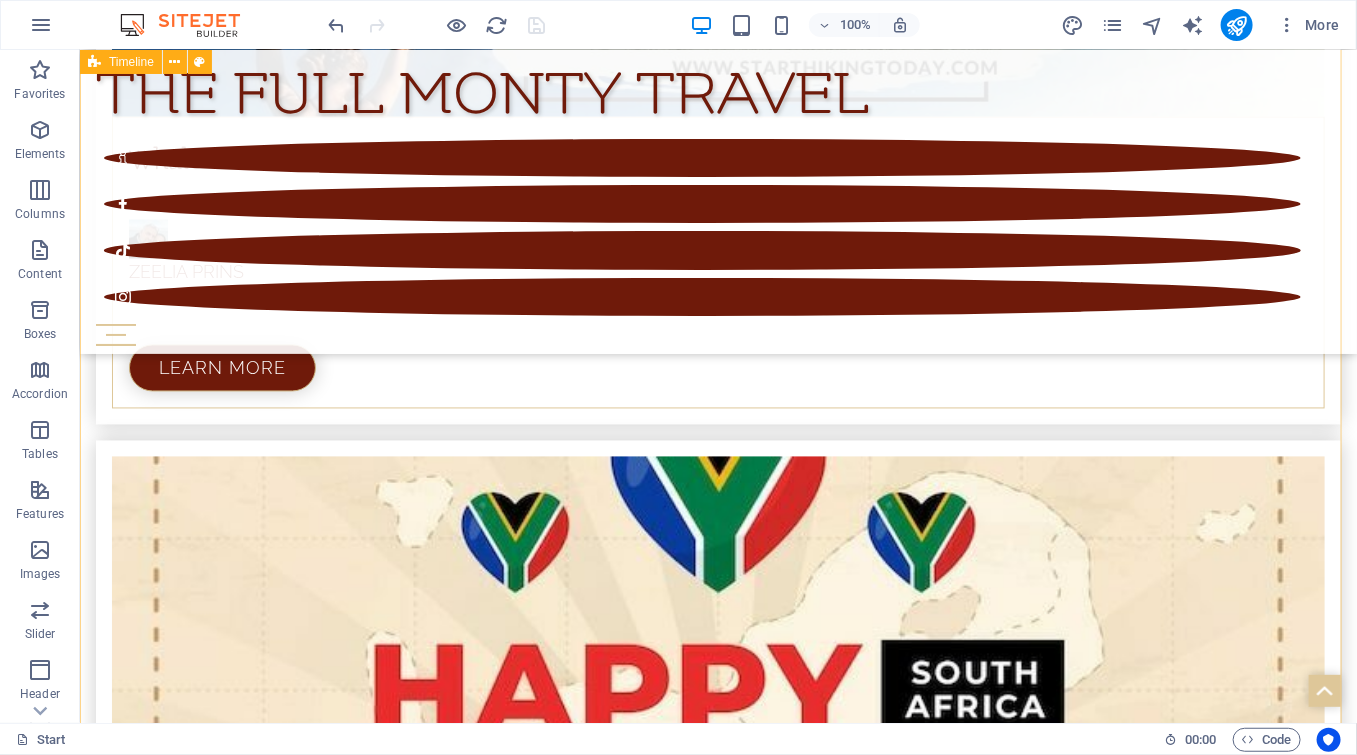scroll, scrollTop: 7549, scrollLeft: 0, axis: vertical 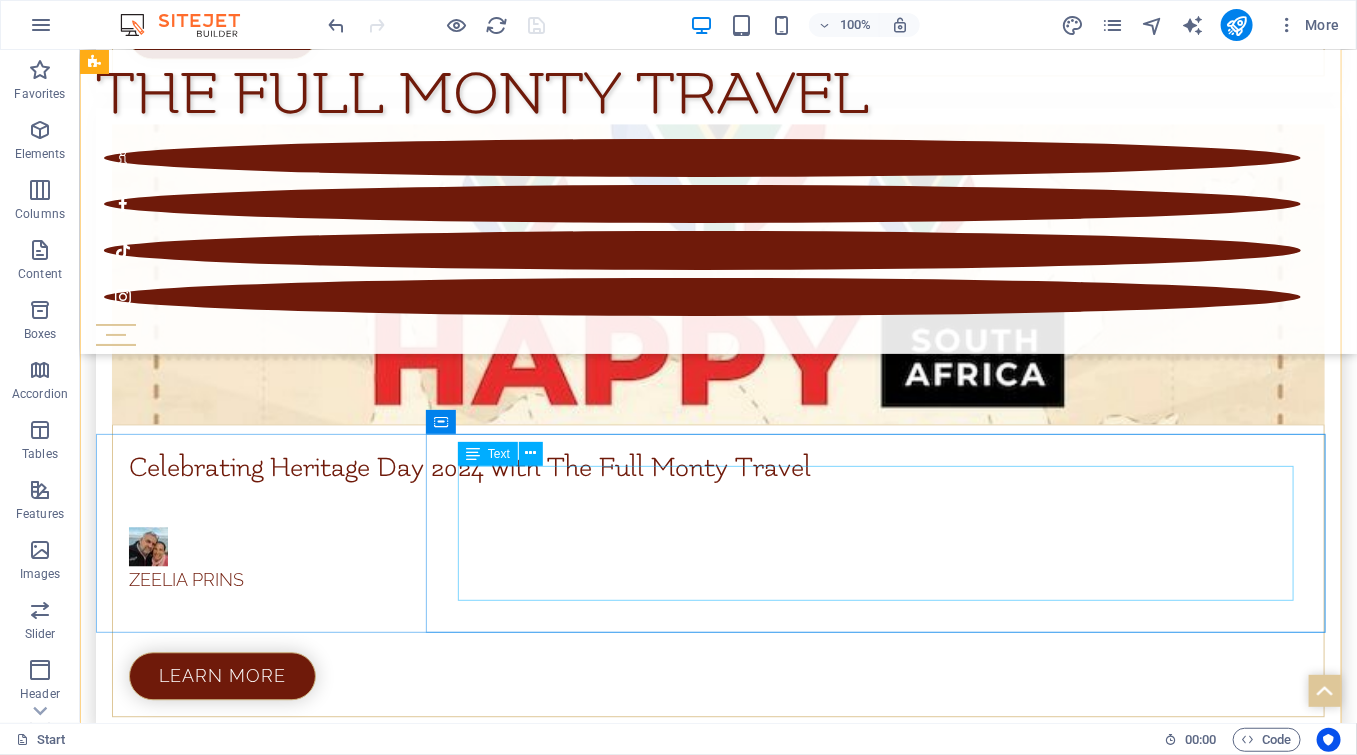 click on "[CITY] Wine town [CITY]" at bounding box center (737, 5655) 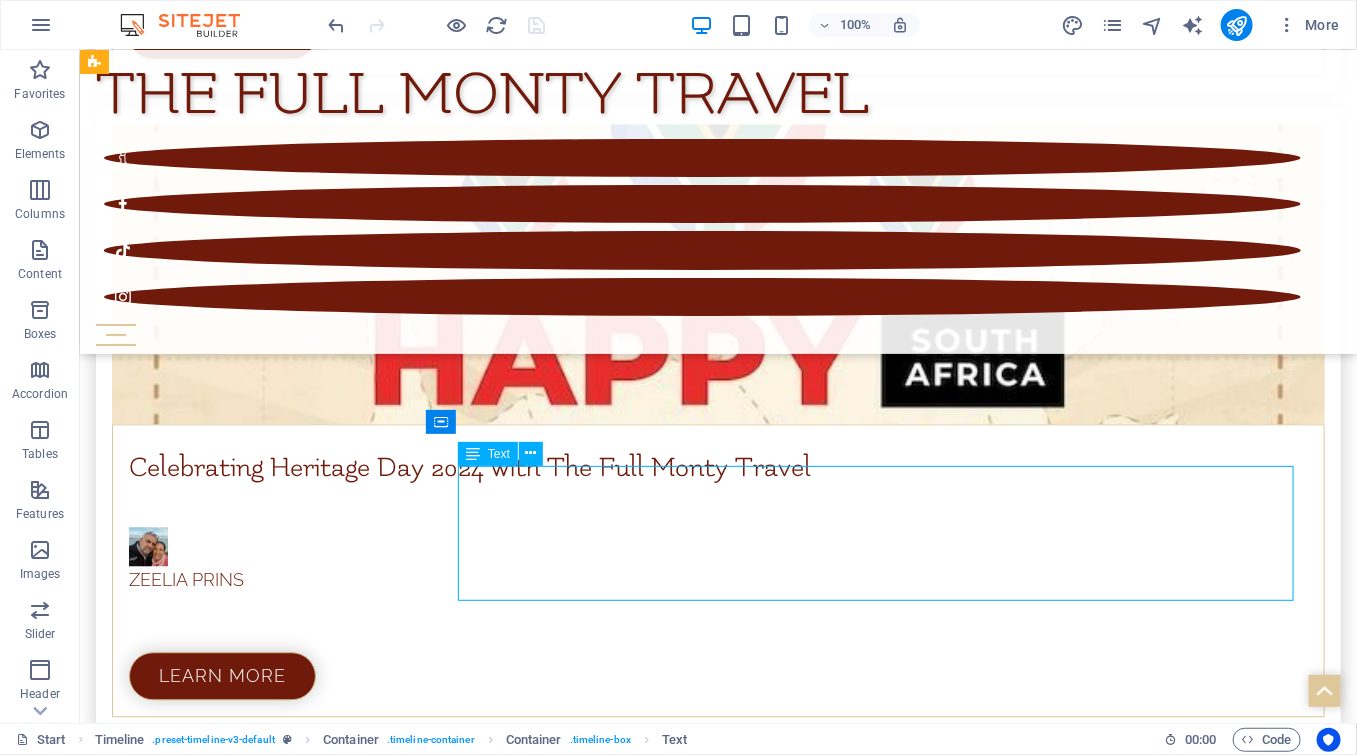 click on "[CITY] Wine town [CITY]" at bounding box center (737, 5655) 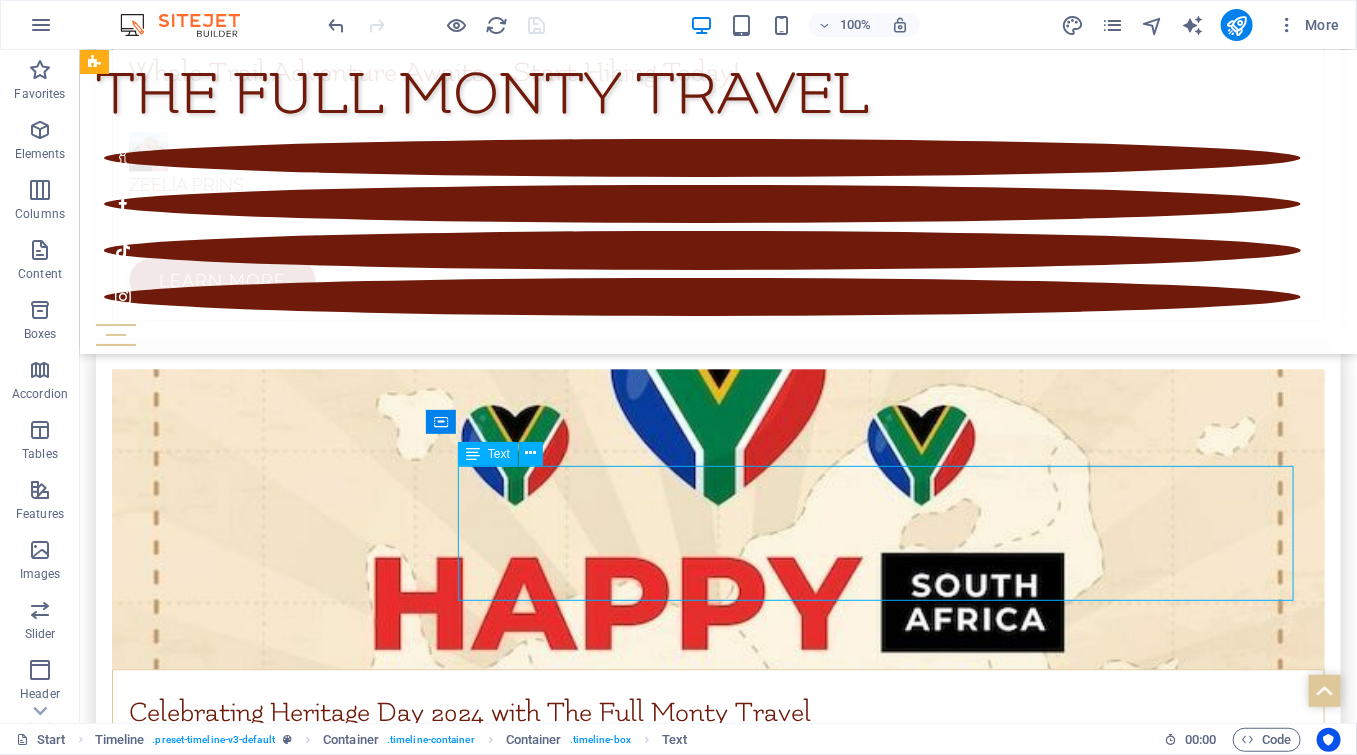 scroll, scrollTop: 7575, scrollLeft: 0, axis: vertical 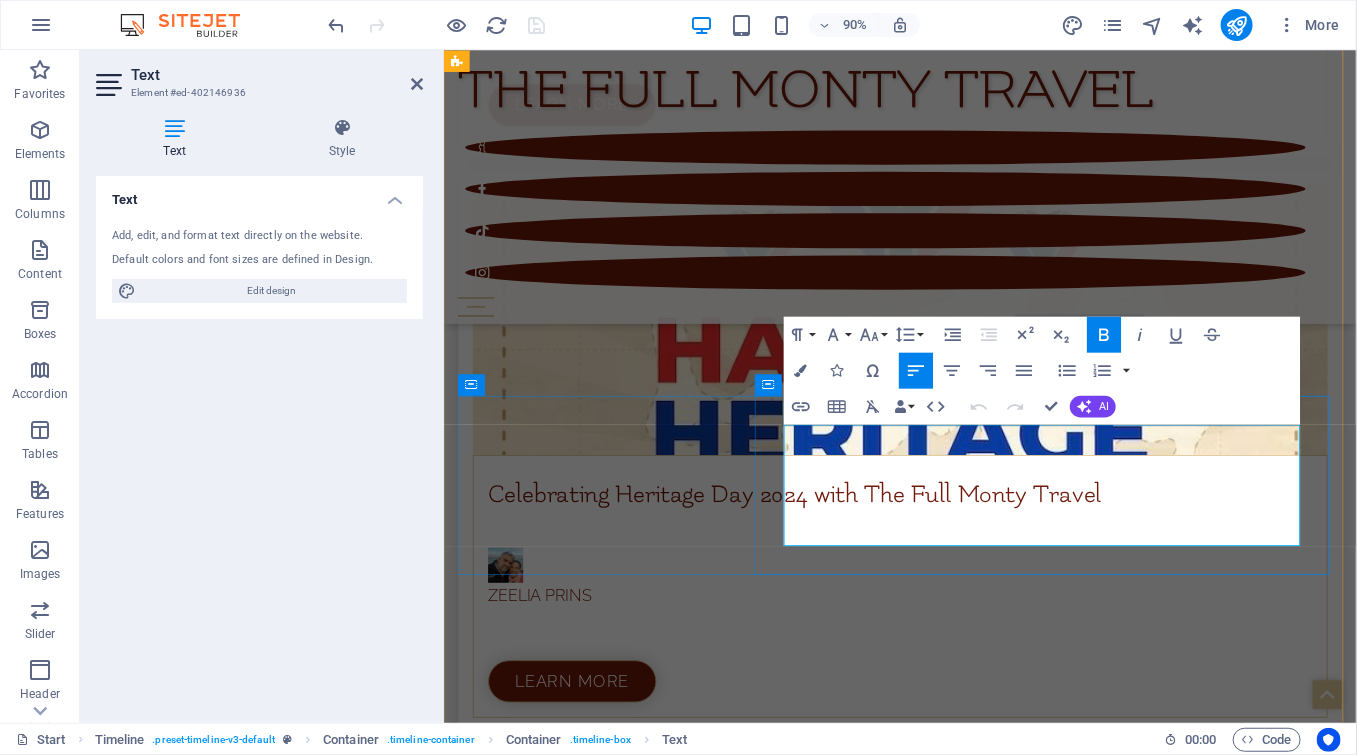 click on "Wine town Stellenbosch" at bounding box center (970, 5705) 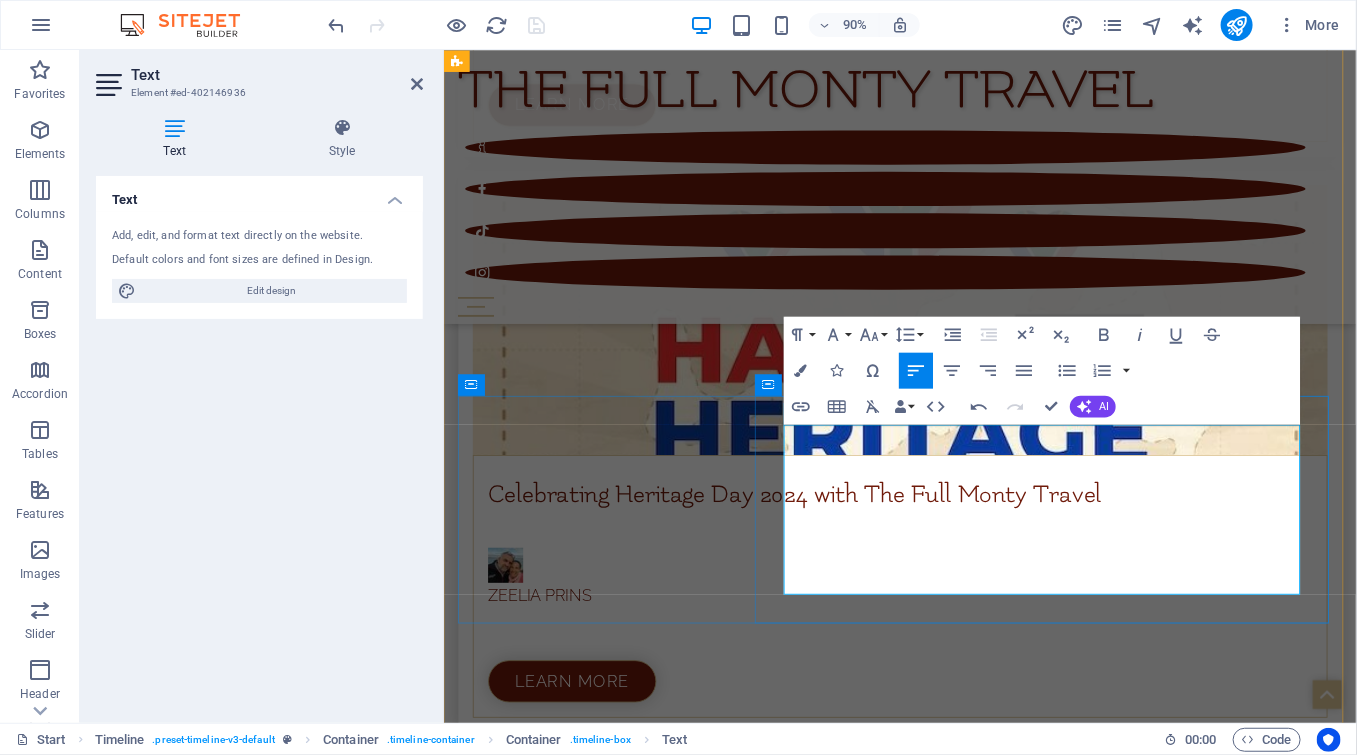 type 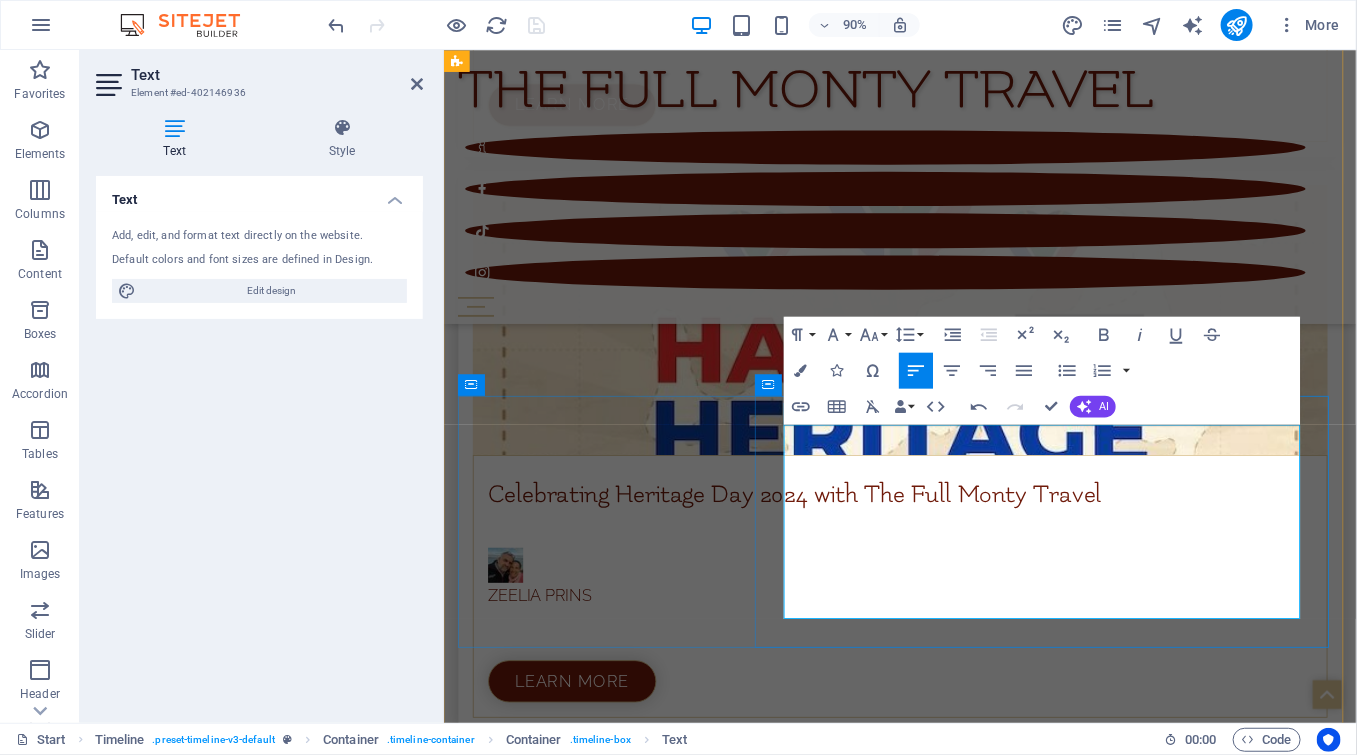 click on "Jordan - Stellenbosch" at bounding box center (970, 5759) 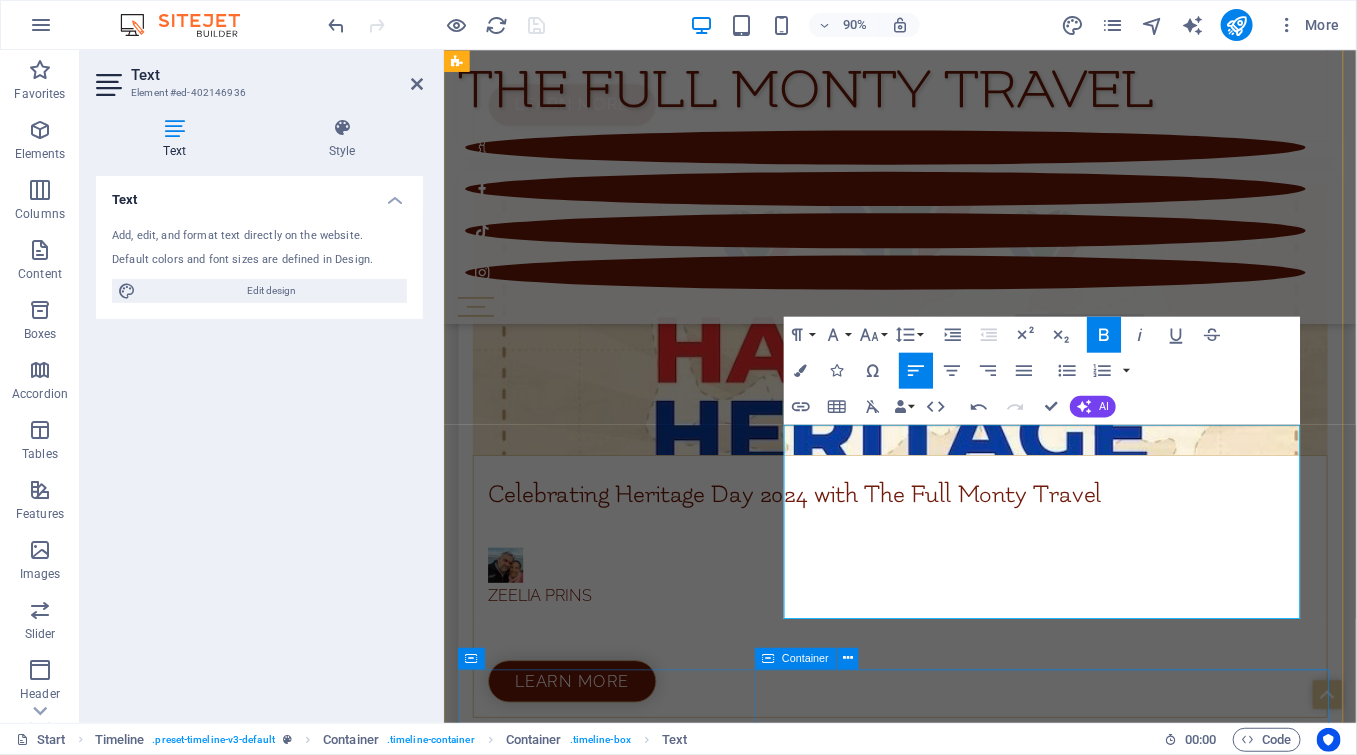 click on "[CITY] Wine town [CITY]" at bounding box center (970, 6055) 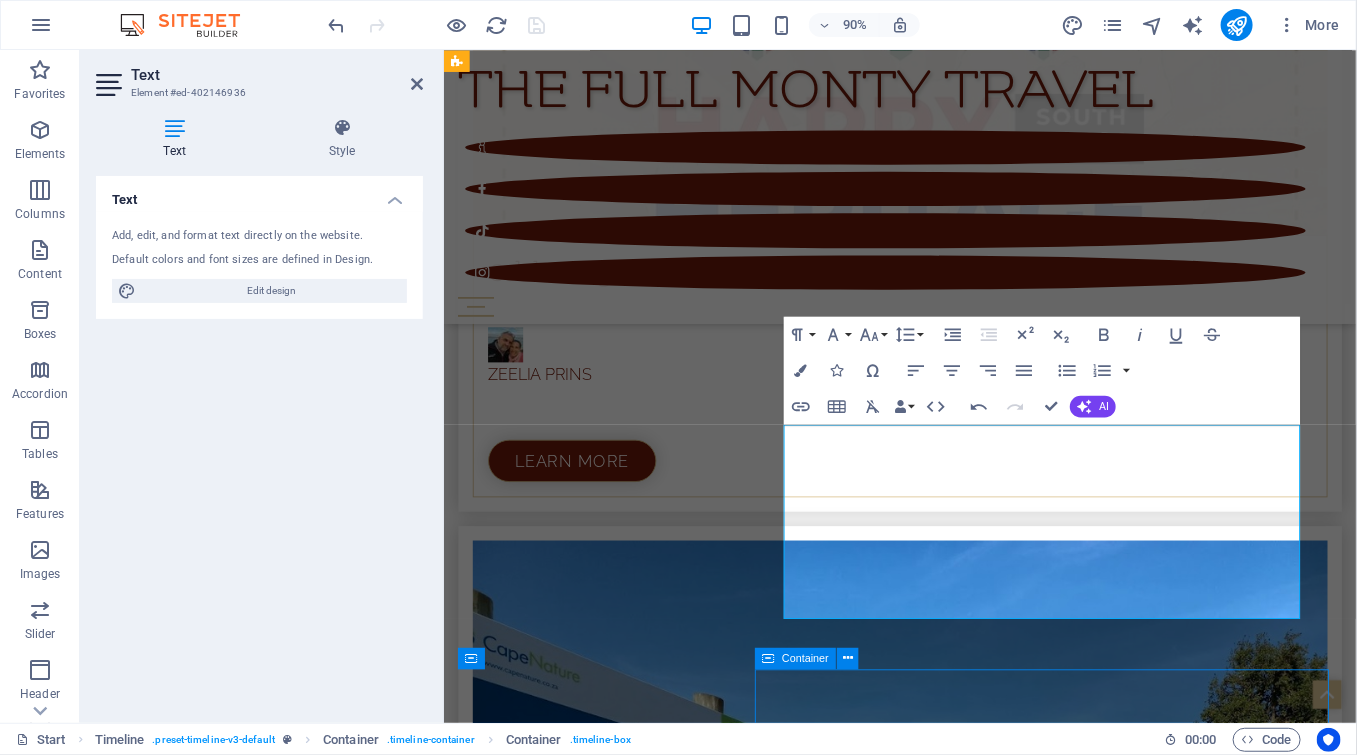 scroll, scrollTop: 8000, scrollLeft: 0, axis: vertical 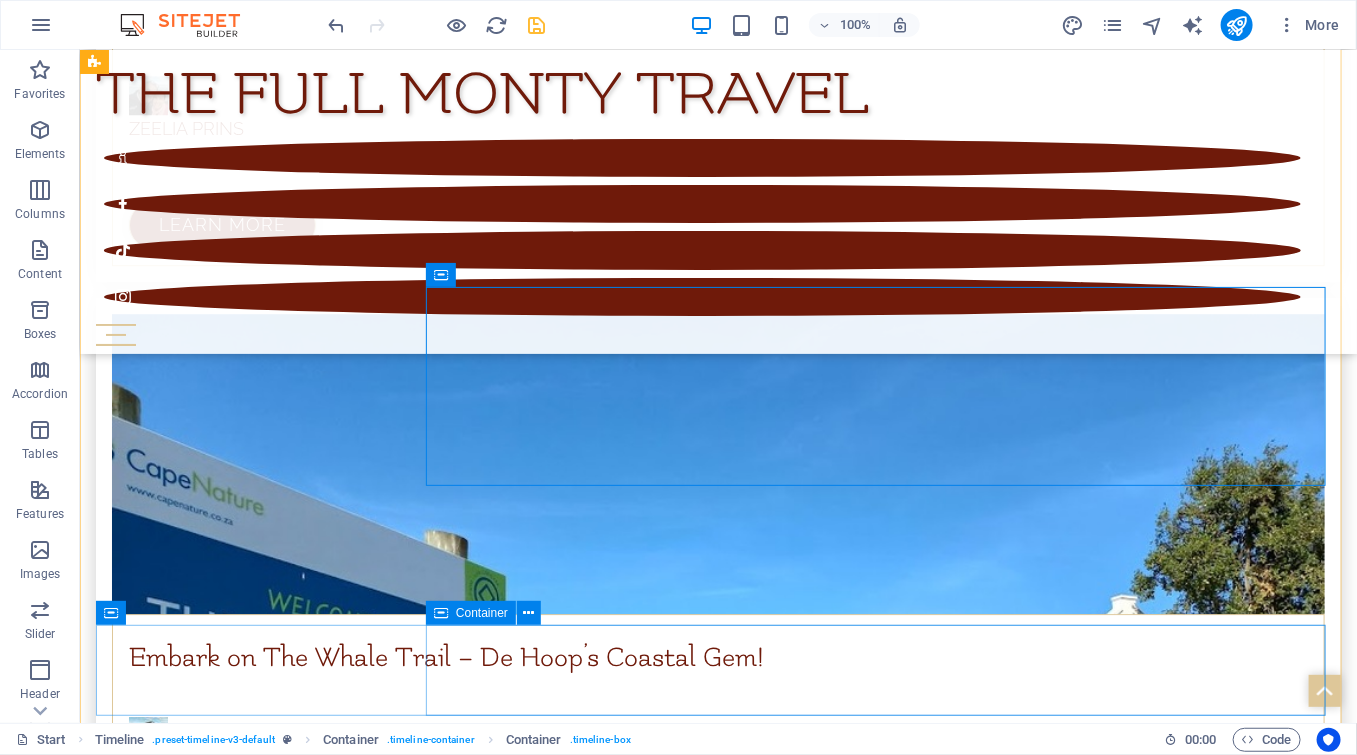 click at bounding box center (737, 5850) 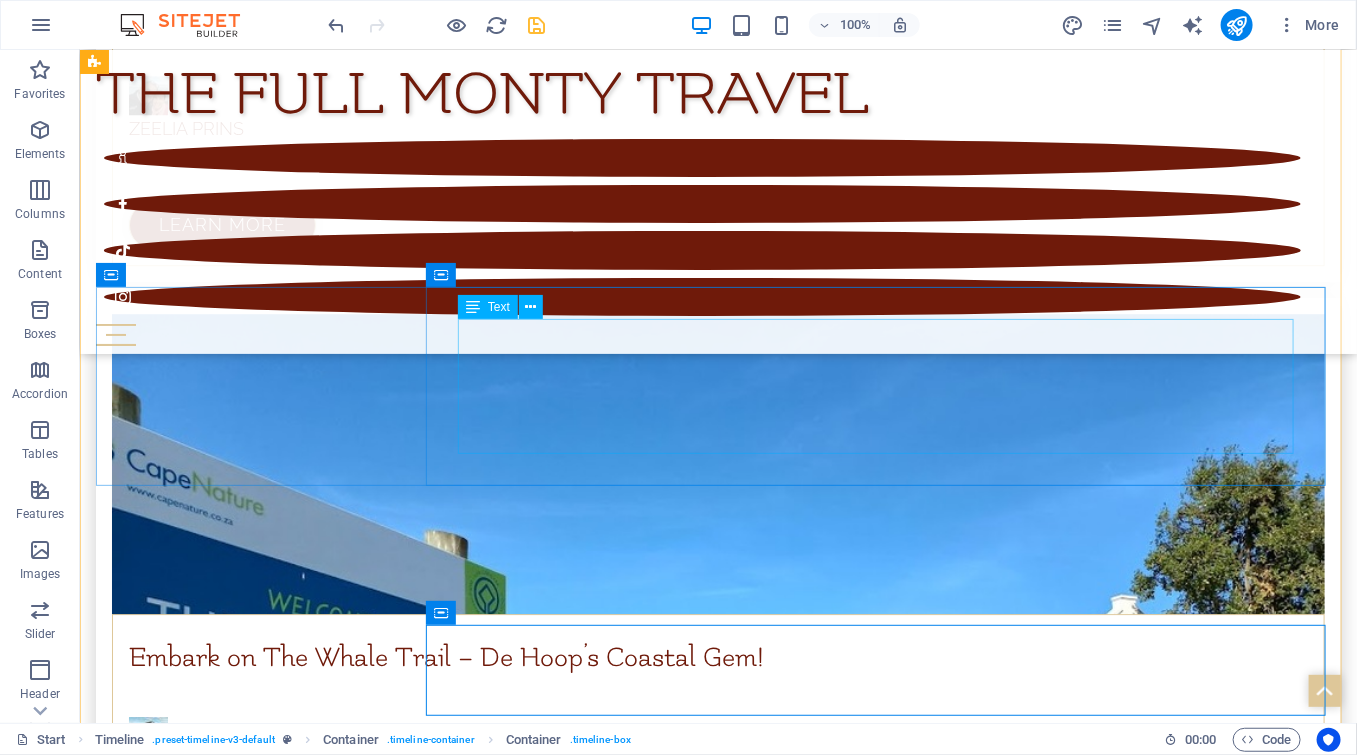 click on "[CITY] Wine town [CITY]" at bounding box center (737, 5528) 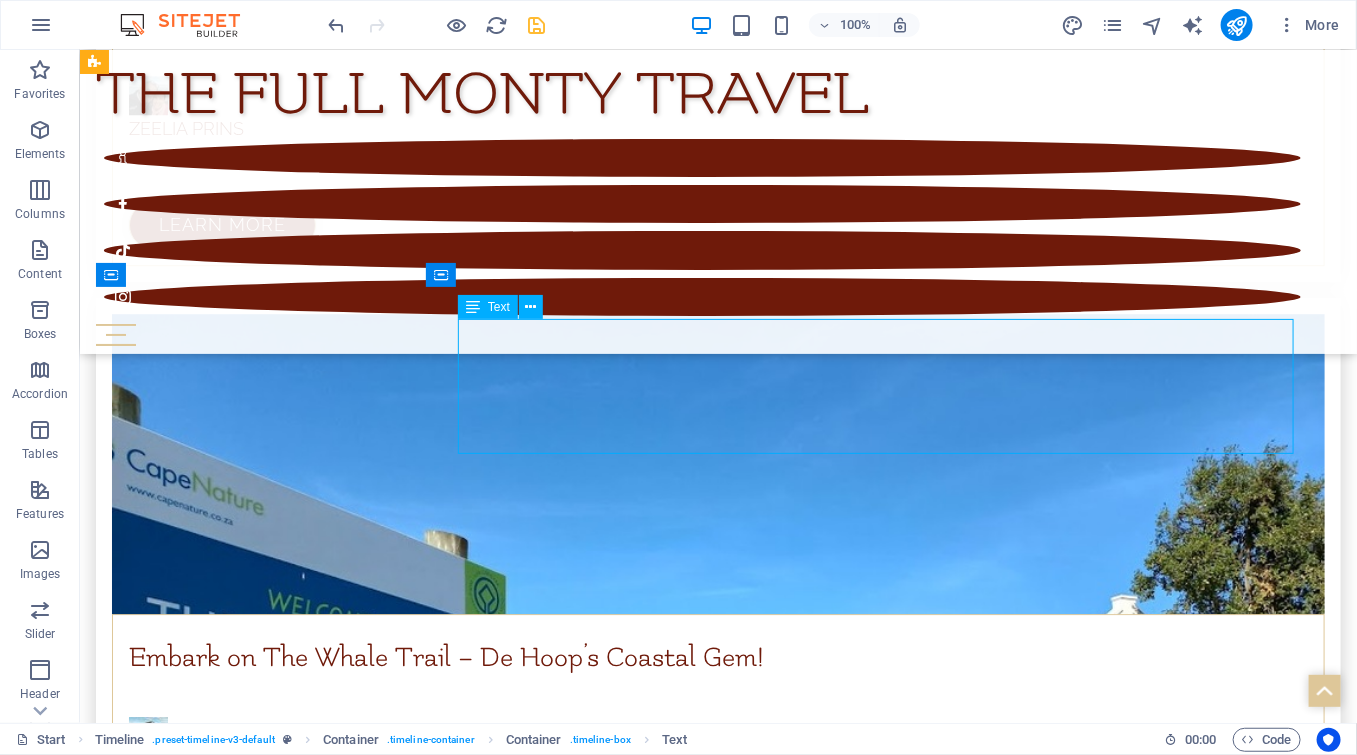 click on "[CITY] Wine town [CITY]" at bounding box center [737, 5528] 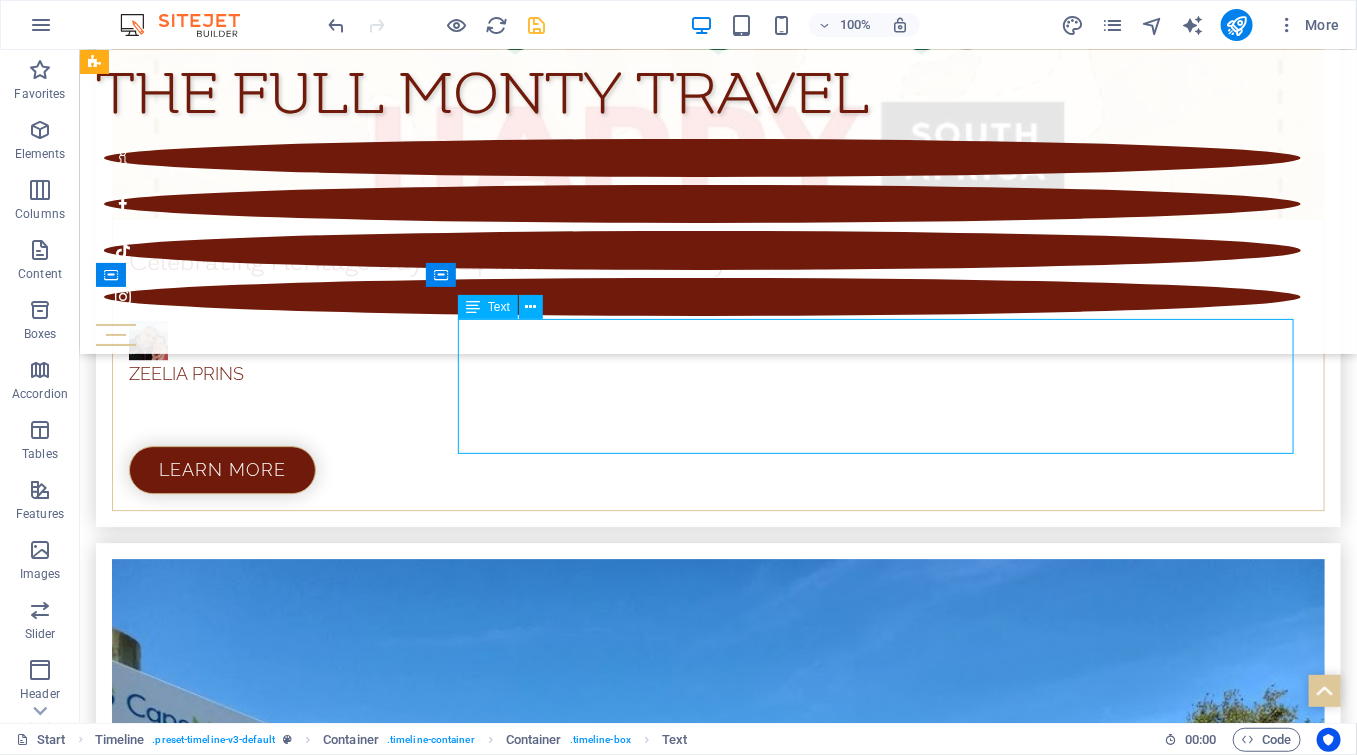 scroll, scrollTop: 8026, scrollLeft: 0, axis: vertical 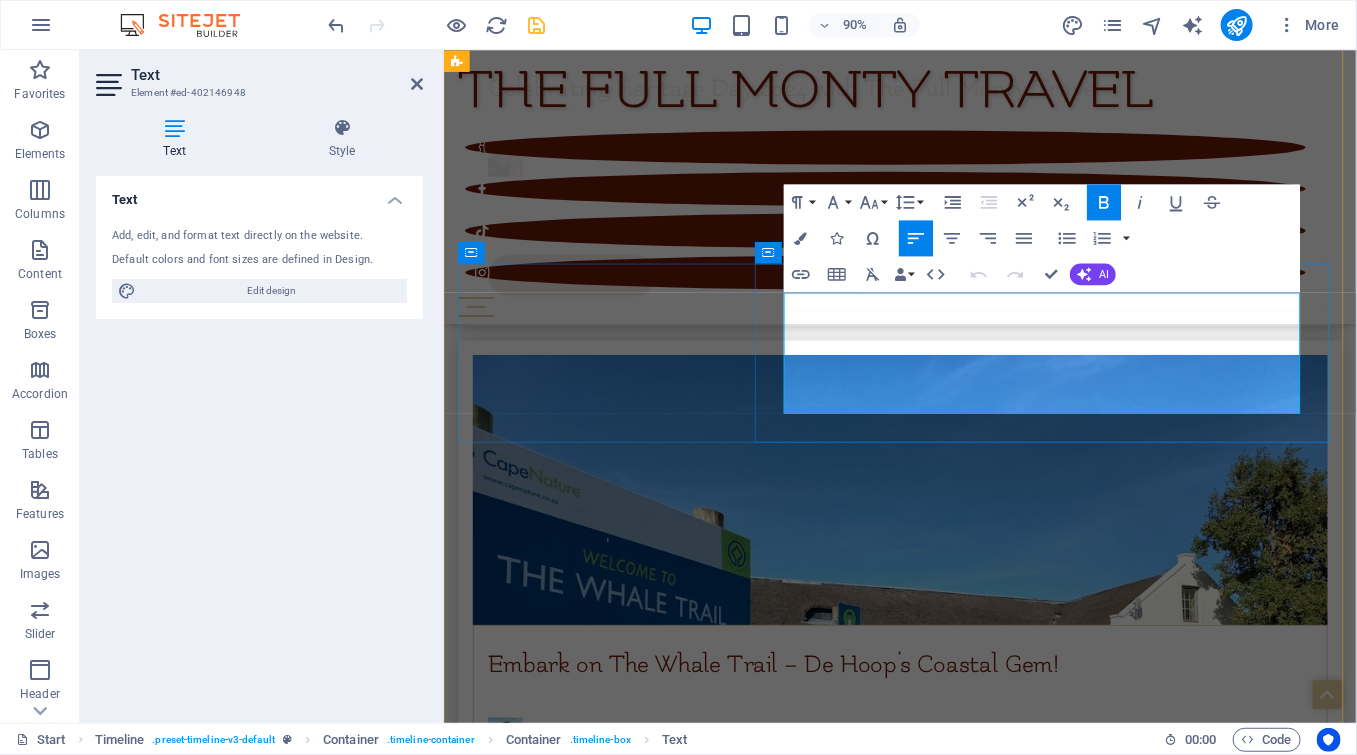 click on "Wine town Stellenbosch" at bounding box center [970, 5577] 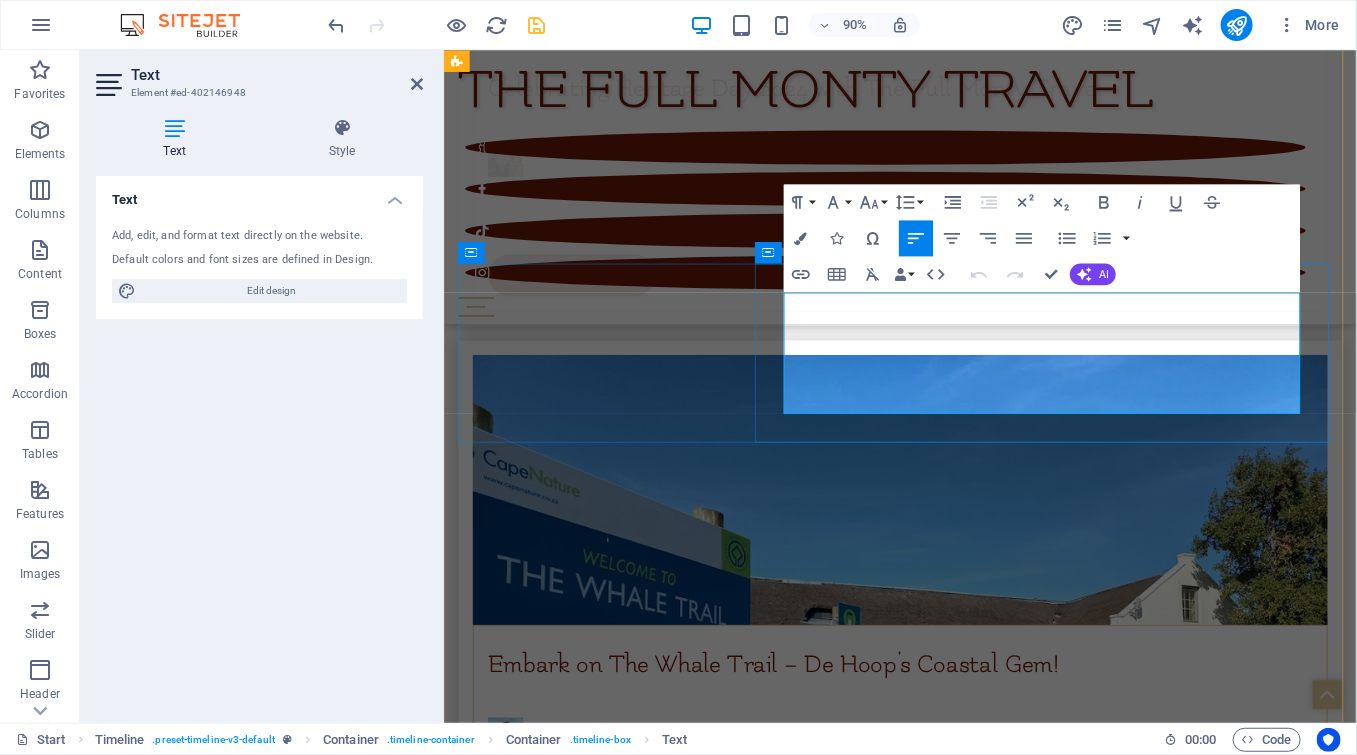 type 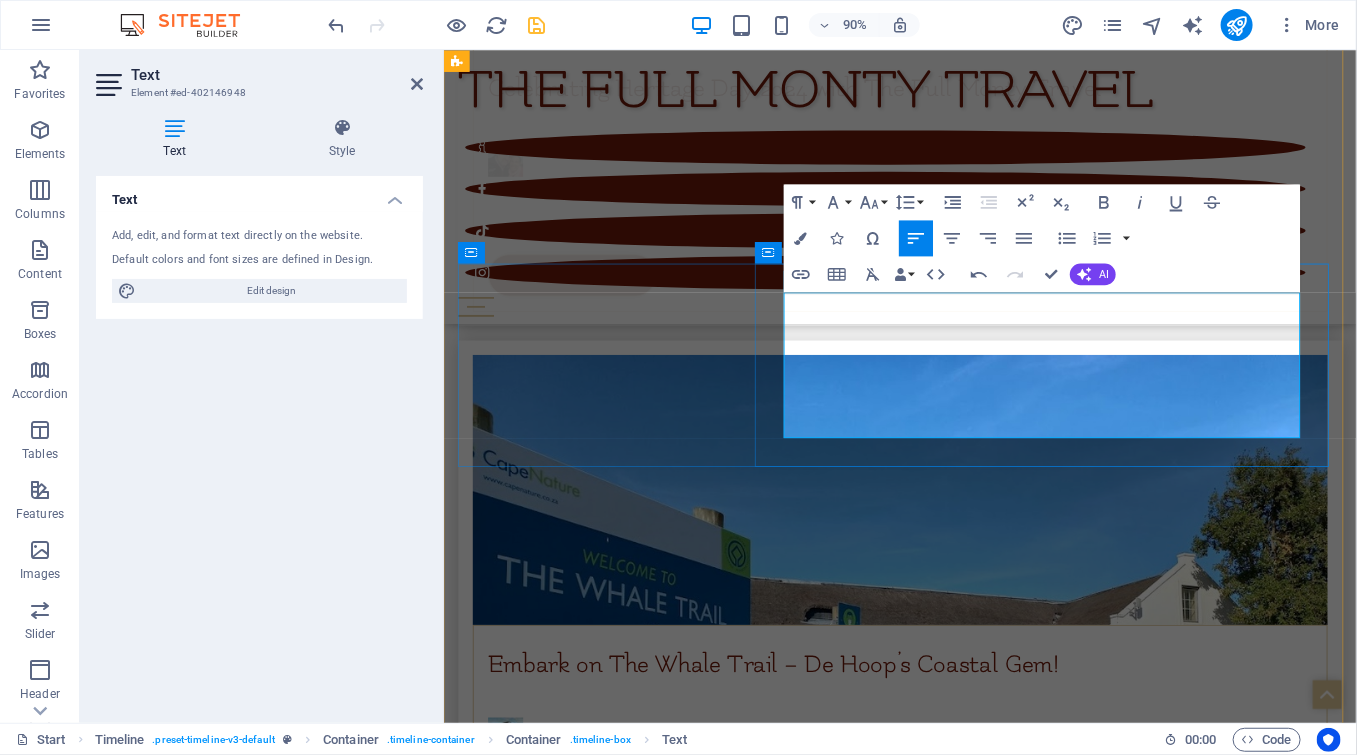 click on "Vergelen - [CITY]" at bounding box center [970, 5631] 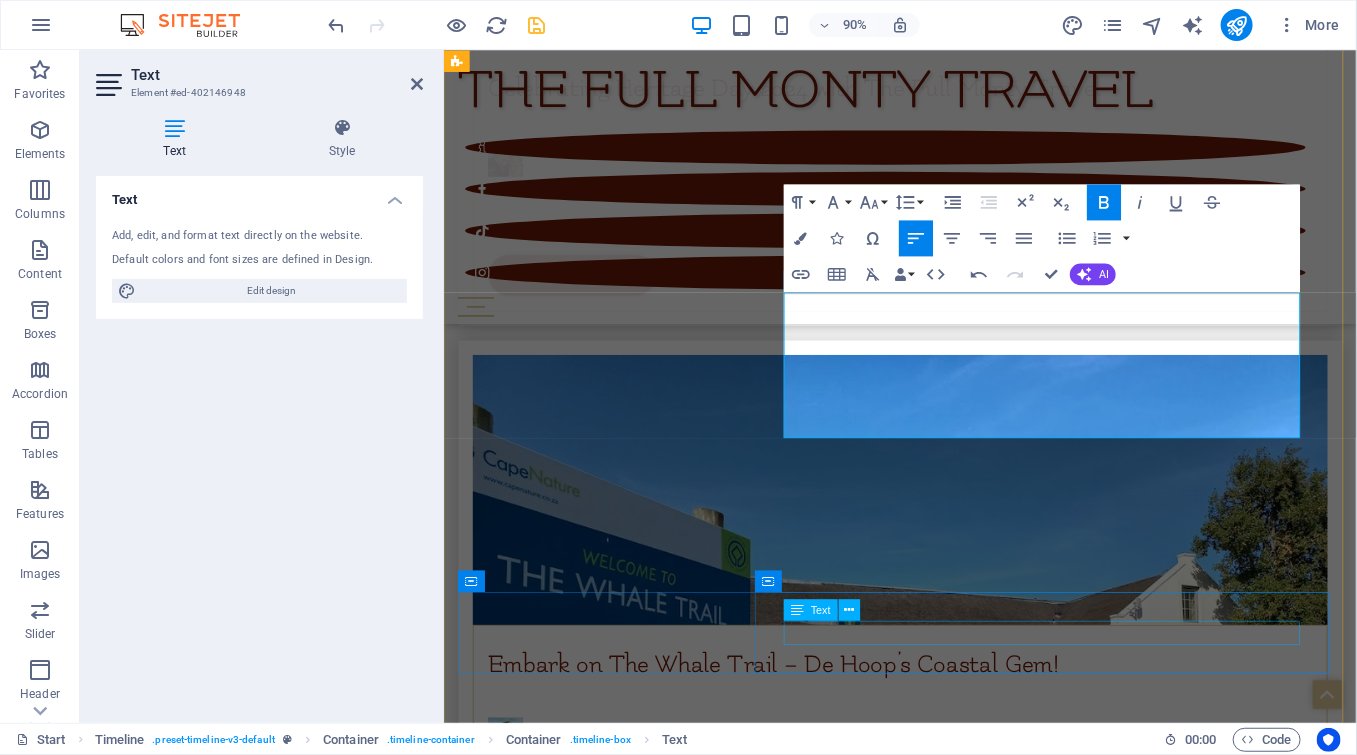 click on "Text" at bounding box center (828, 610) 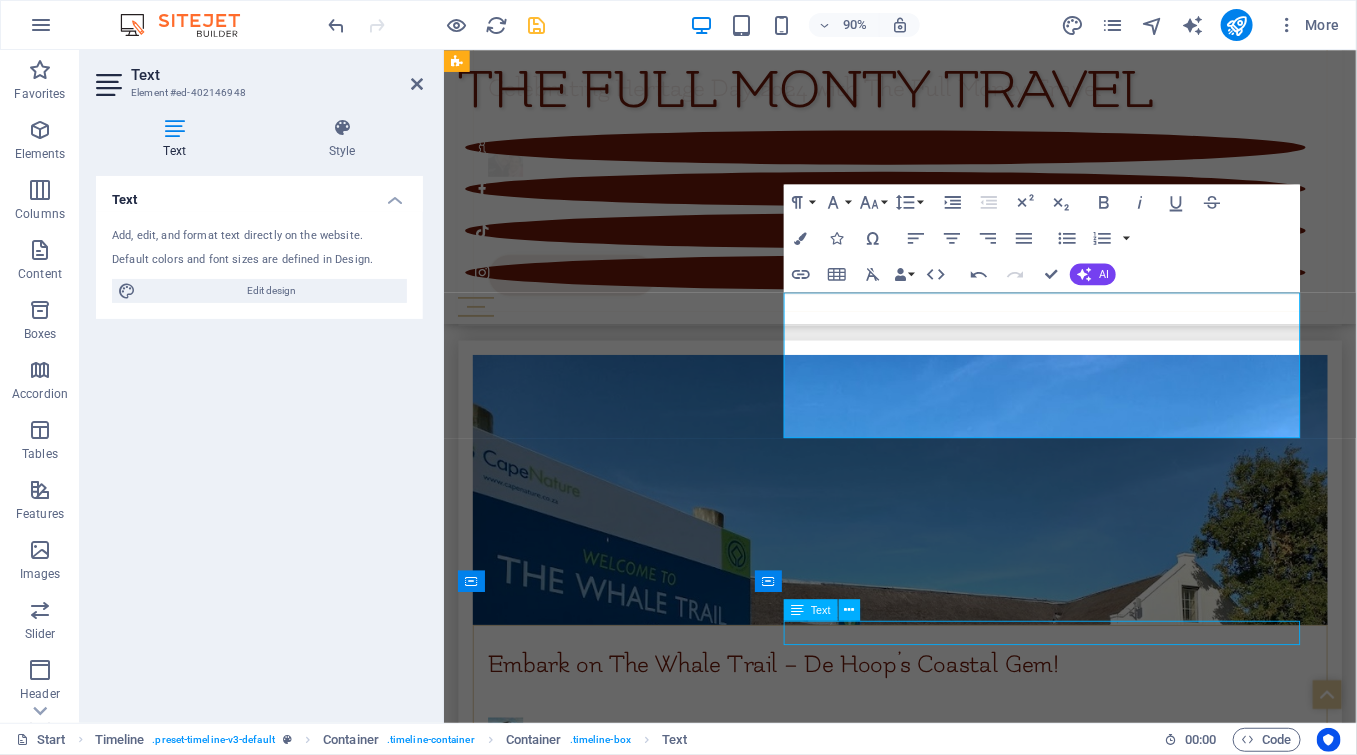 click at bounding box center (970, 5954) 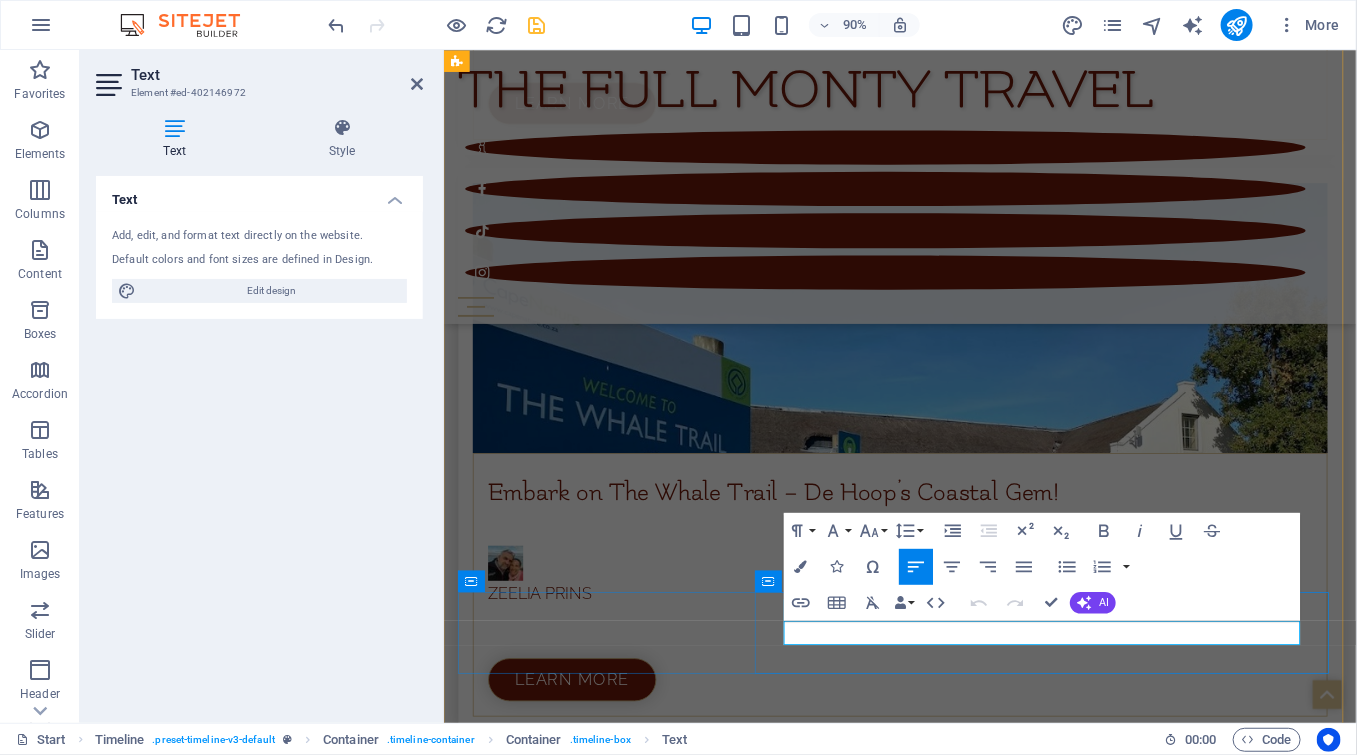 click at bounding box center (970, 5763) 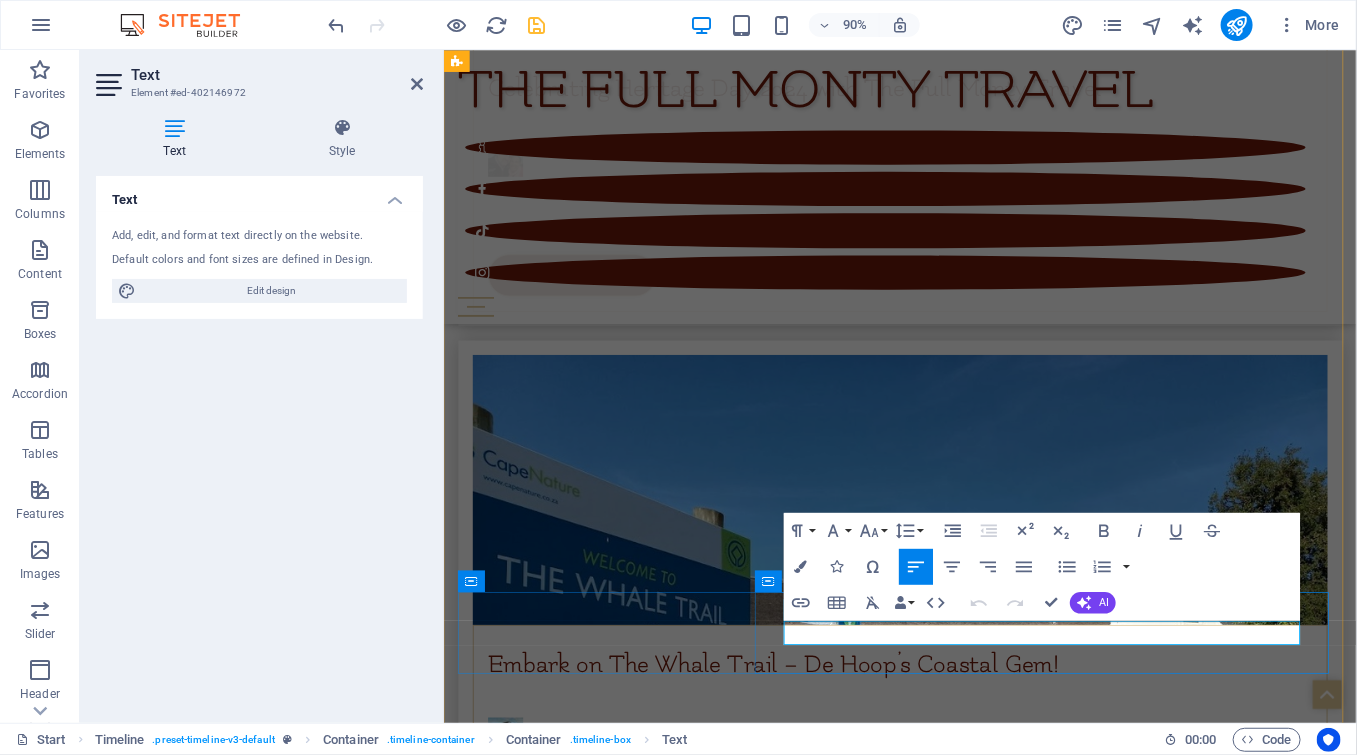 type 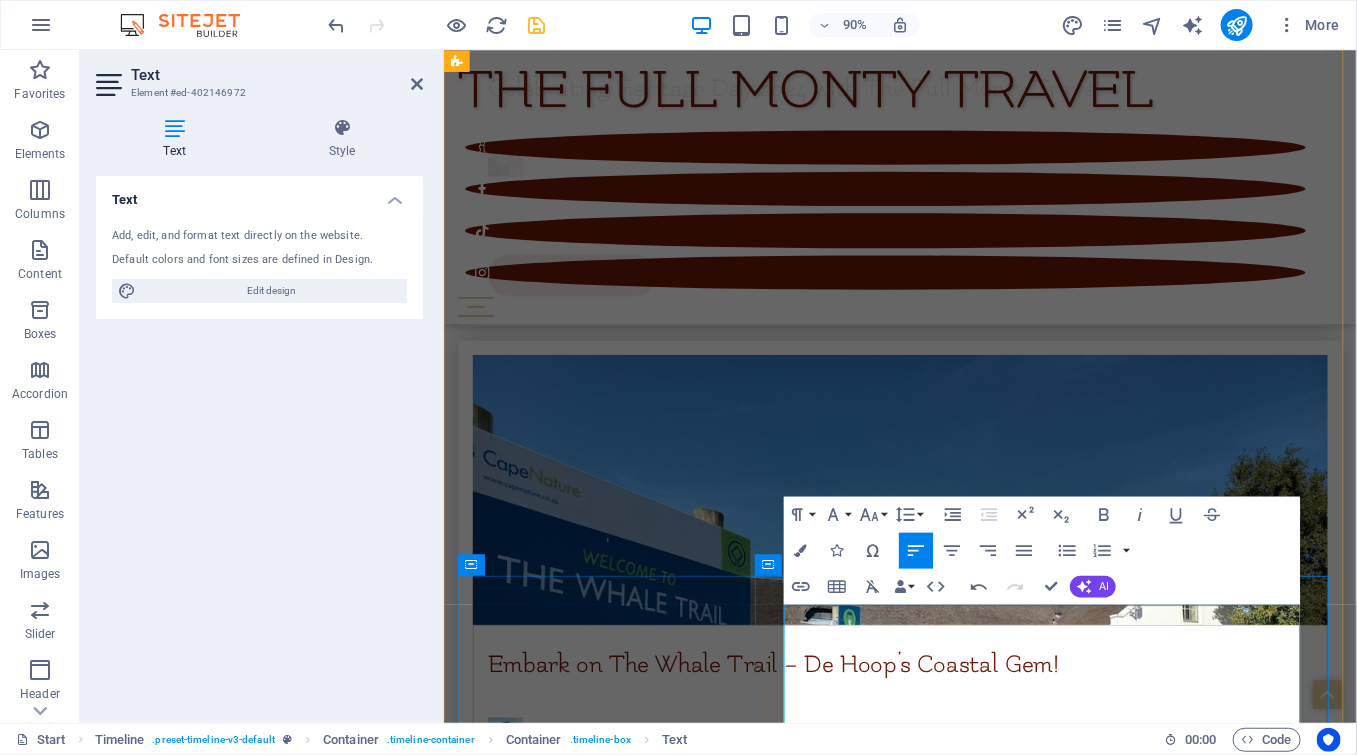 scroll, scrollTop: 8044, scrollLeft: 0, axis: vertical 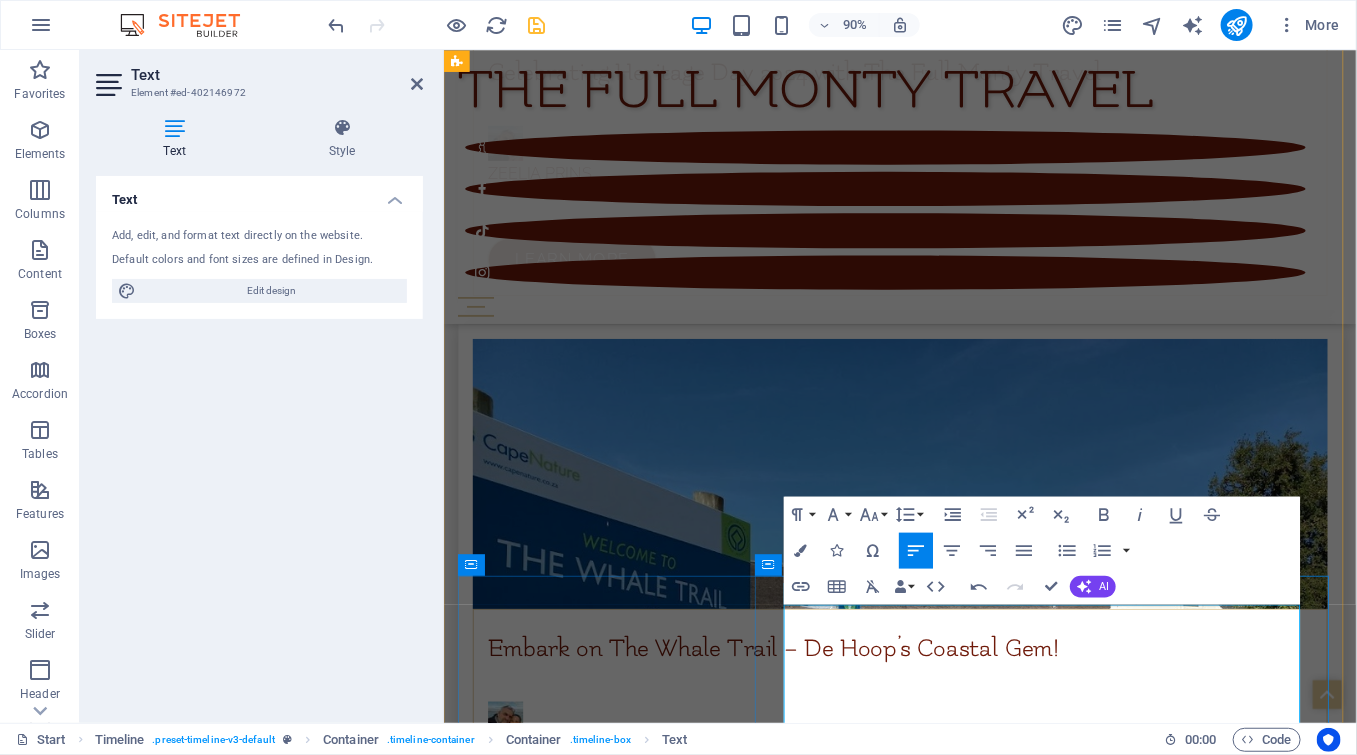 click on "[LAST] [LAST] - [CITY]" at bounding box center [970, 6017] 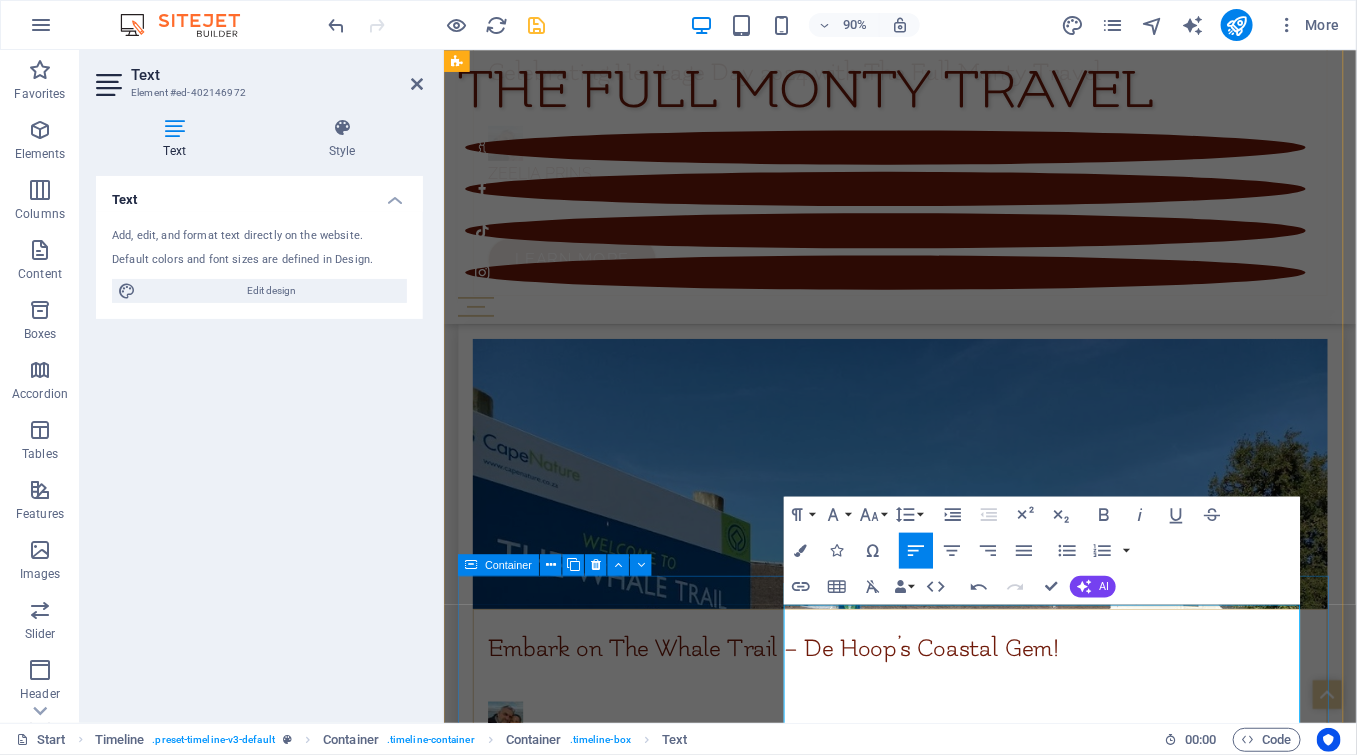drag, startPoint x: 911, startPoint y: 763, endPoint x: 784, endPoint y: 756, distance: 127.192764 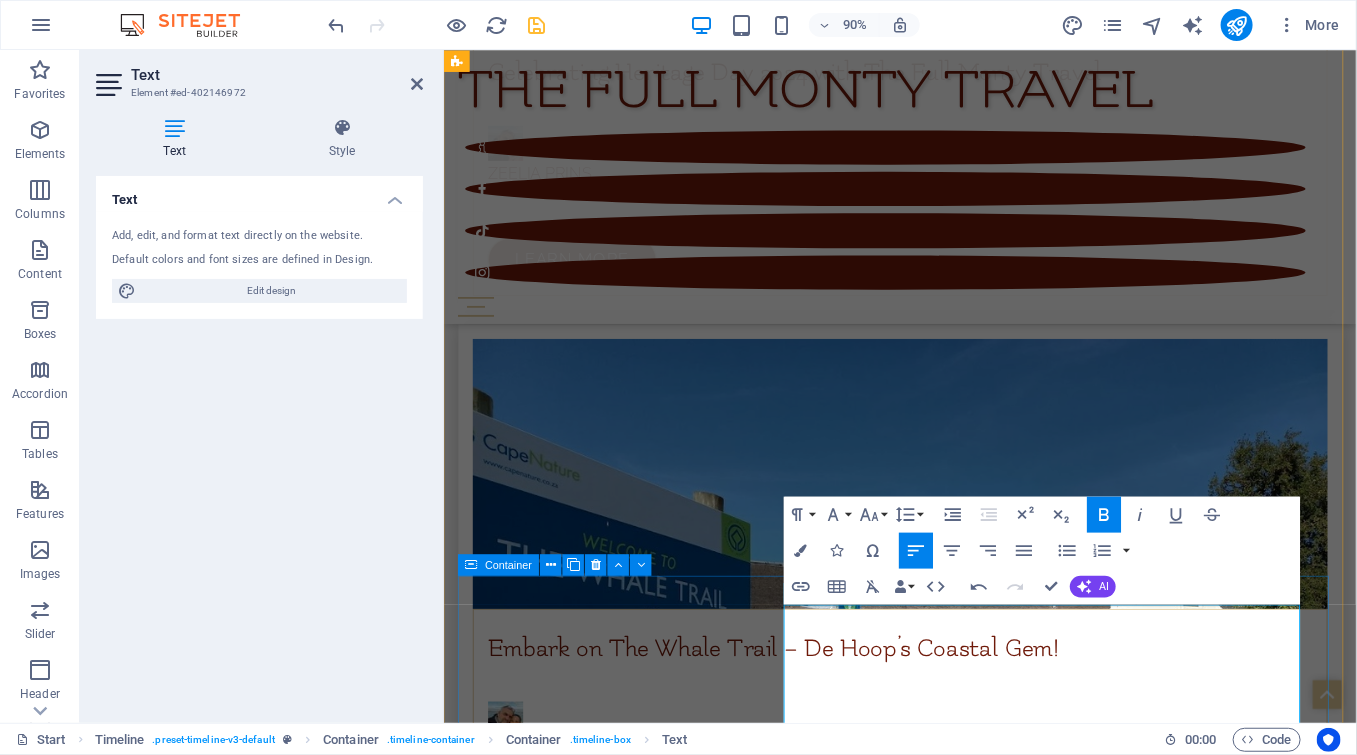 drag, startPoint x: 1019, startPoint y: 683, endPoint x: 770, endPoint y: 682, distance: 249.00201 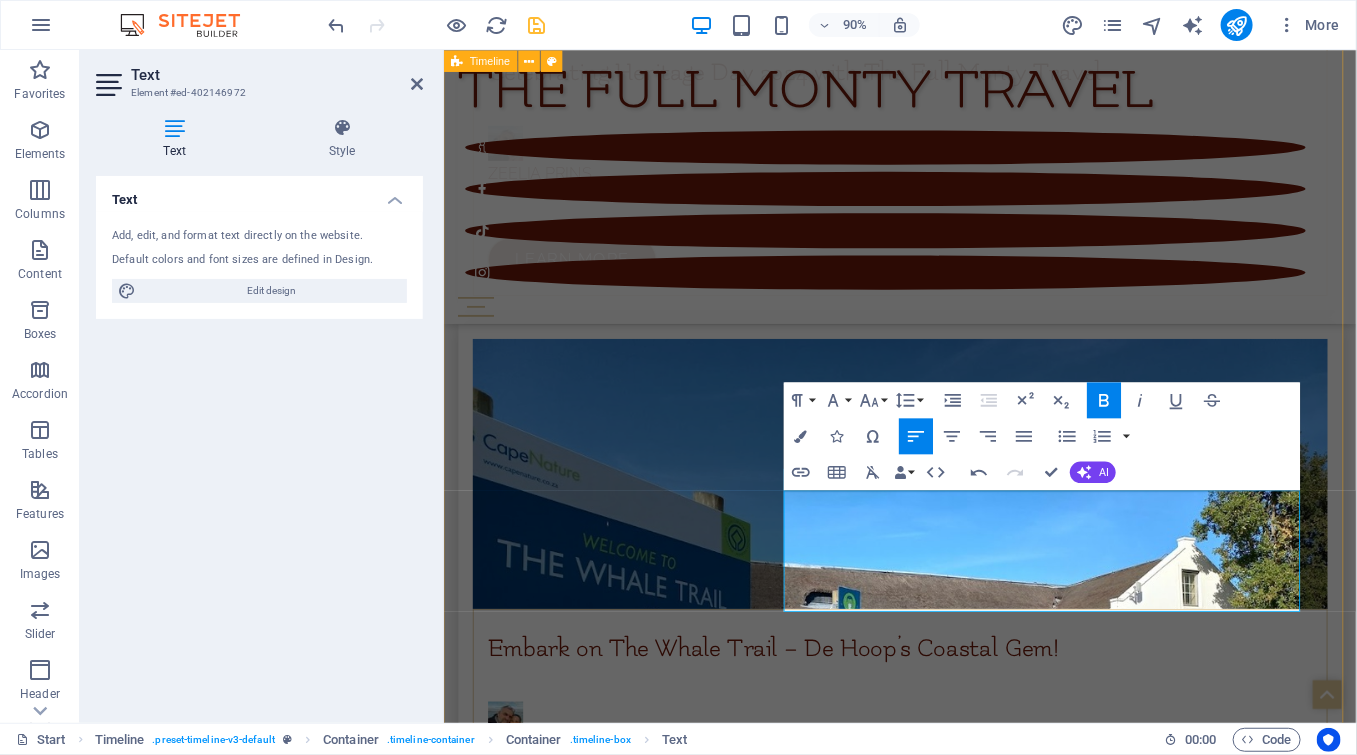 scroll, scrollTop: 8377, scrollLeft: 0, axis: vertical 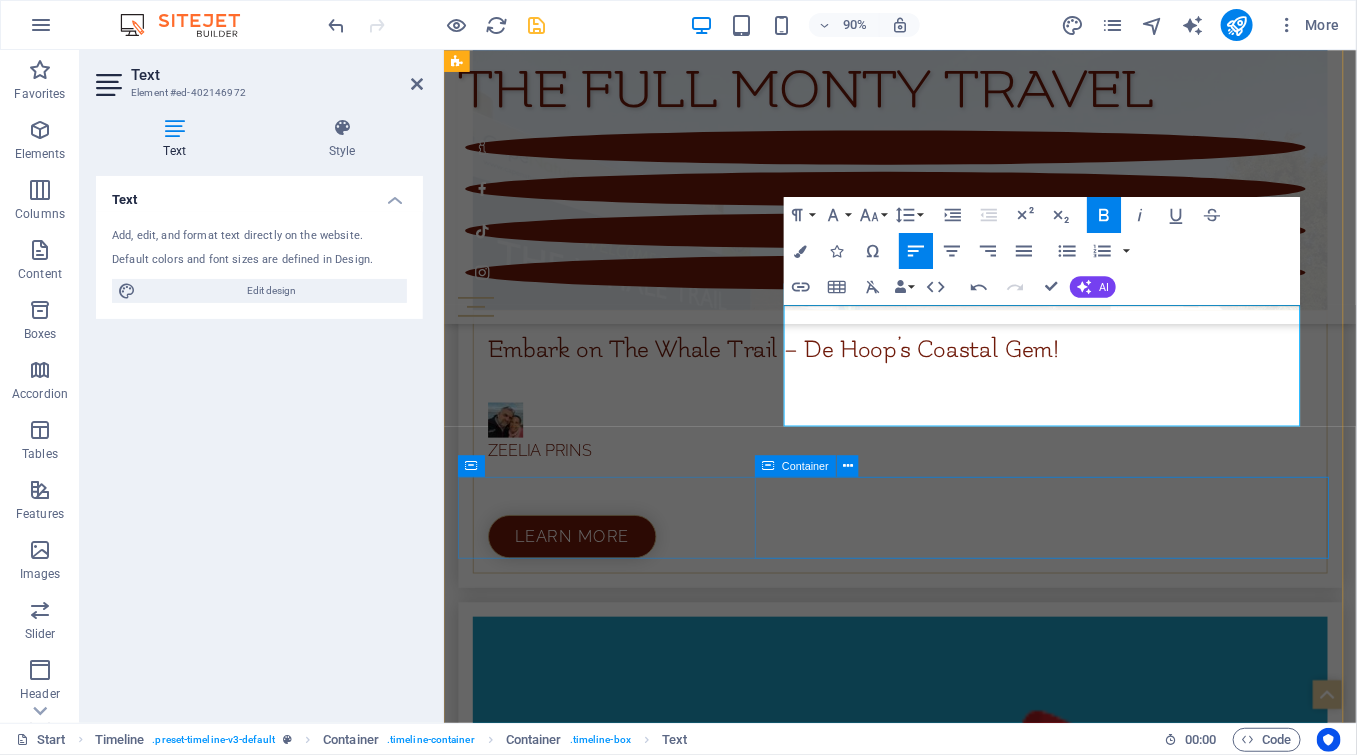 click at bounding box center [970, 5845] 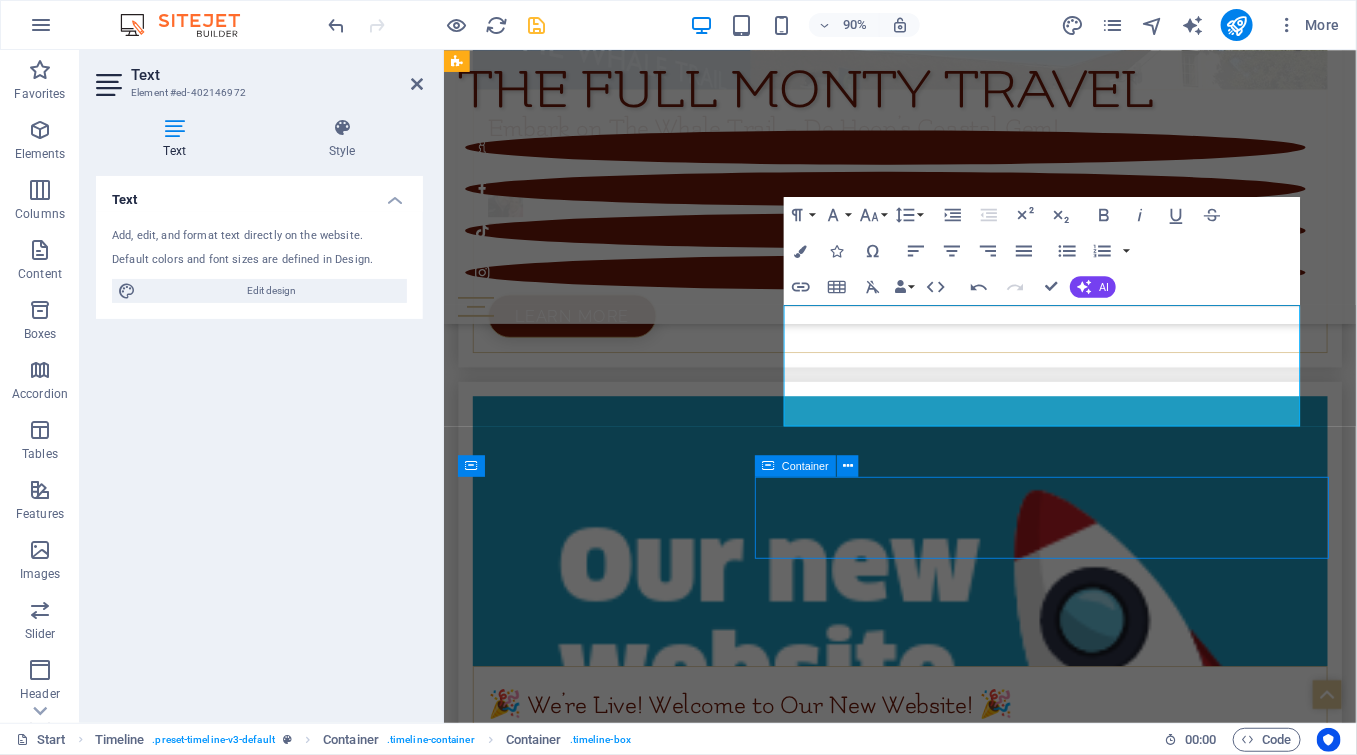 scroll, scrollTop: 8351, scrollLeft: 0, axis: vertical 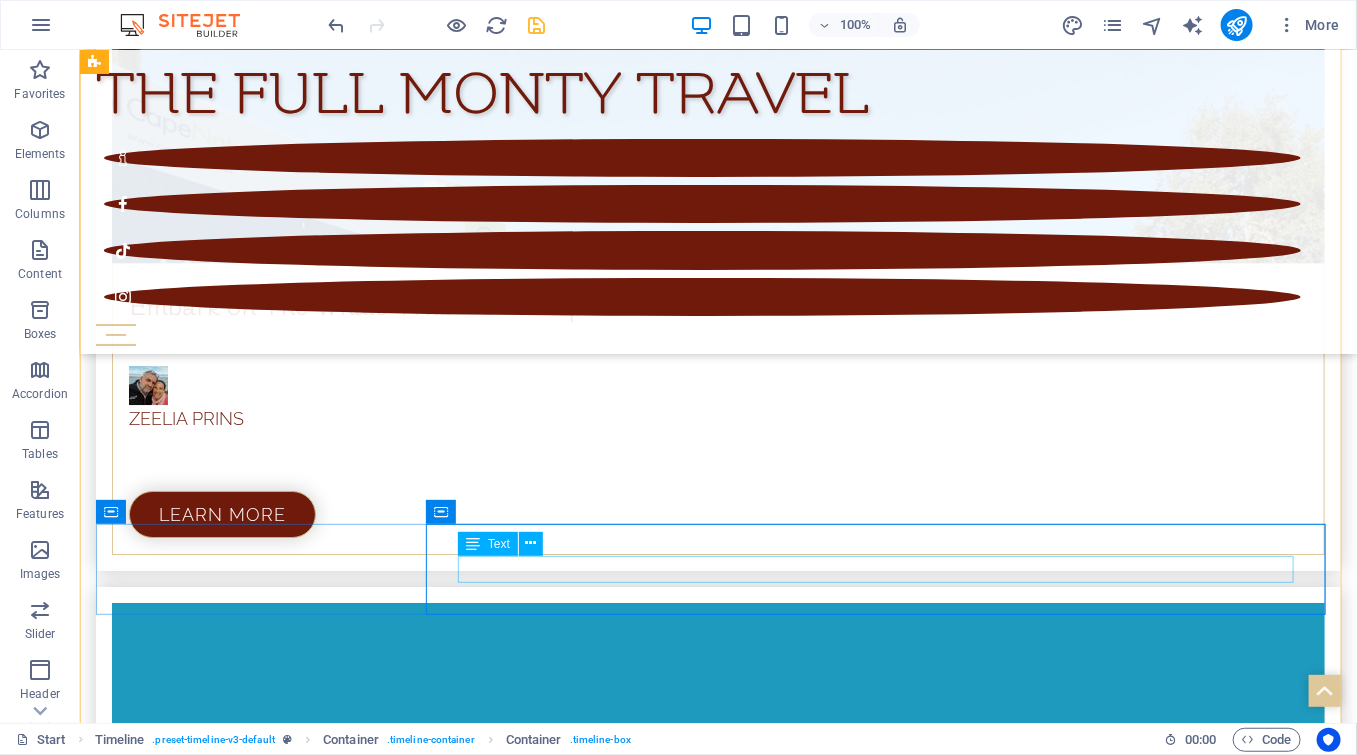 click at bounding box center (737, 5768) 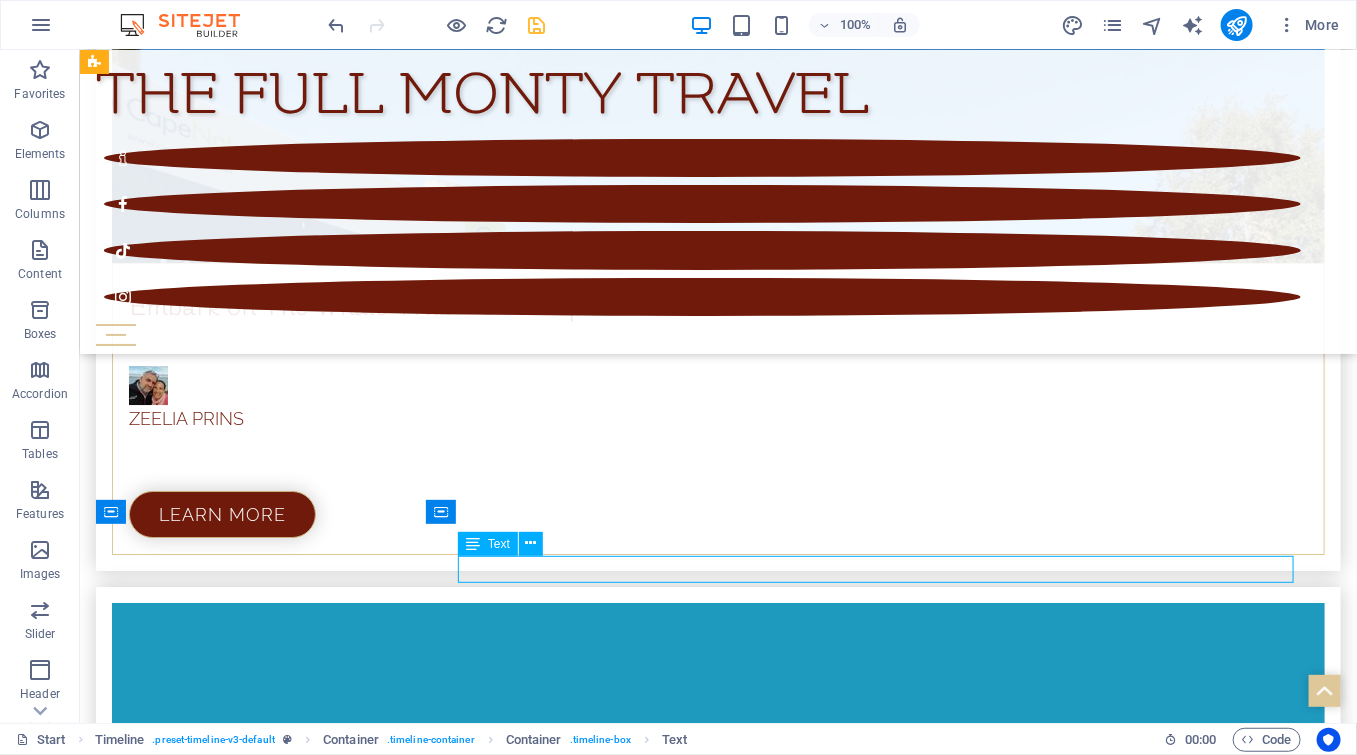 click at bounding box center [737, 5768] 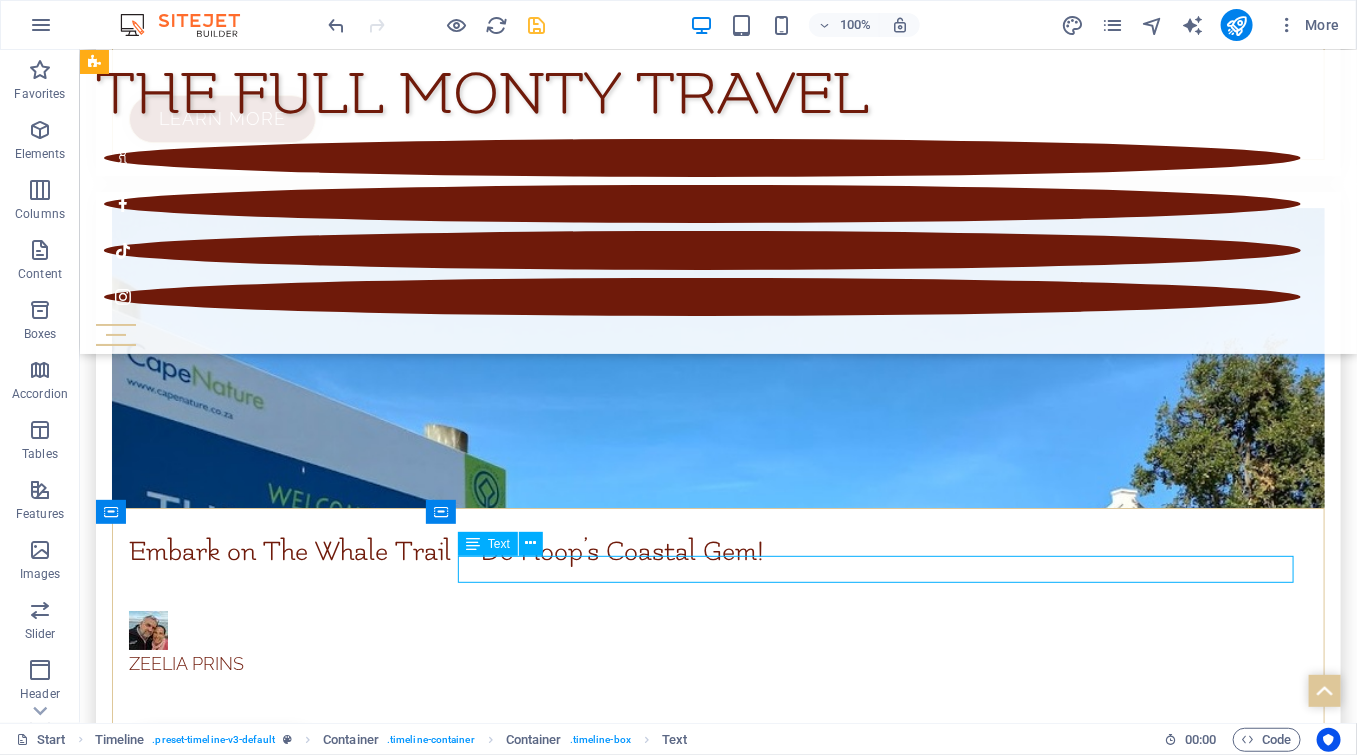 scroll, scrollTop: 8377, scrollLeft: 0, axis: vertical 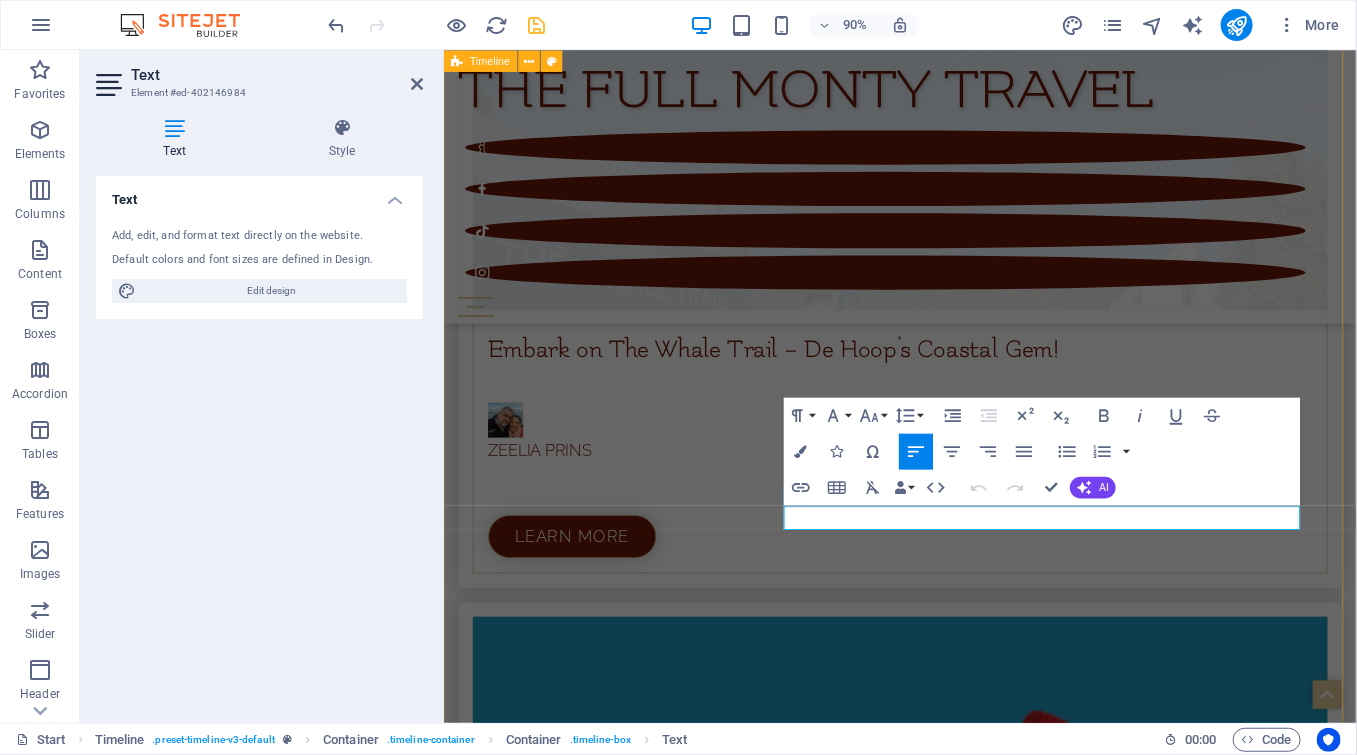 type 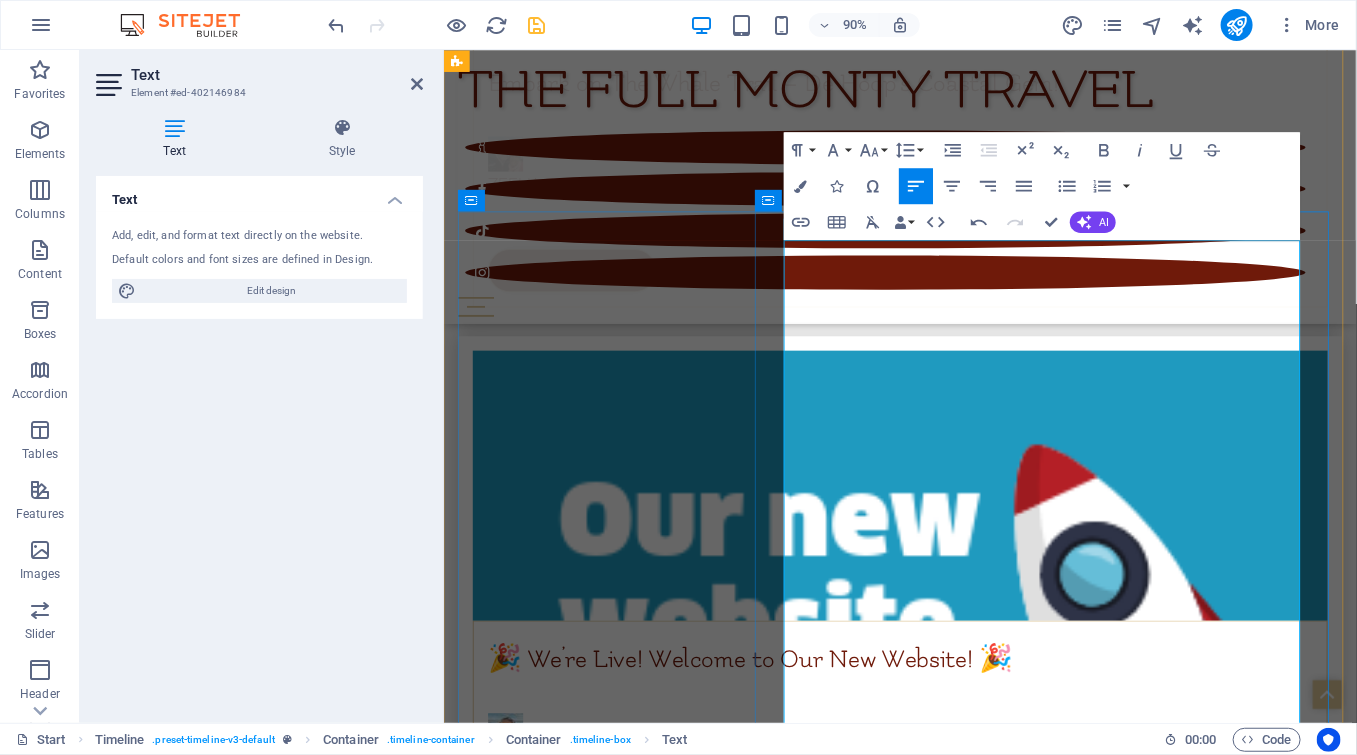 scroll, scrollTop: 8699, scrollLeft: 0, axis: vertical 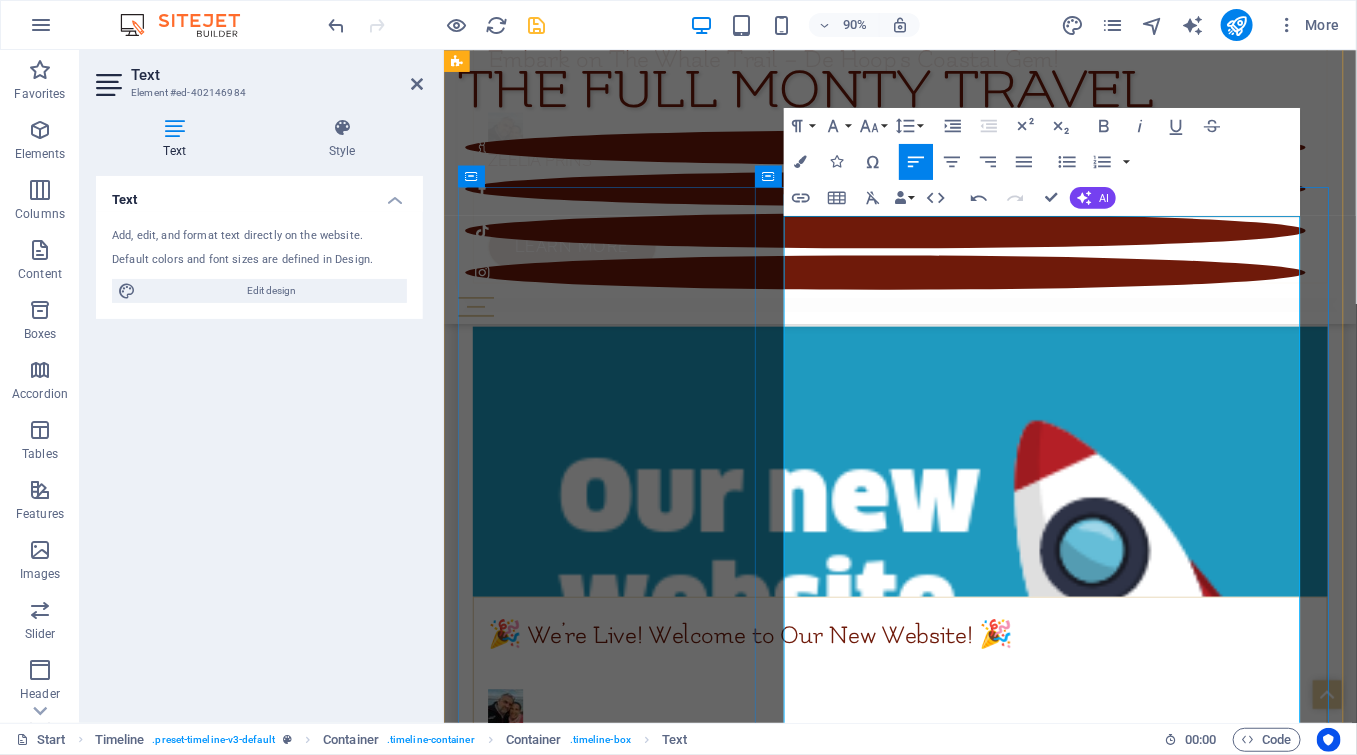 click on "Jordan - Stellenbosch" at bounding box center (970, 6009) 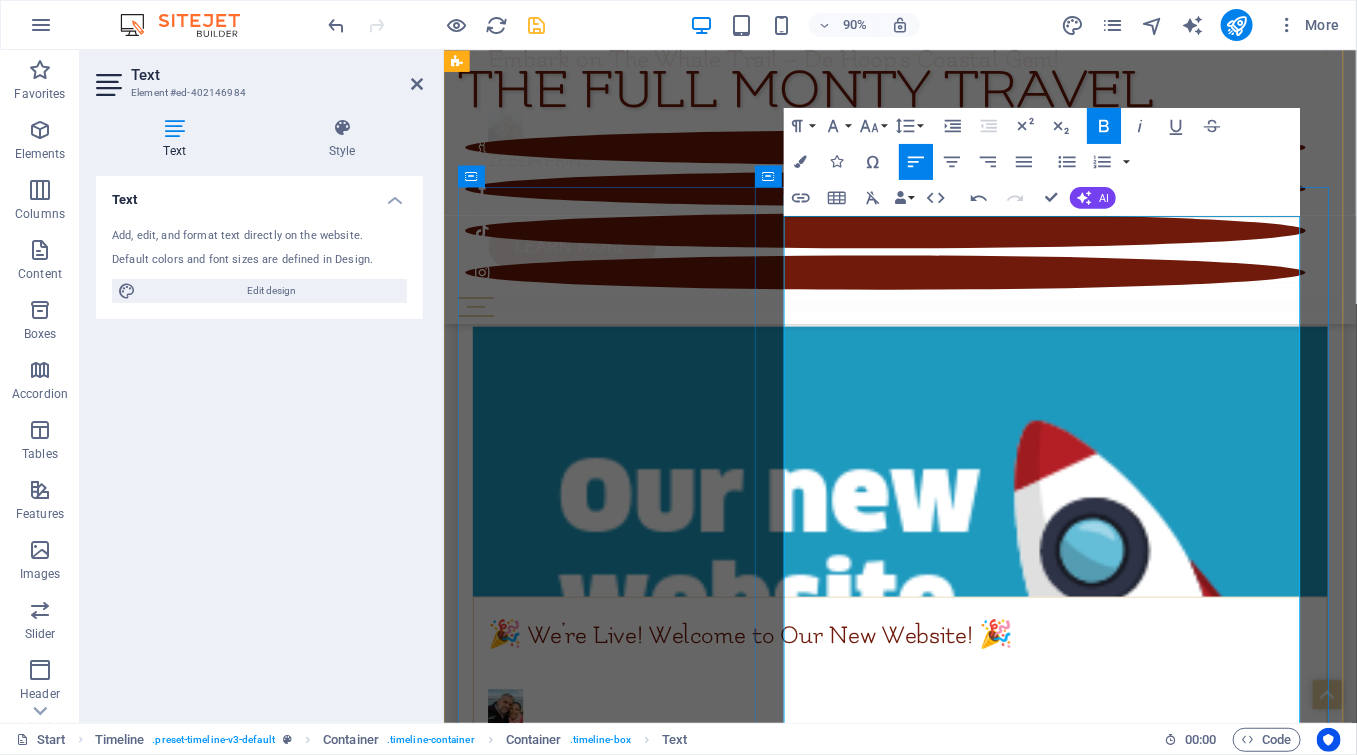 click on "Durbanville Hills - Durbanville" at bounding box center [970, 5928] 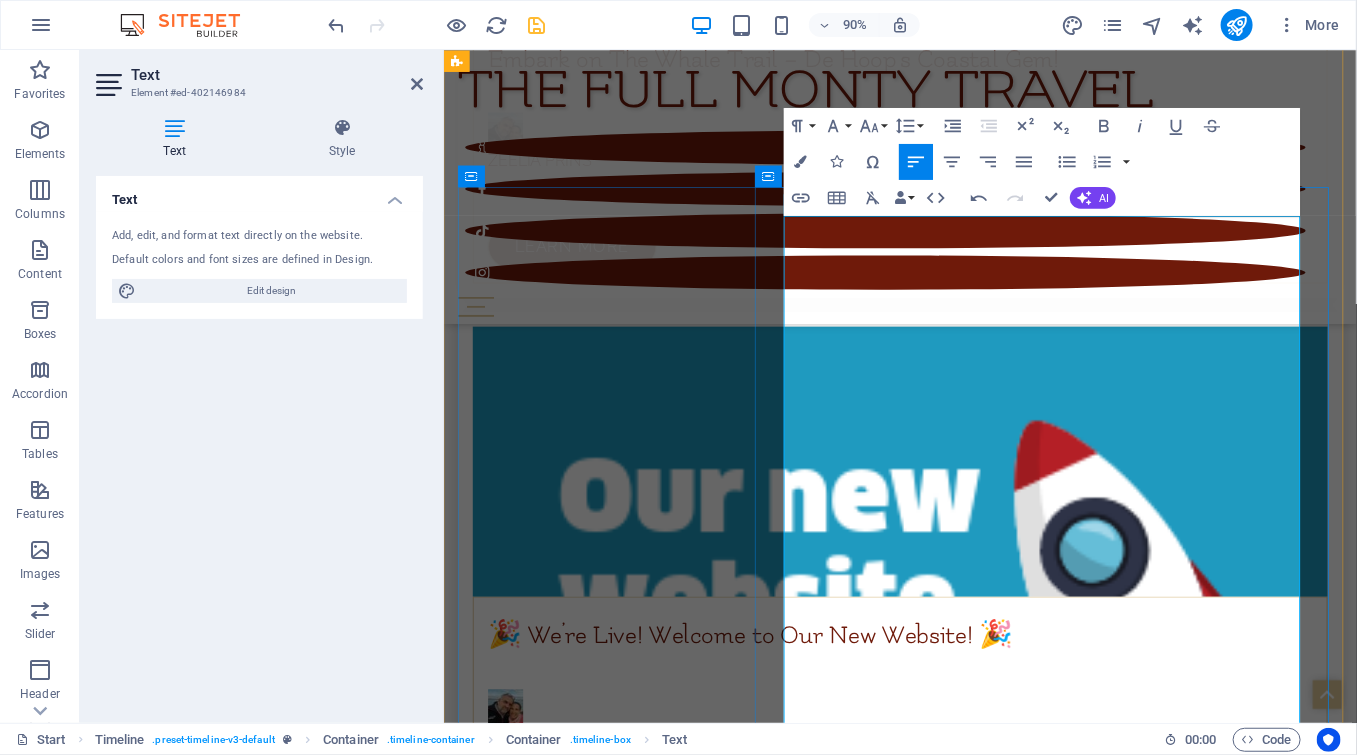 click on "Durbanville Hills - Durbanville" at bounding box center [970, 5928] 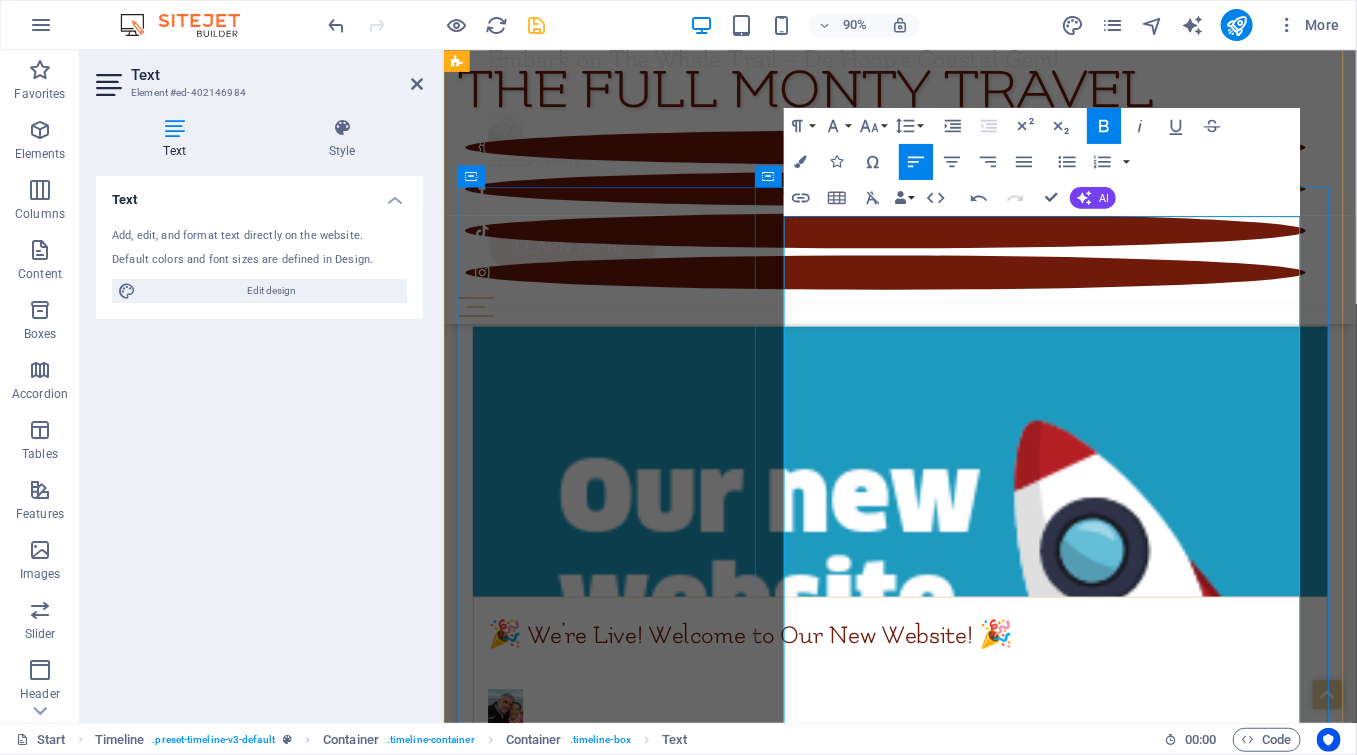 click on "Durbanville Hills - Durbanville" at bounding box center [970, 5928] 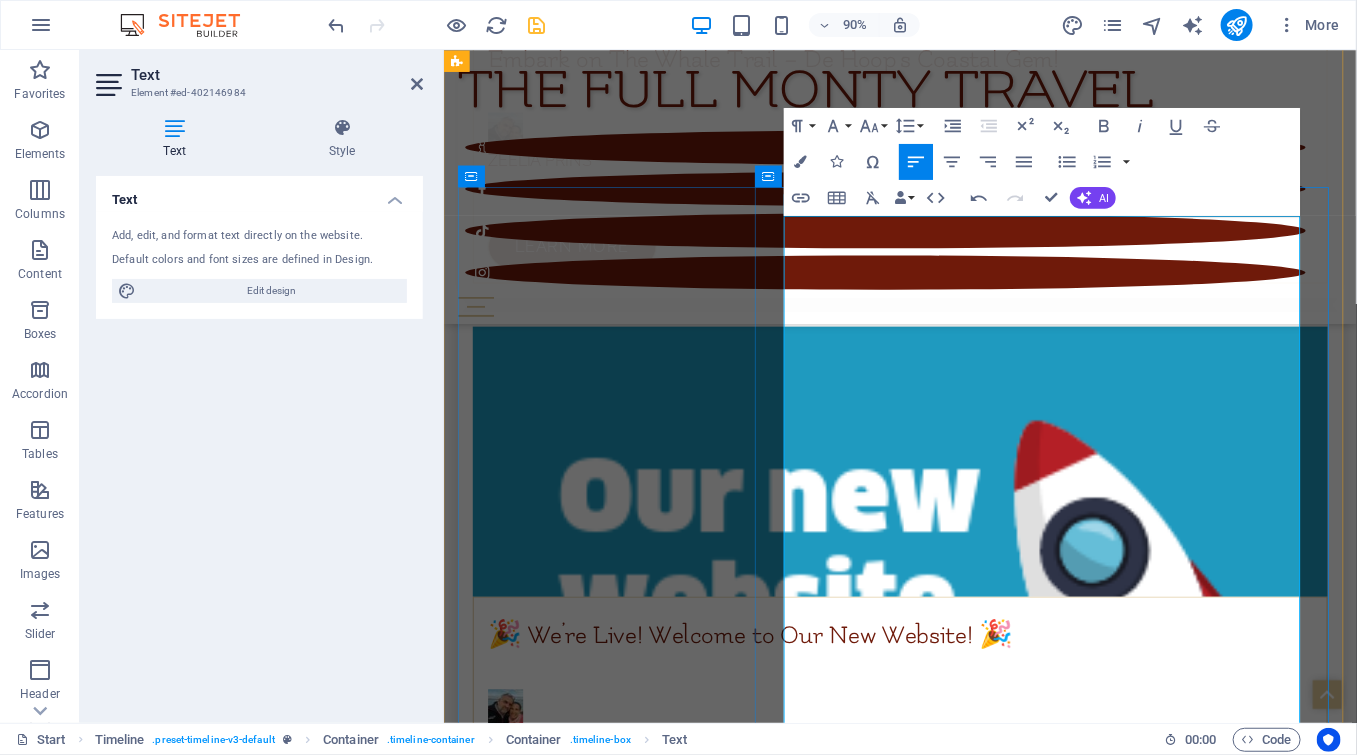 click on "Darling Cellar - Darling" at bounding box center (970, 5847) 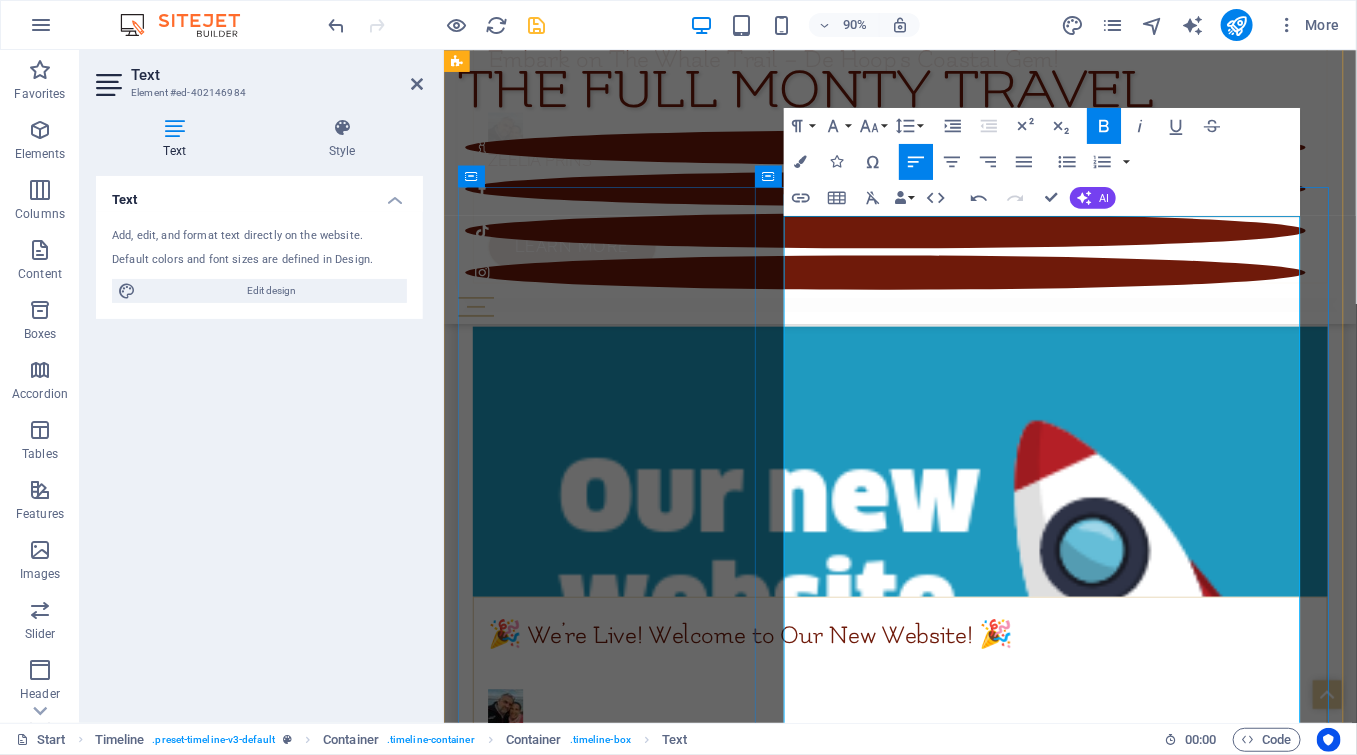 click on "Darling Cellar - Darling" at bounding box center [970, 5847] 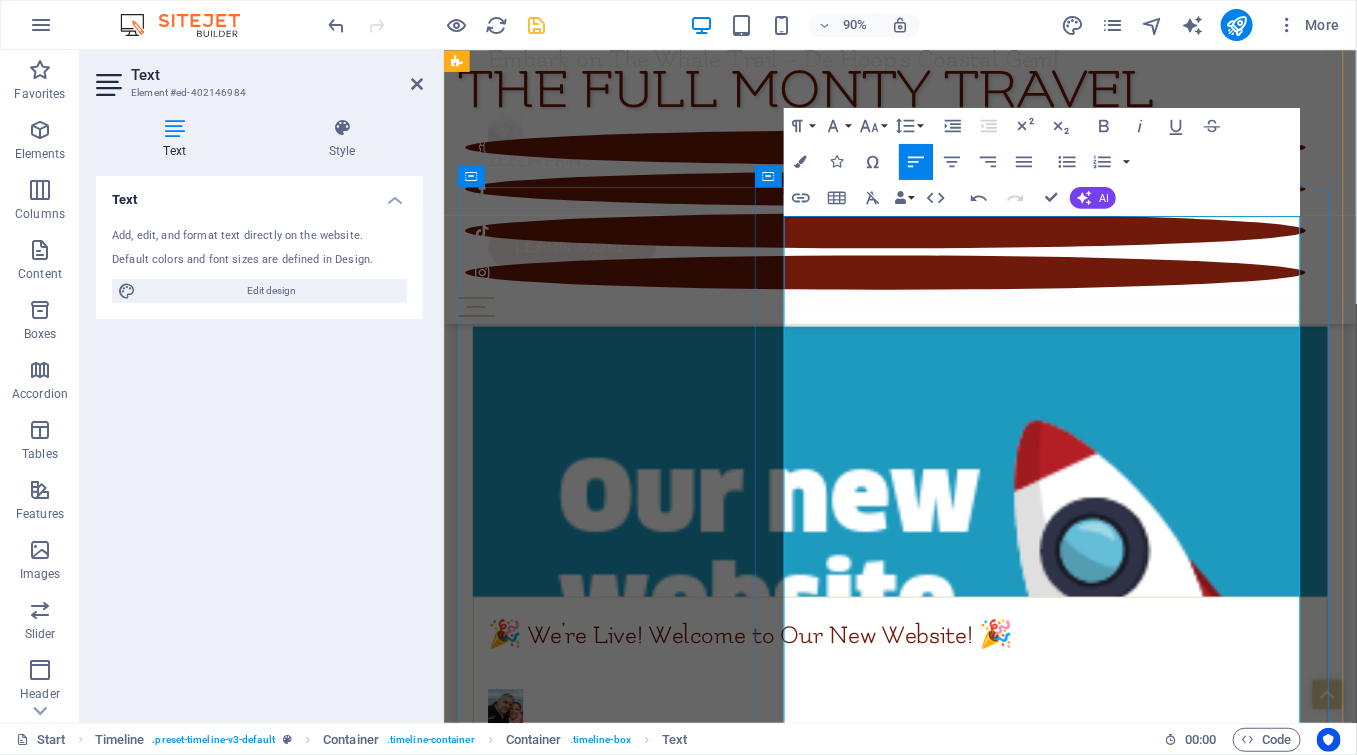 click on "[PERSON] - [CITY]" at bounding box center (970, 5766) 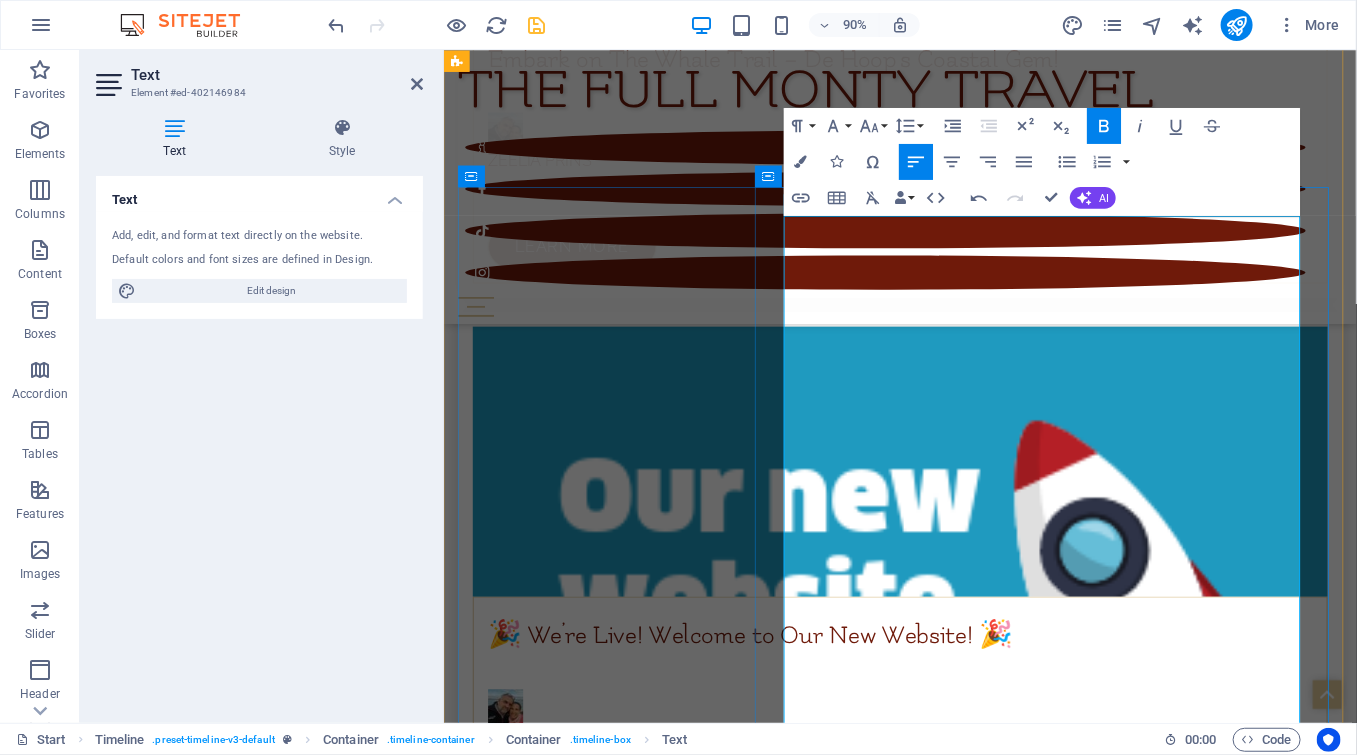 click on "Carmen Stevens - [CITY]" at bounding box center (970, 5766) 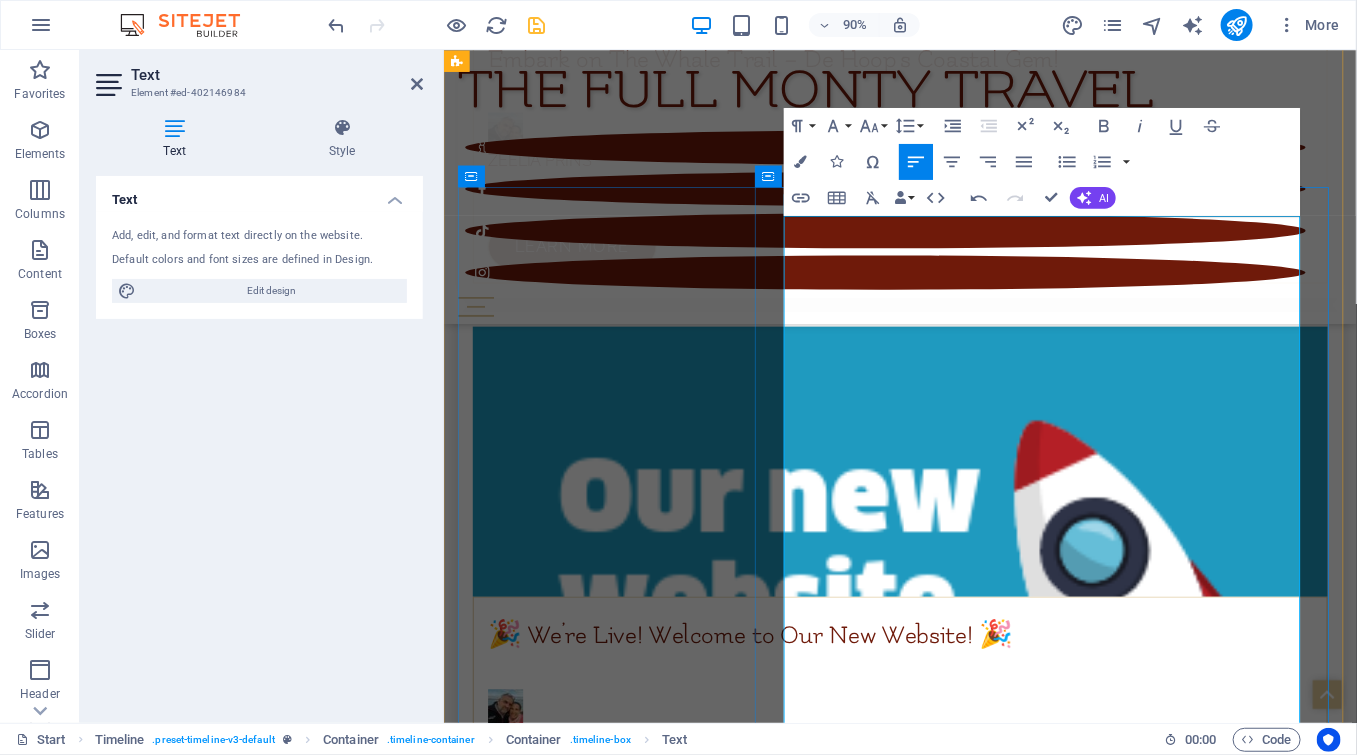 click on "Carmen Stevens - [CITY]" at bounding box center (970, 5766) 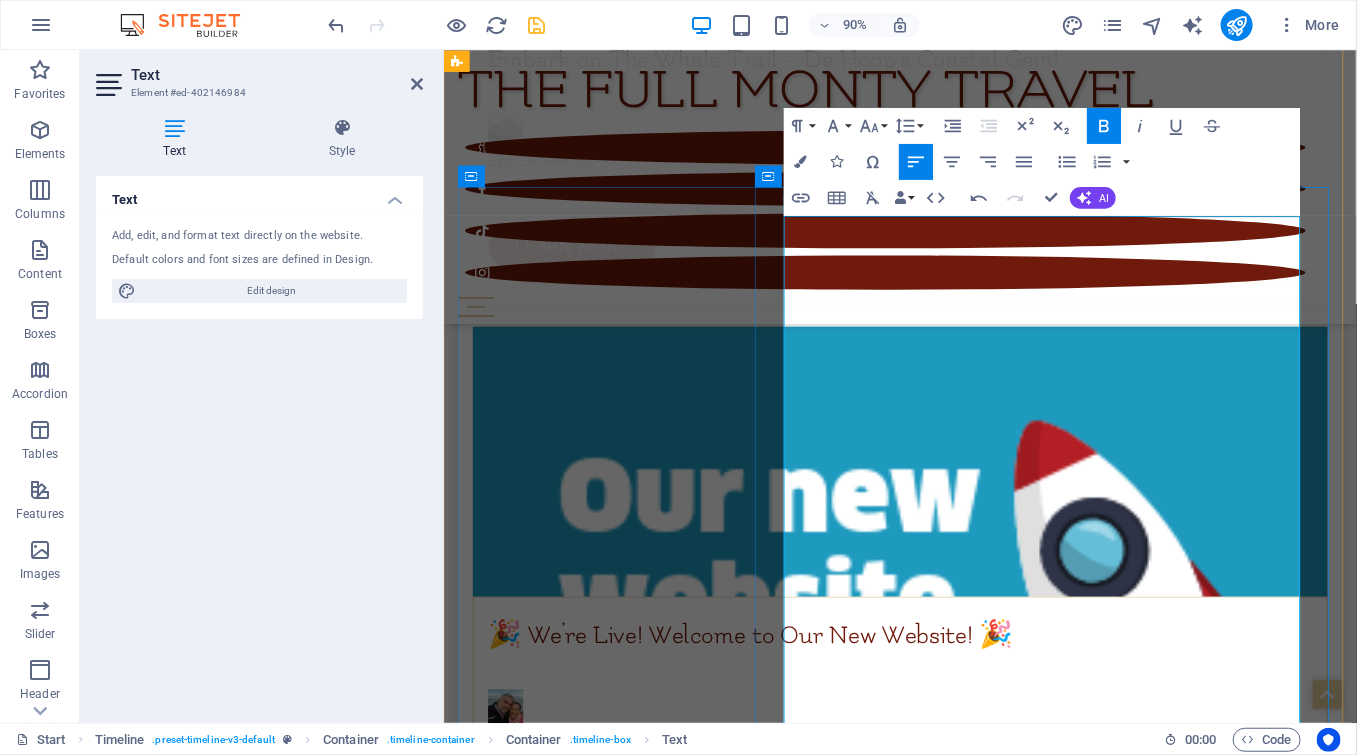 click on "Bouchard Finlayson - Hermanus" at bounding box center [970, 5685] 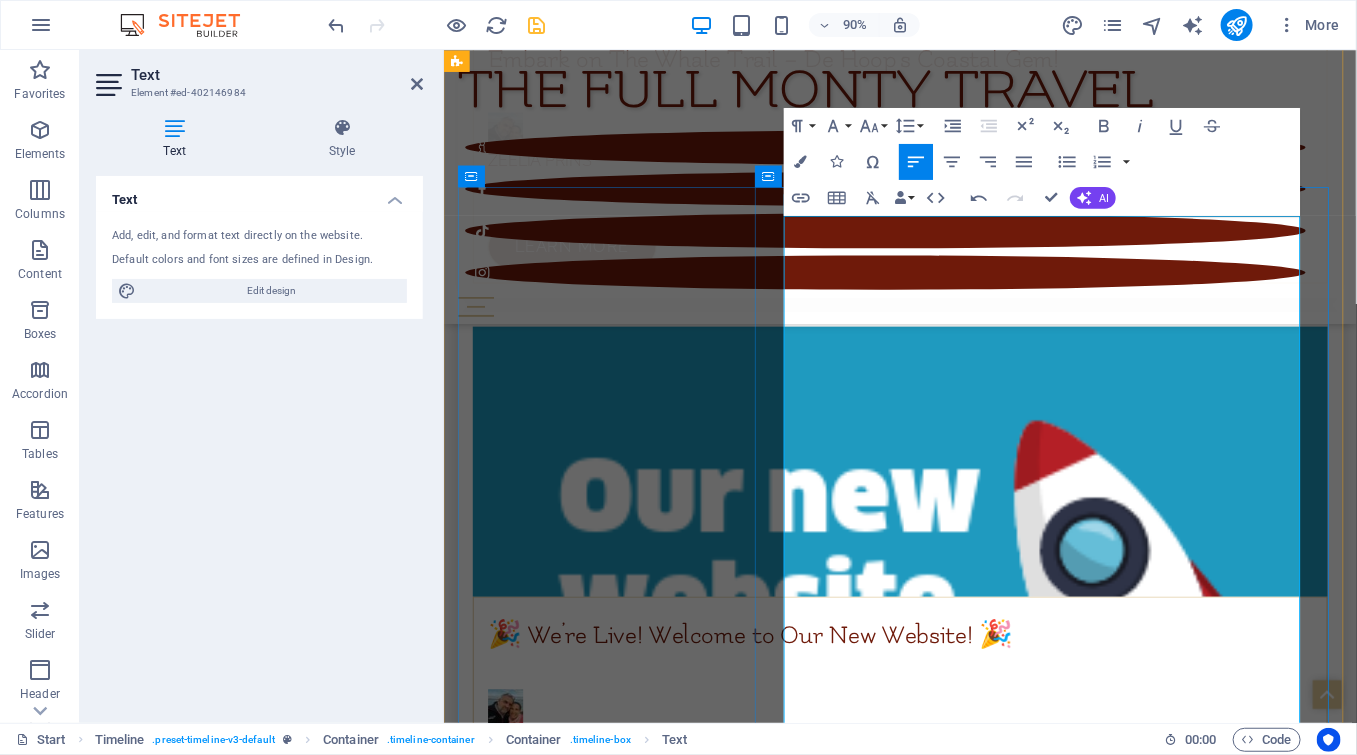 click on "Bouchard Finlayson - Hermanus" at bounding box center (970, 5685) 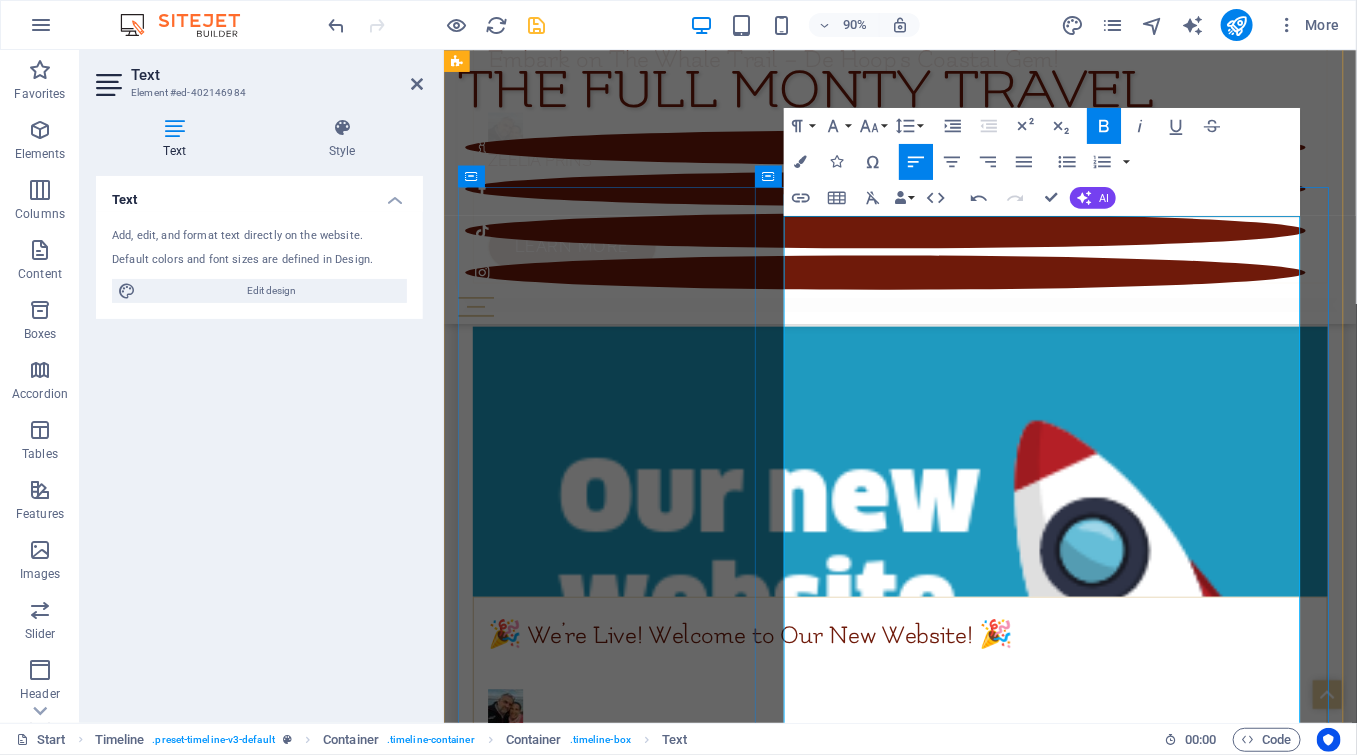 click on "Bouchard Finlayson - Hermanus" at bounding box center (970, 5685) 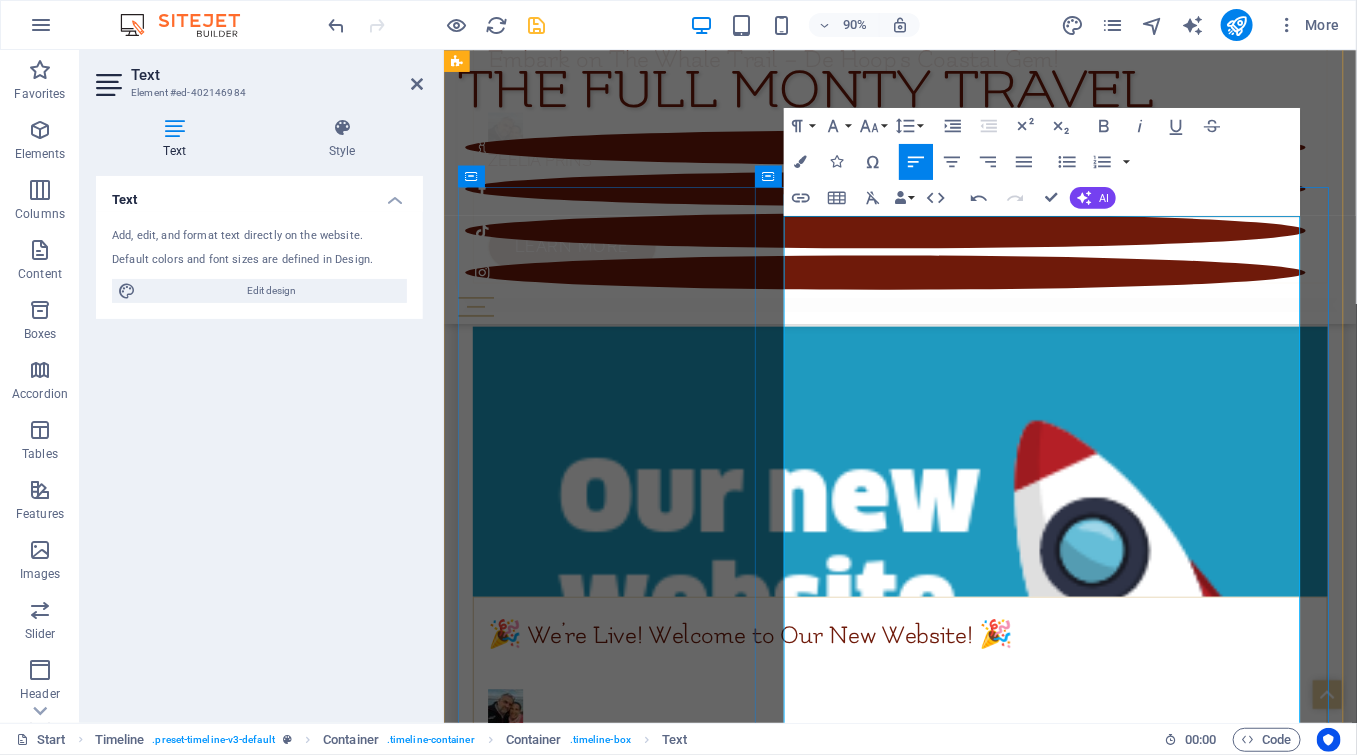 click on "Bouchard Finlayson - Hermanus" at bounding box center (970, 5685) 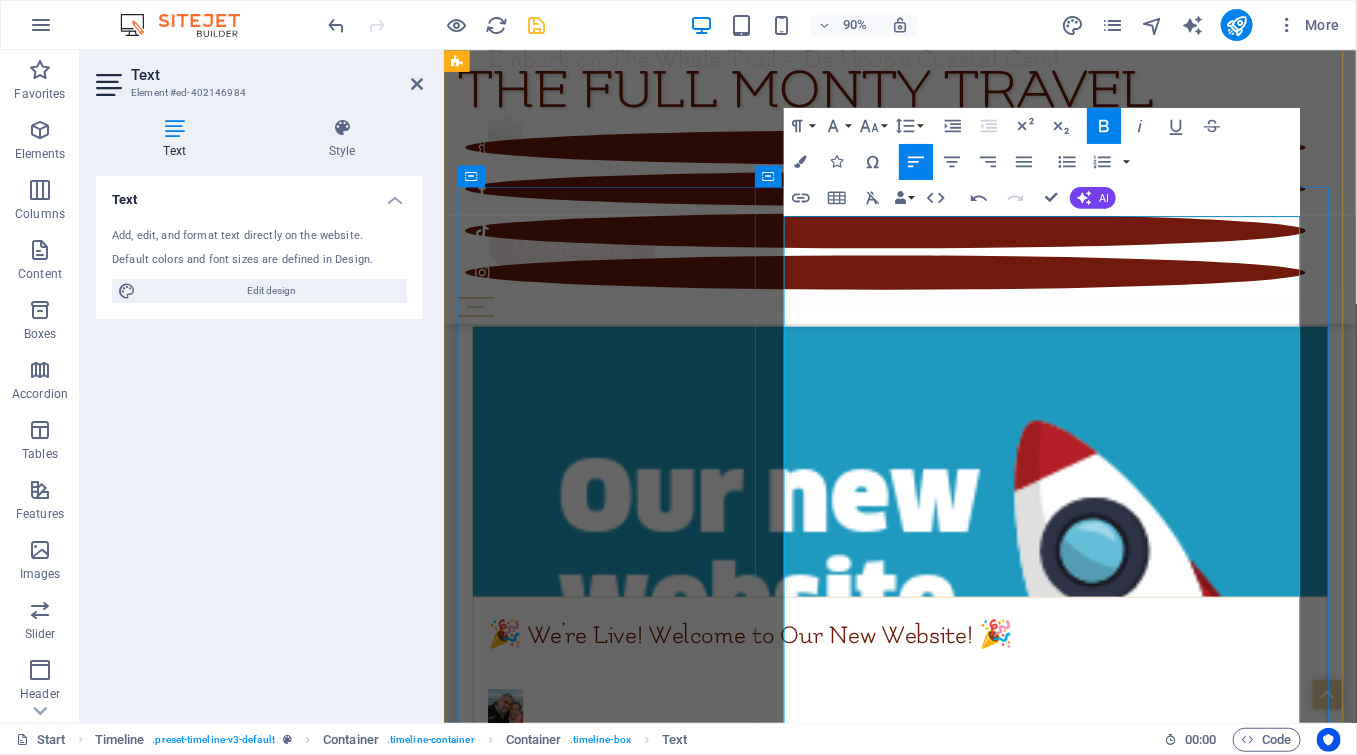 click on "Benquela Cove - [CITY]" at bounding box center [970, 5604] 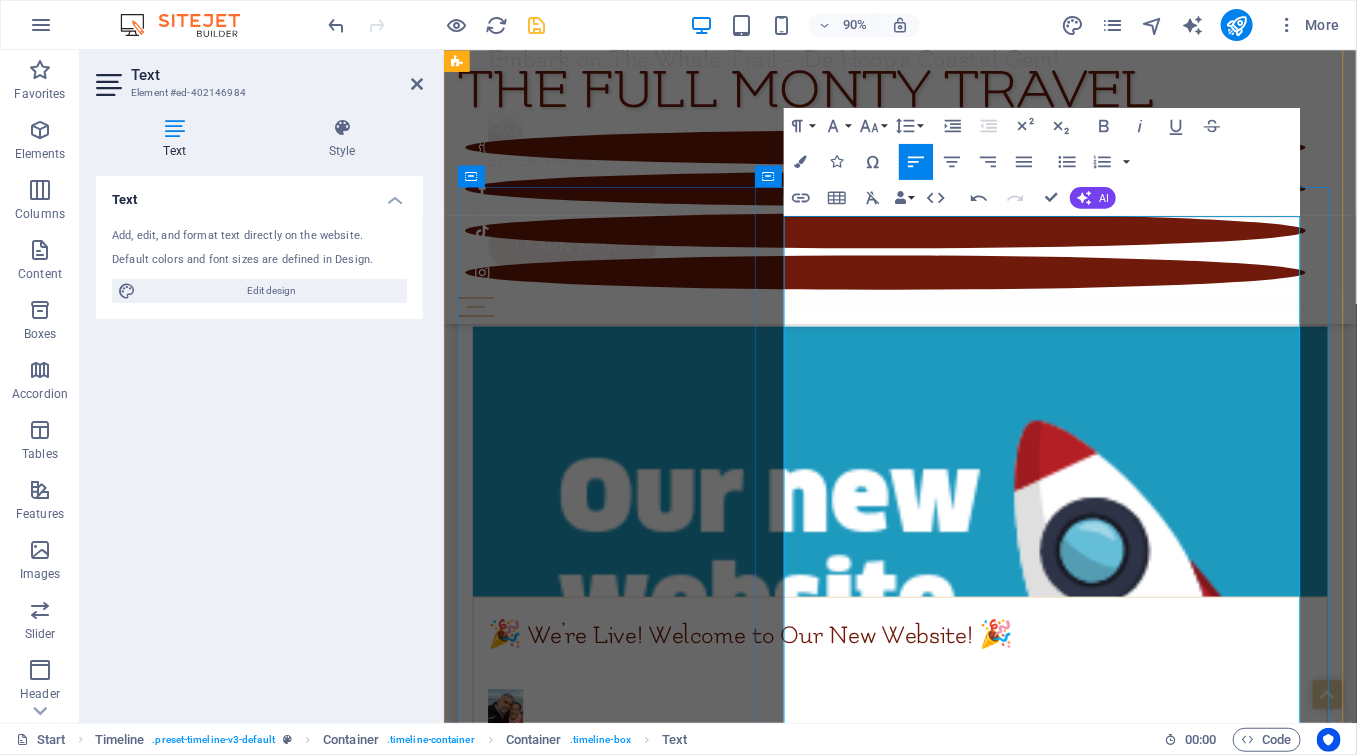 click on "Benquela Cove - [CITY]" at bounding box center (970, 5604) 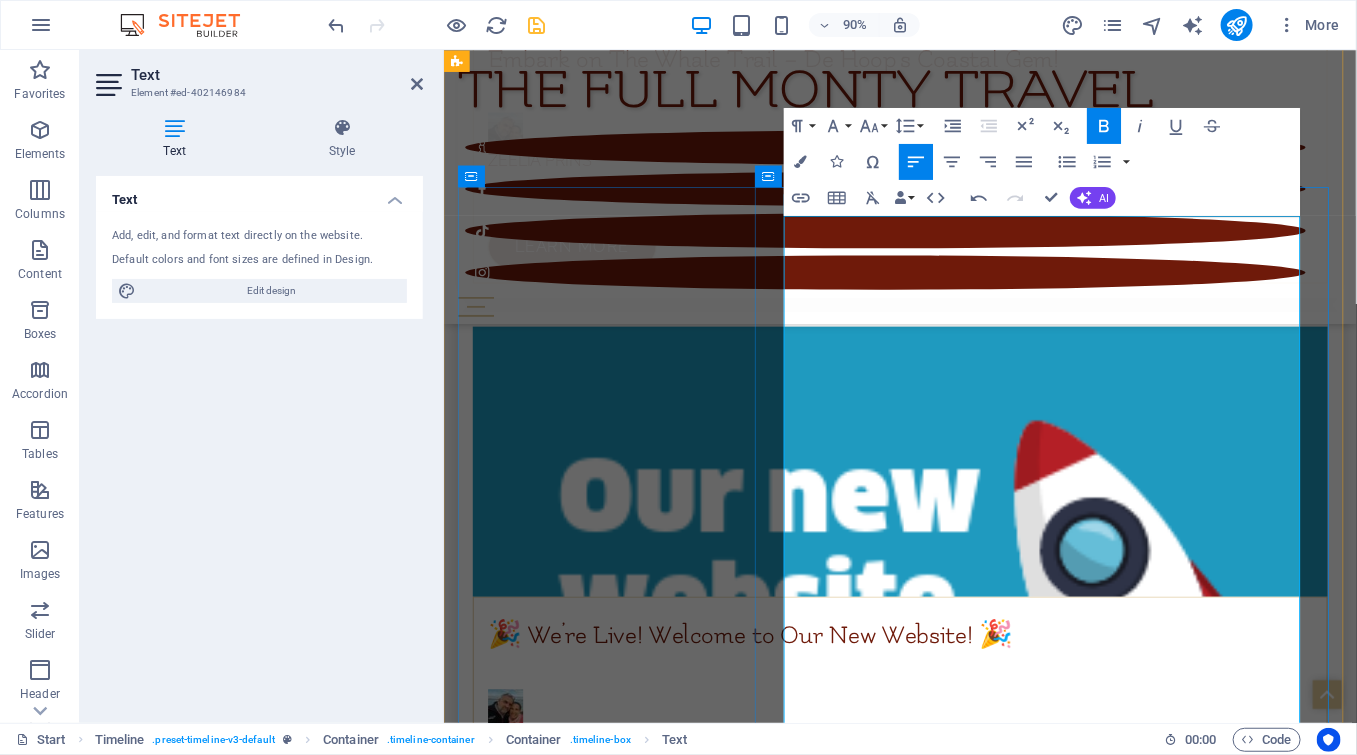 click on "[LAST]  Cove - [CITY]" at bounding box center (970, 5604) 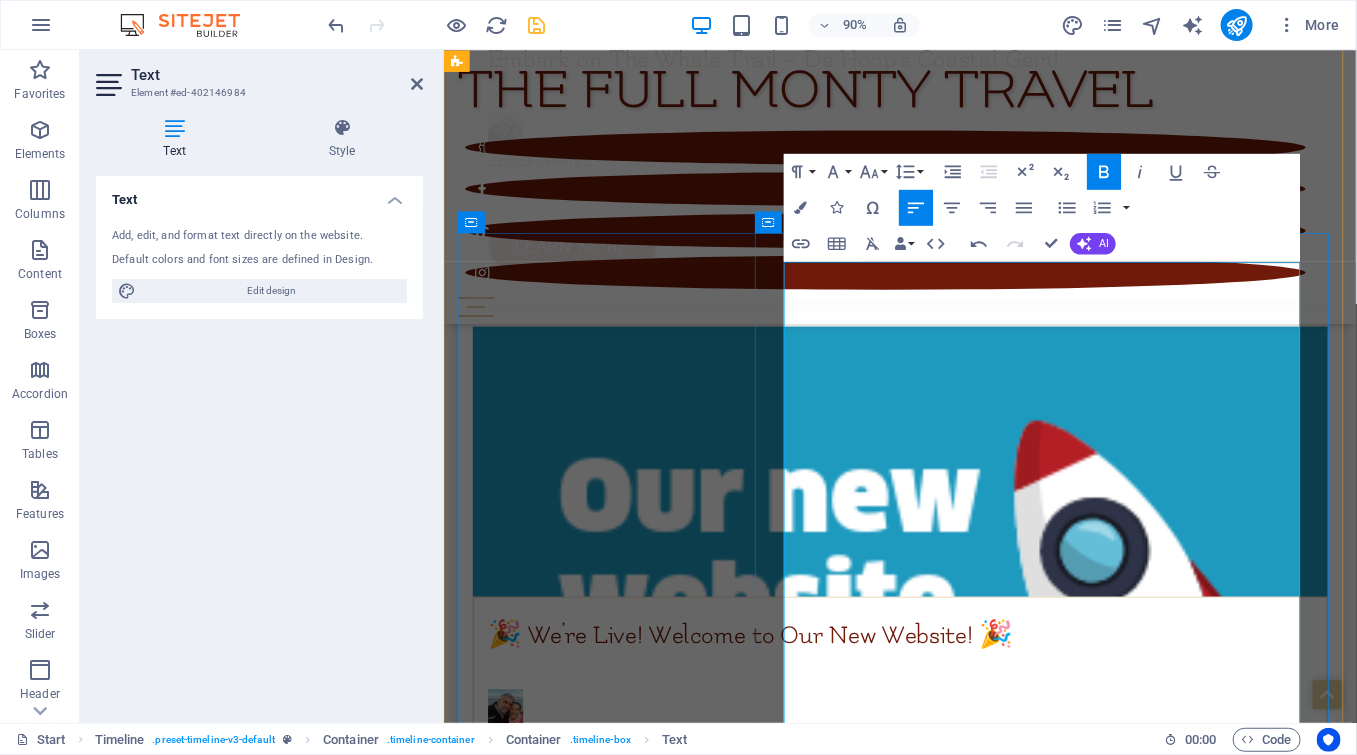 scroll, scrollTop: 8366, scrollLeft: 0, axis: vertical 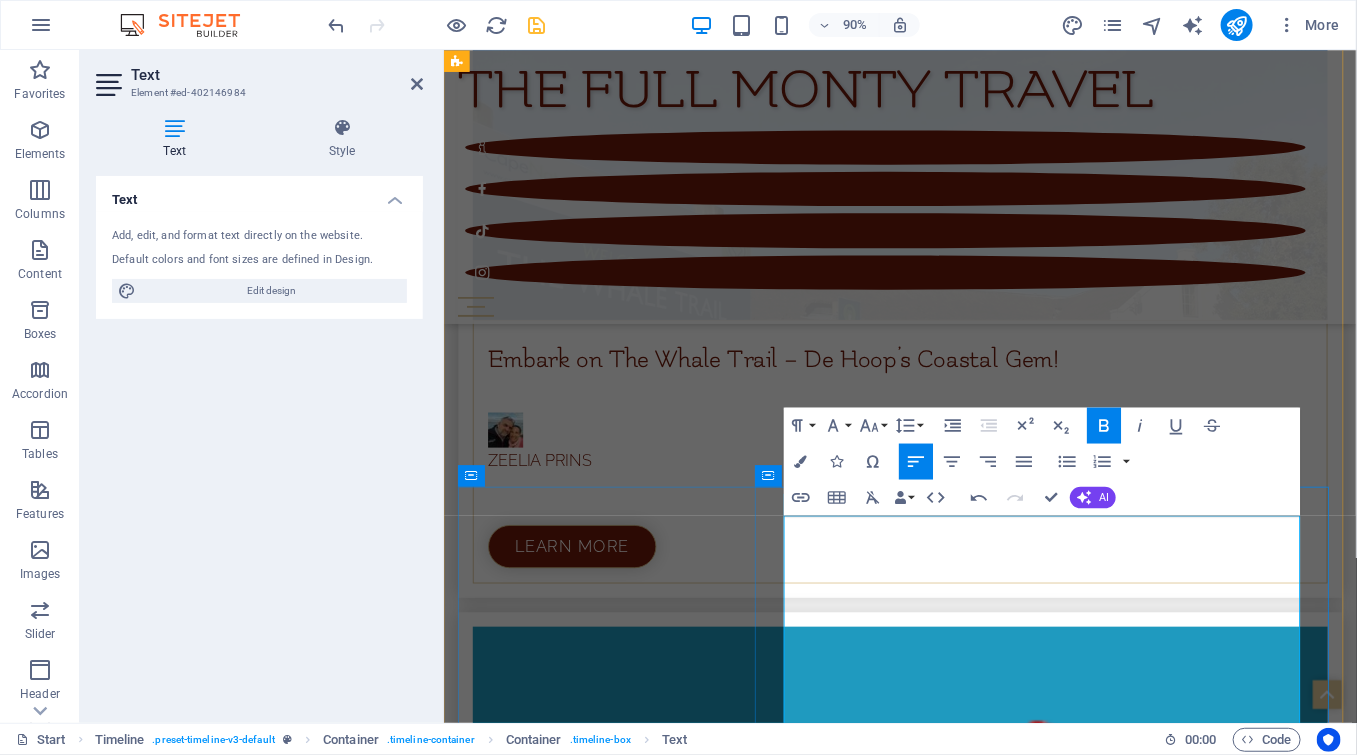 click on "[LAST] - [CITY]" at bounding box center [970, 5856] 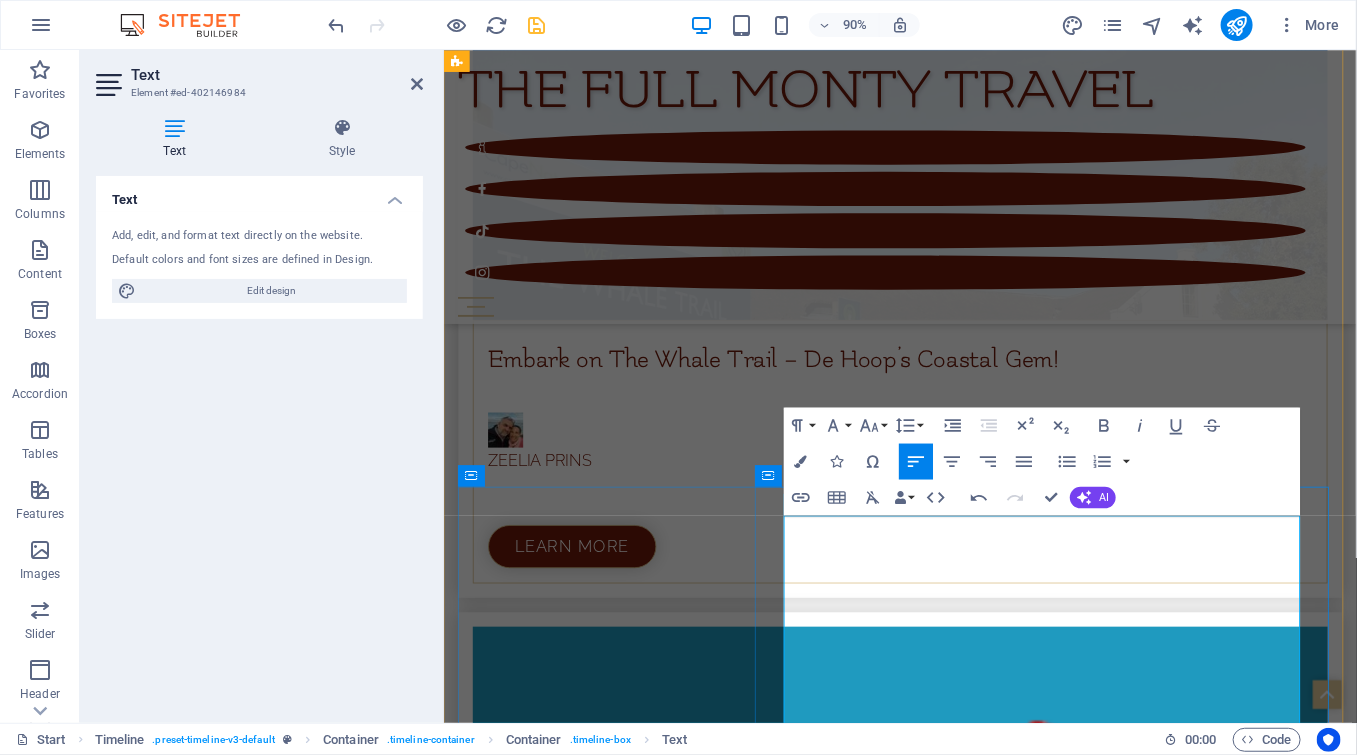 click on "[LAST] - [CITY]" at bounding box center (970, 5856) 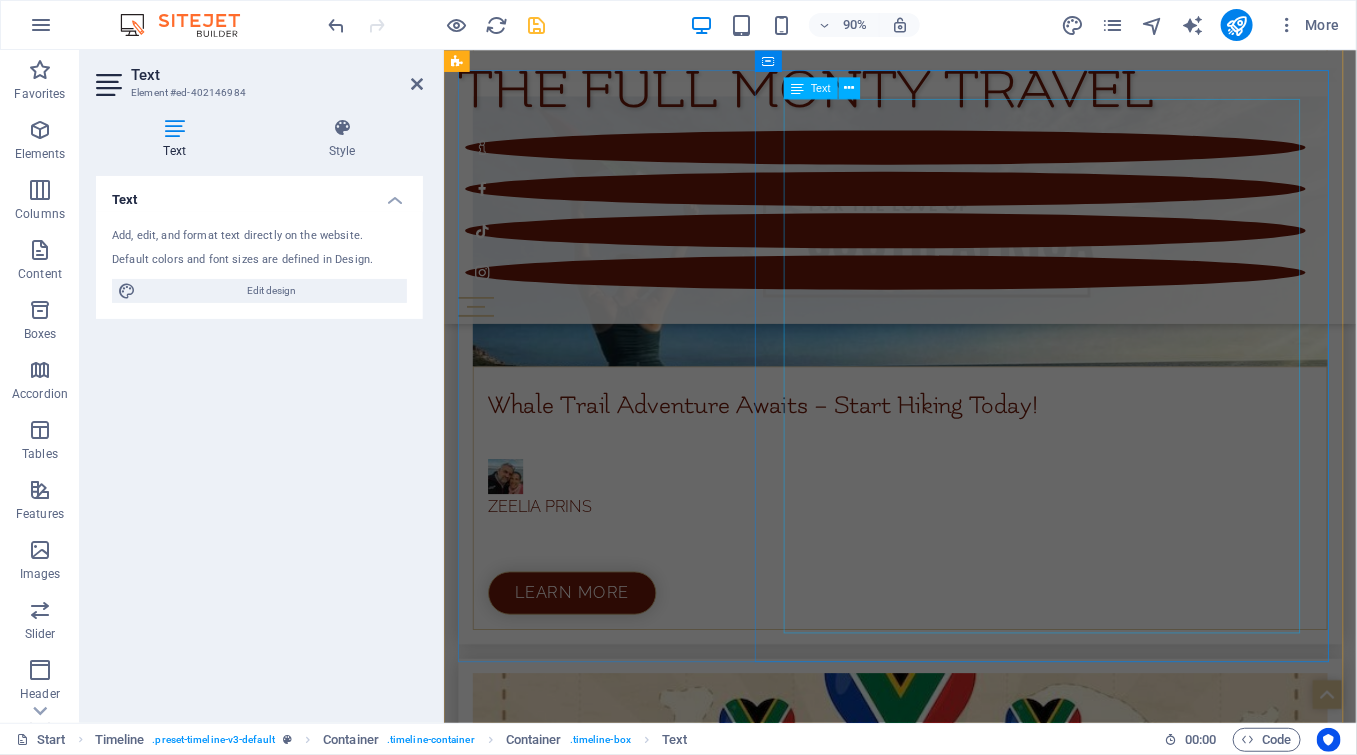 scroll, scrollTop: 6699, scrollLeft: 0, axis: vertical 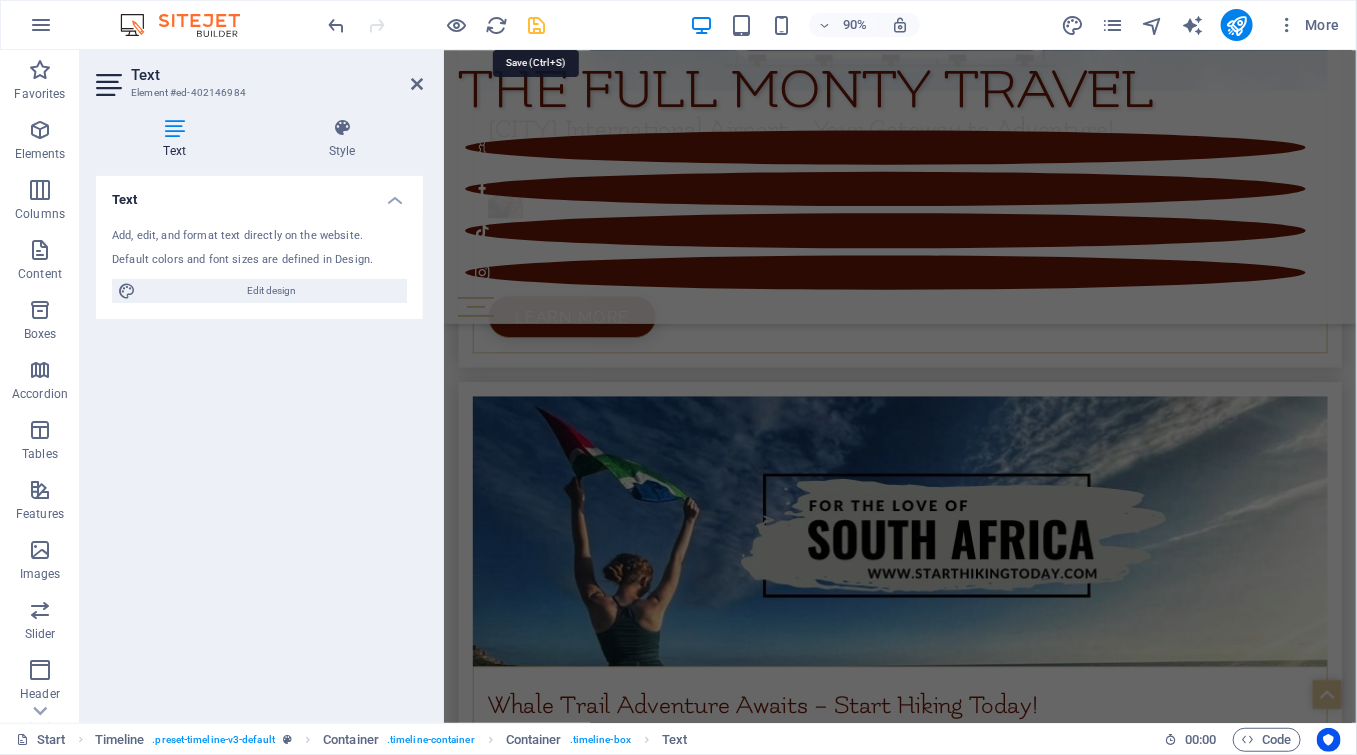 click at bounding box center [537, 25] 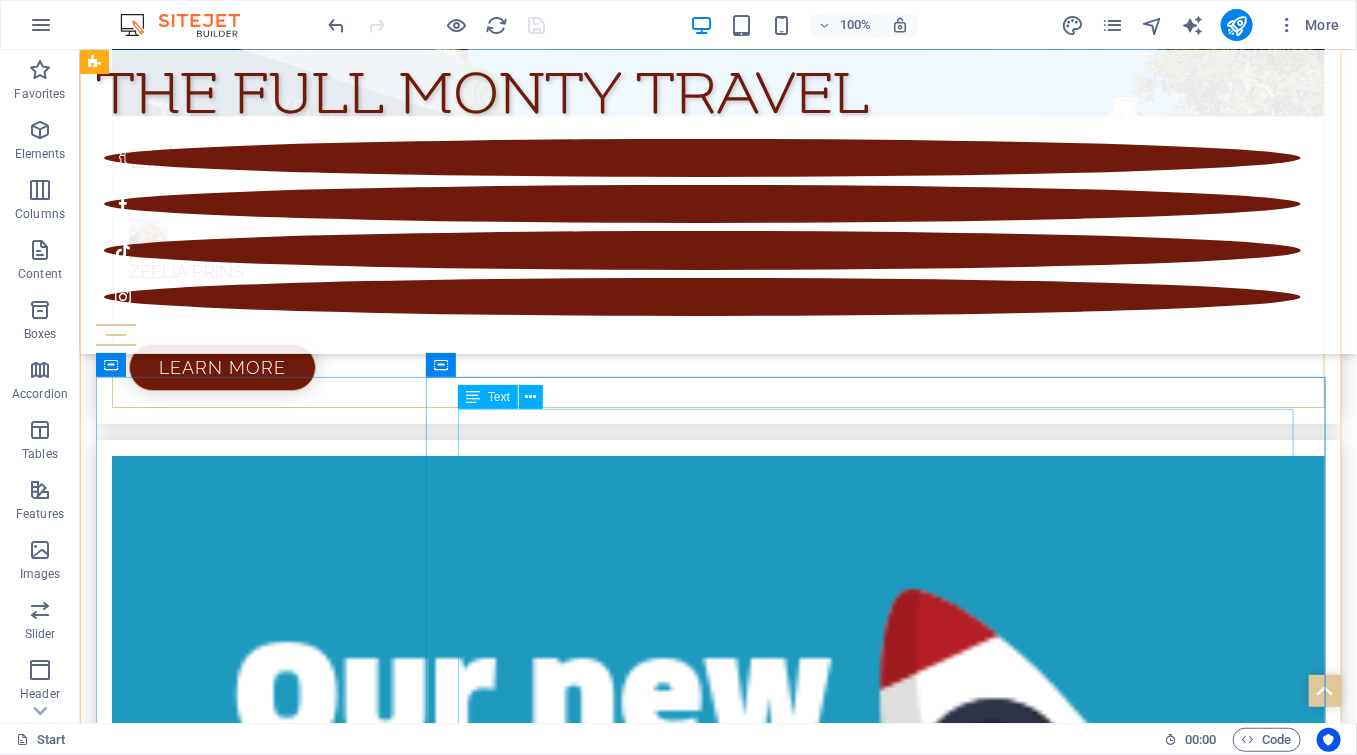 scroll, scrollTop: 8831, scrollLeft: 0, axis: vertical 